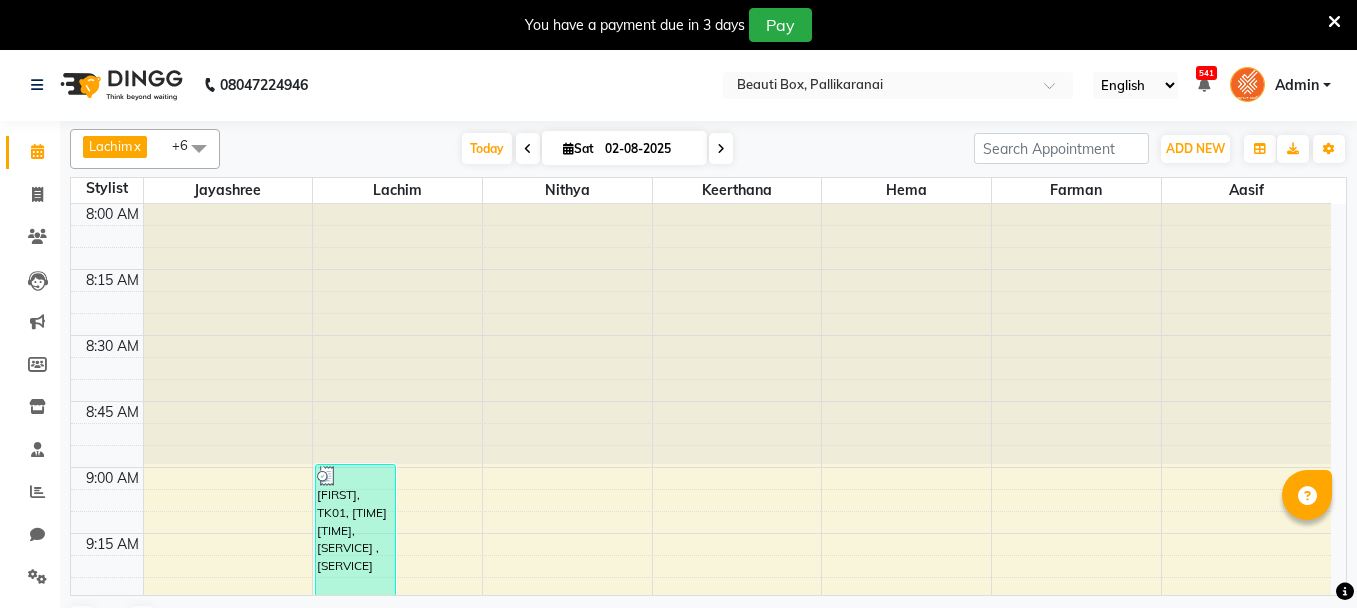scroll, scrollTop: 0, scrollLeft: 0, axis: both 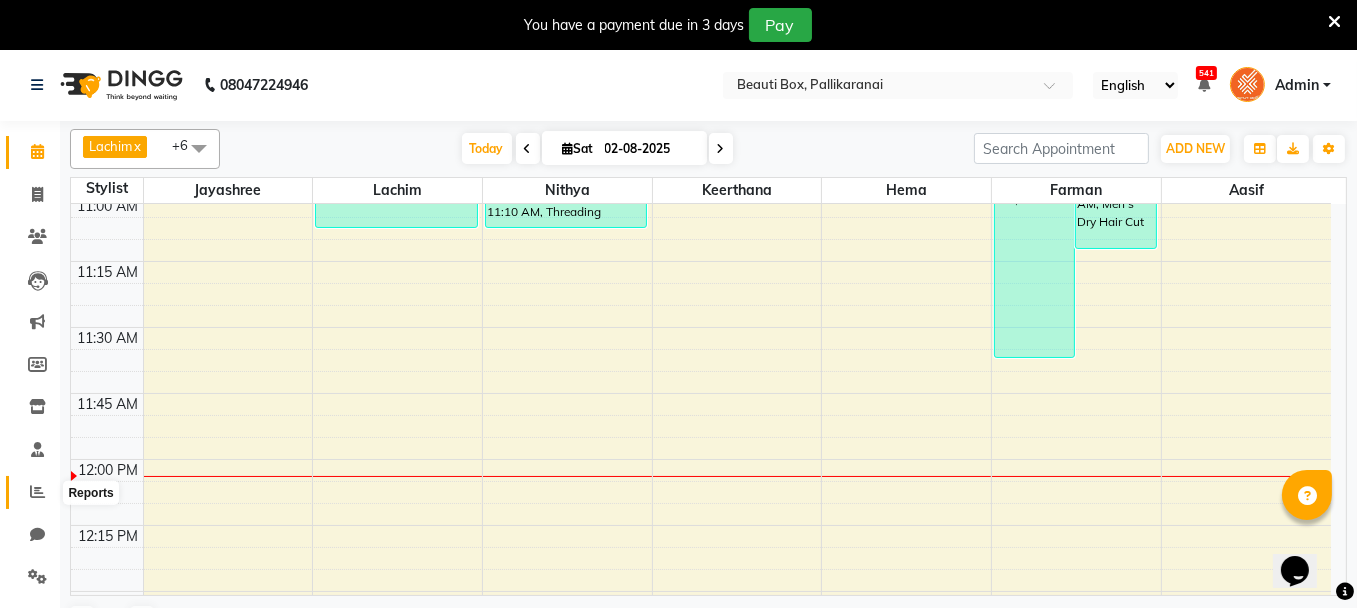 click 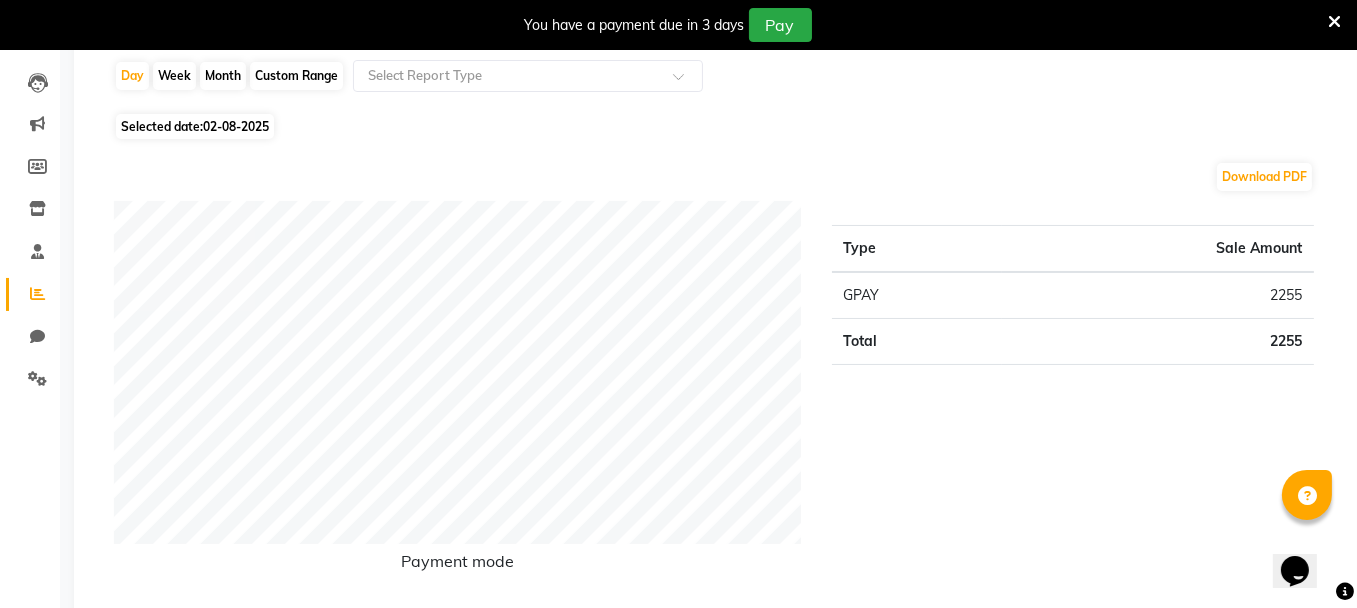scroll, scrollTop: 200, scrollLeft: 0, axis: vertical 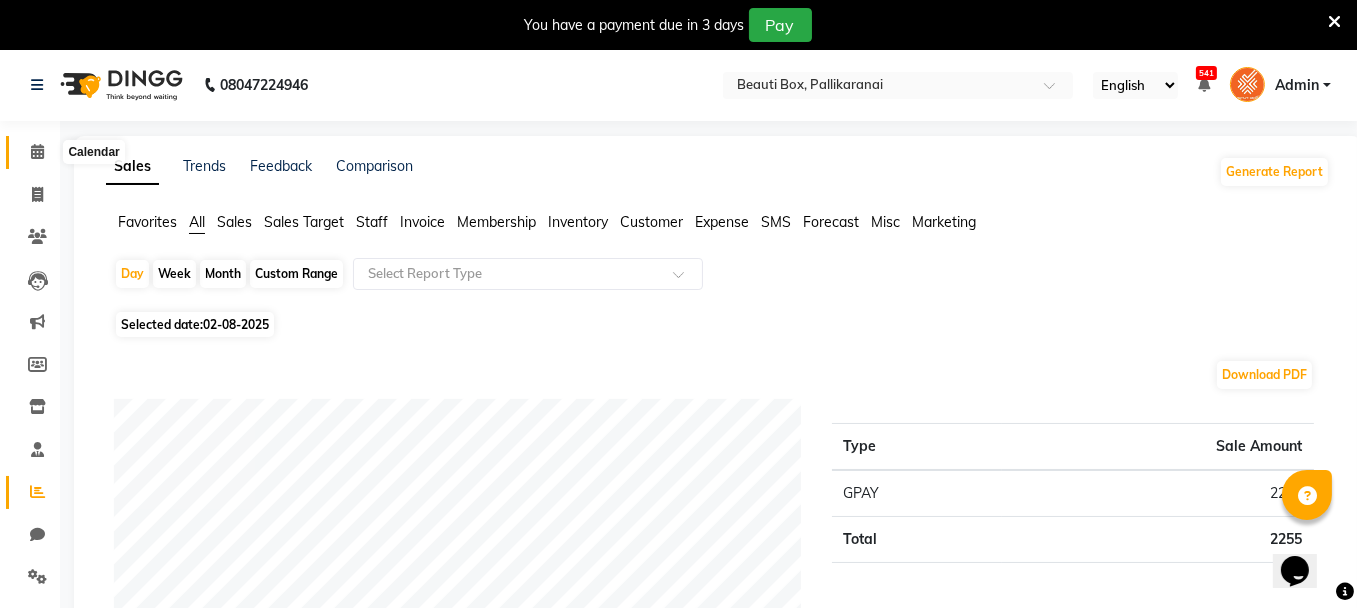 click 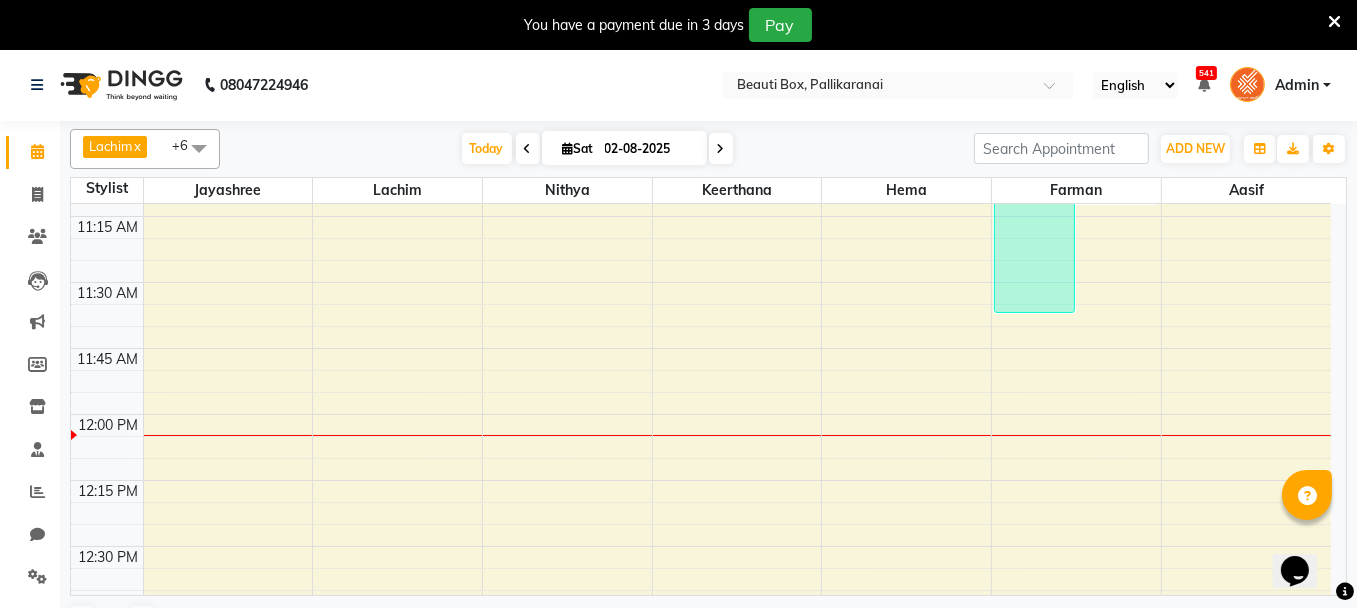 scroll, scrollTop: 842, scrollLeft: 0, axis: vertical 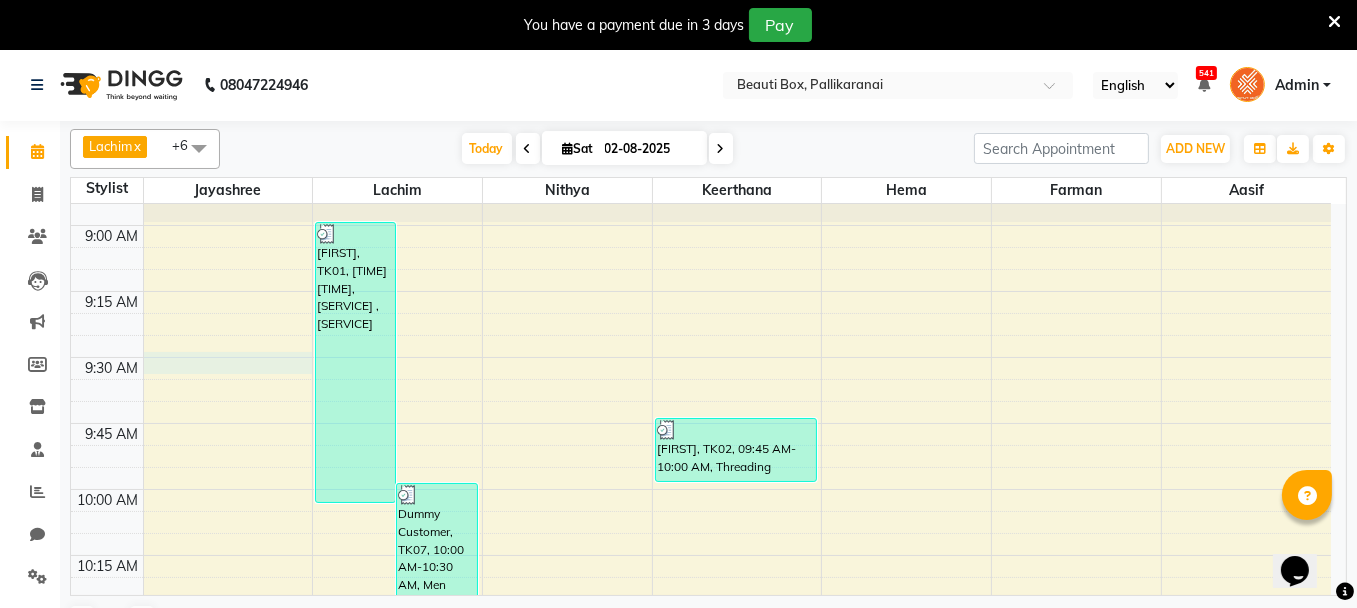 click on "[FIRST], TK01, [TIME] [TIME], [SERVICE] , [SERVICE] [CUSTOMER], TK07, [TIME] [TIME], [SERVICE] [FIRST], TK06, [TIME] [TIME], [SERVICE] [FIRST], TK05, [TIME] [TIME], [SERVICE] [FIRST], TK03, [TIME] [TIME], [SERVICE] [FIRST], TK02, [TIME] [TIME], [SERVICE] [CUSTOMER], TK07, [TIME] [TIME], [SERVICE] [FIRST], TK04, [TIME] [TIME], [SERVICE] [CUSTOMER], TK07, [TIME] [TIME], [SERVICE]" at bounding box center [701, 1809] 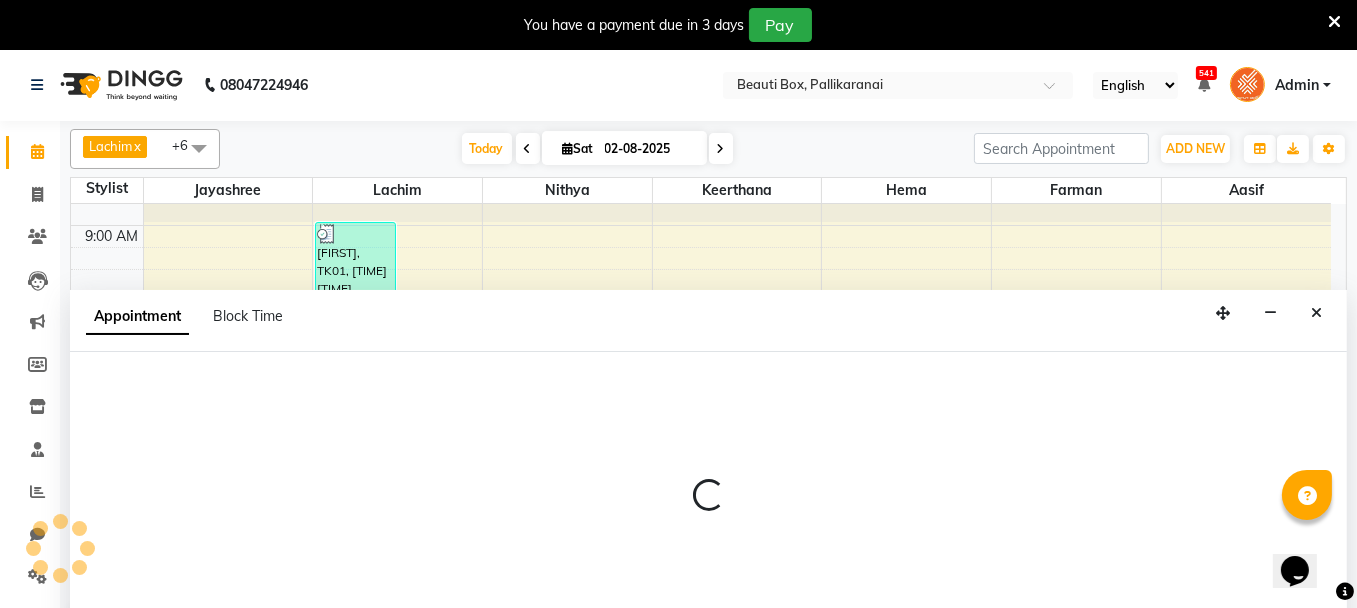 scroll, scrollTop: 49, scrollLeft: 0, axis: vertical 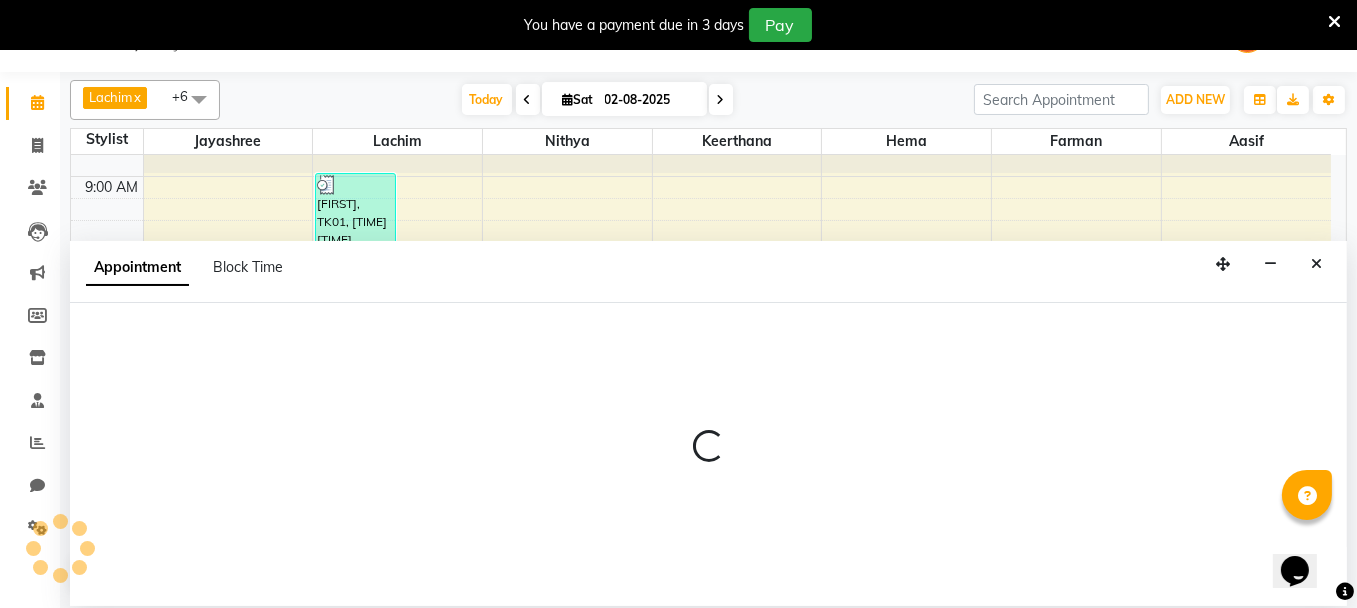 select on "1755" 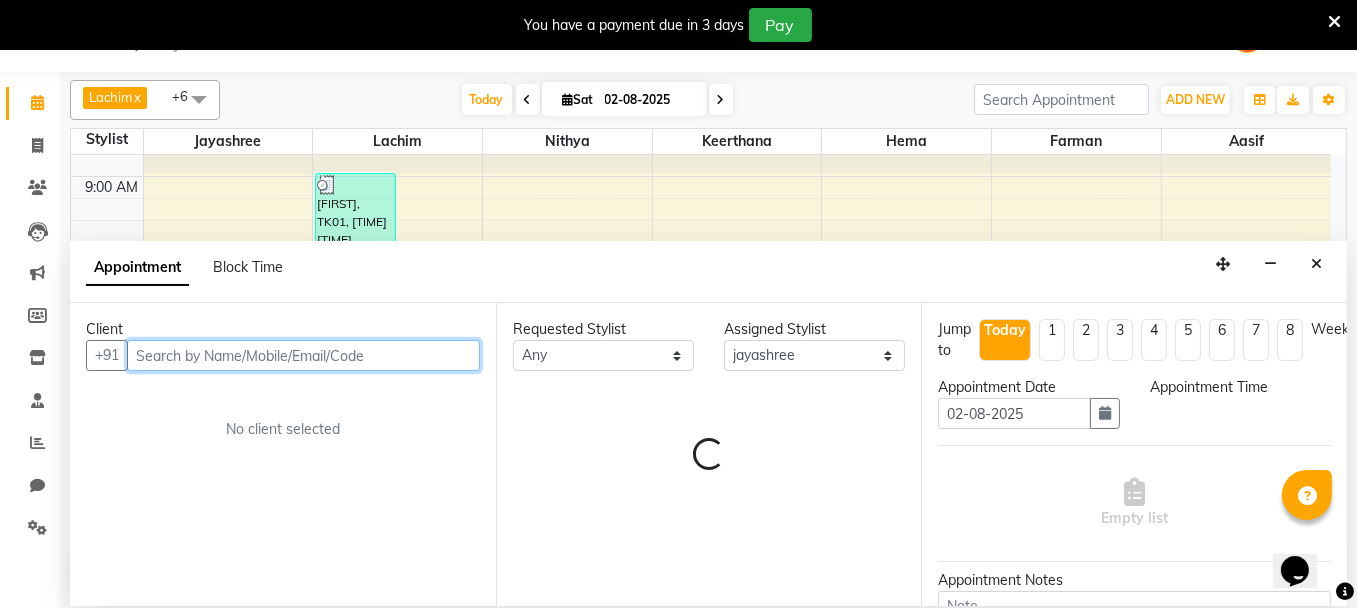 select on "570" 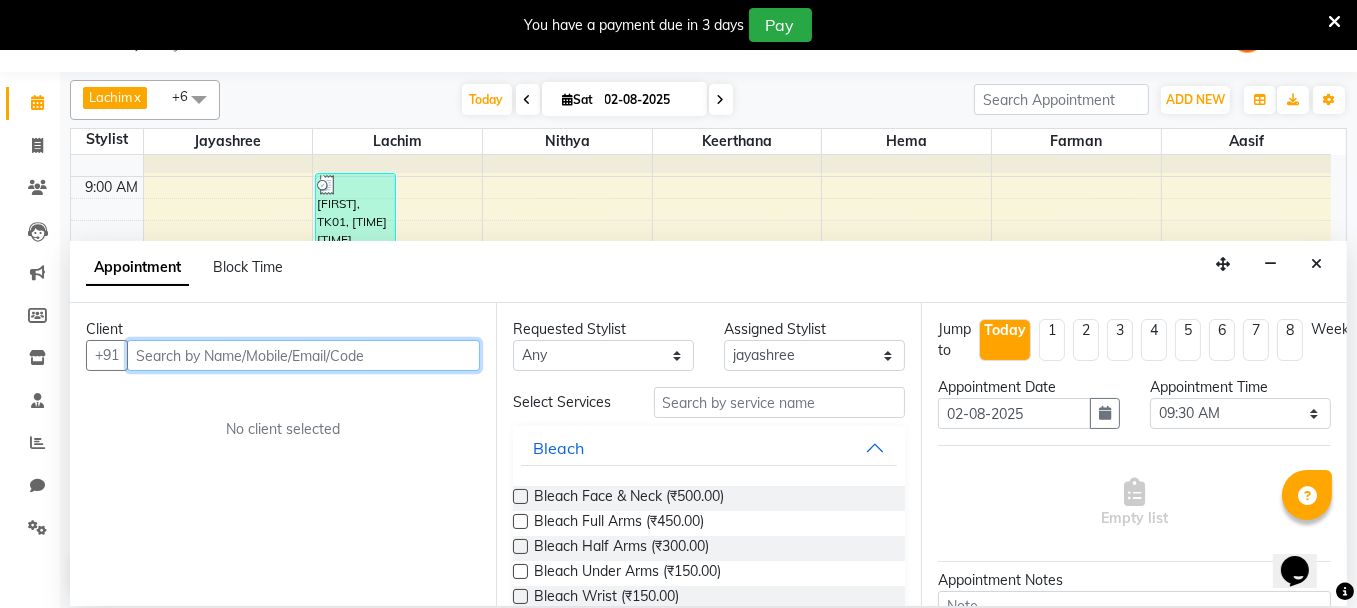 click at bounding box center (303, 355) 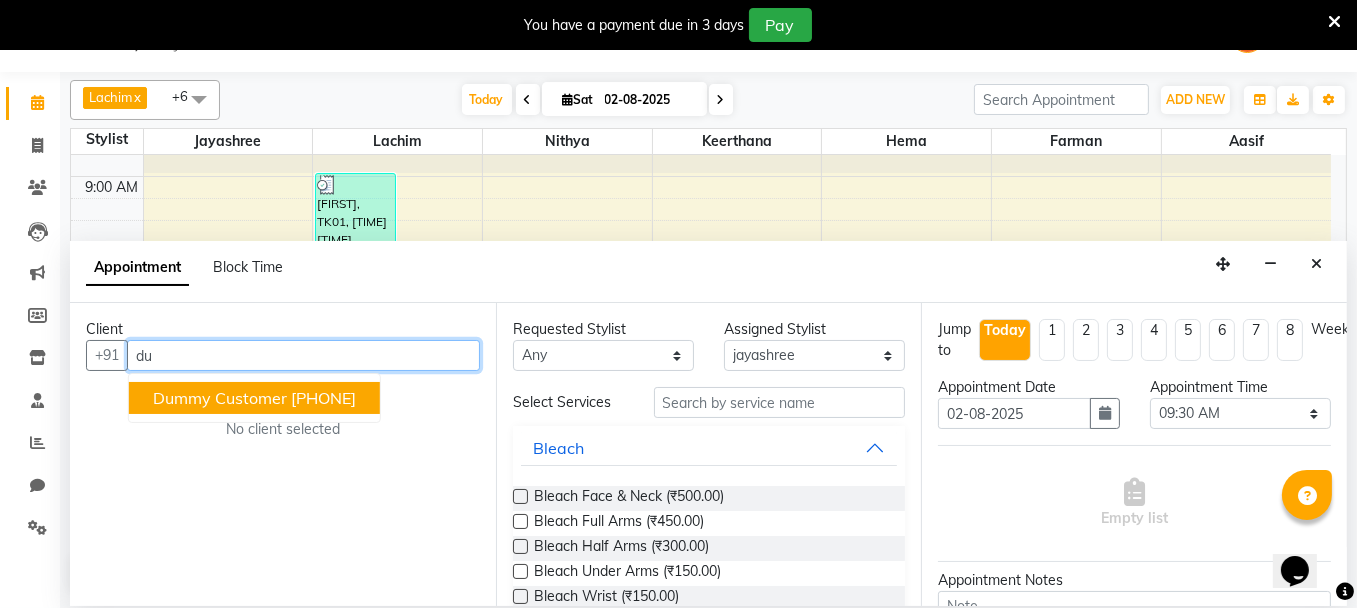 type on "d" 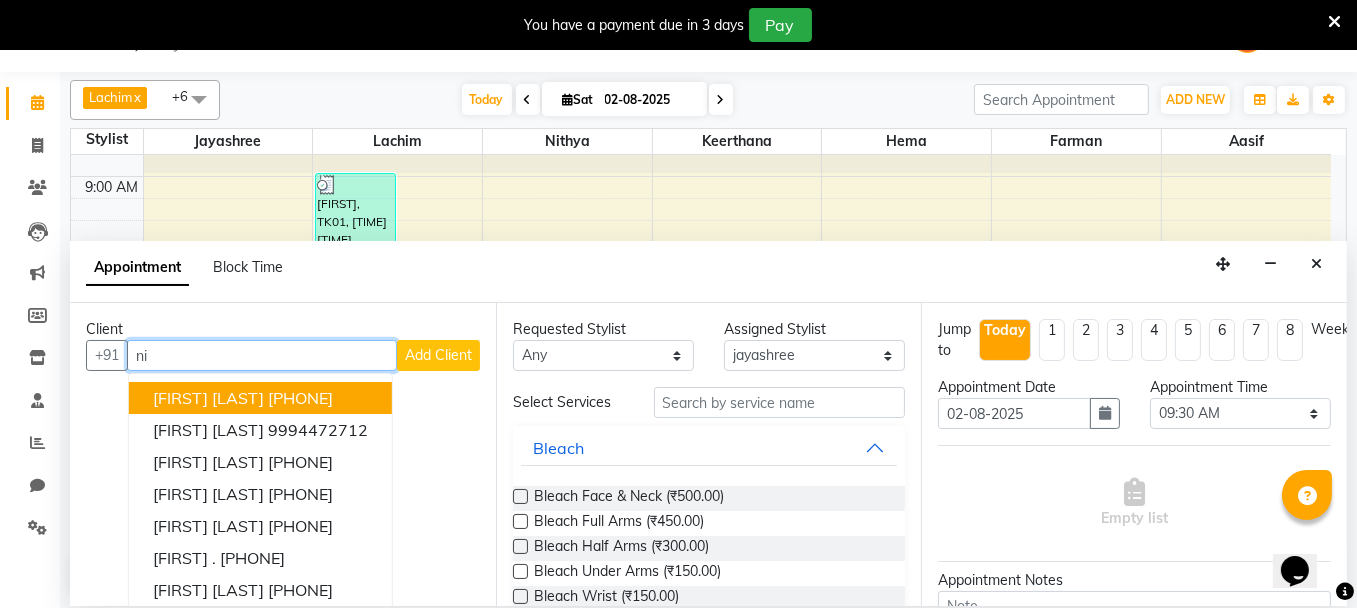 type on "n" 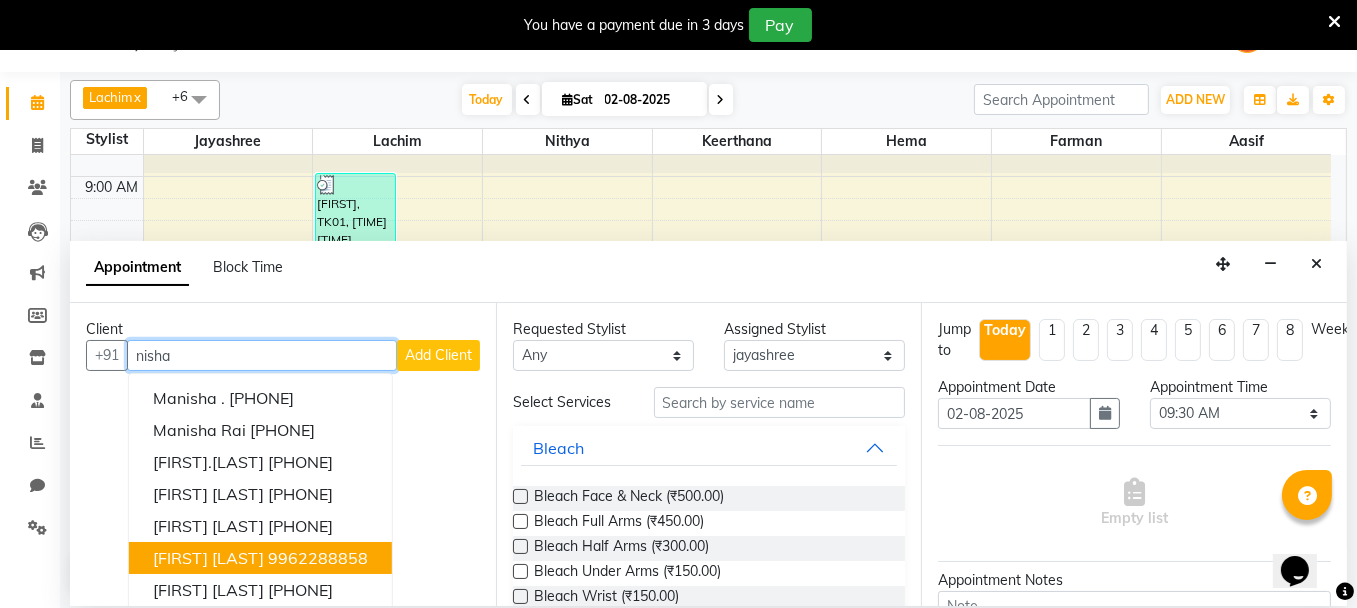 click on "9962288858" at bounding box center [318, 558] 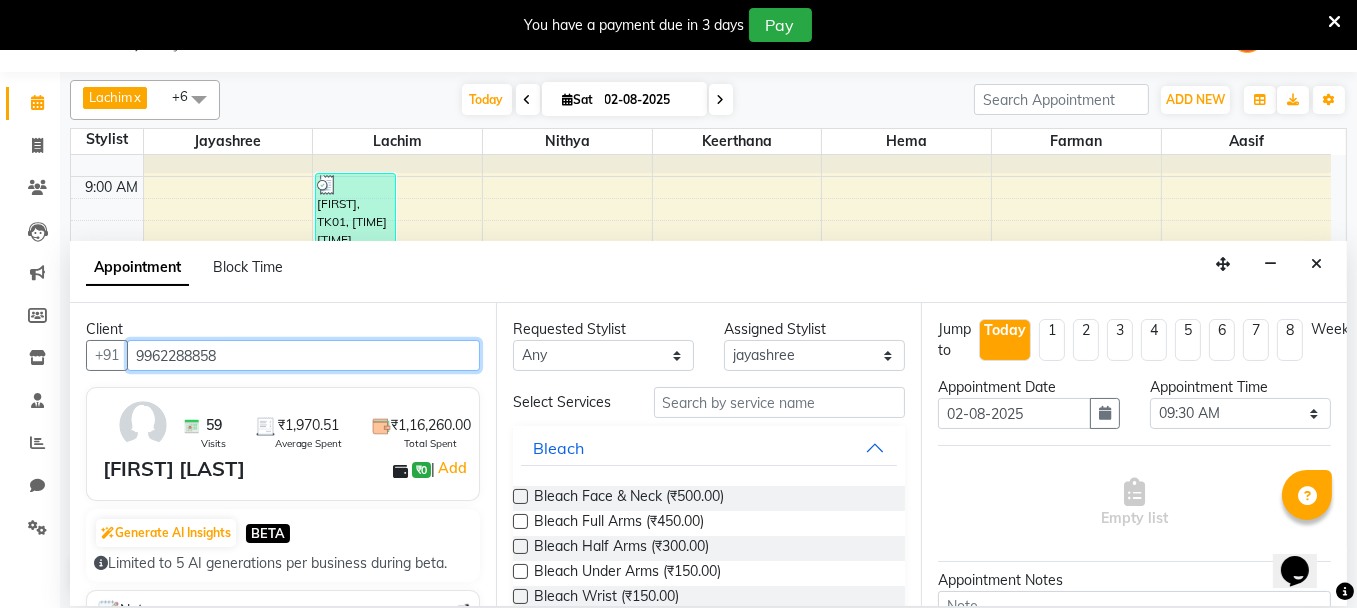 type on "9962288858" 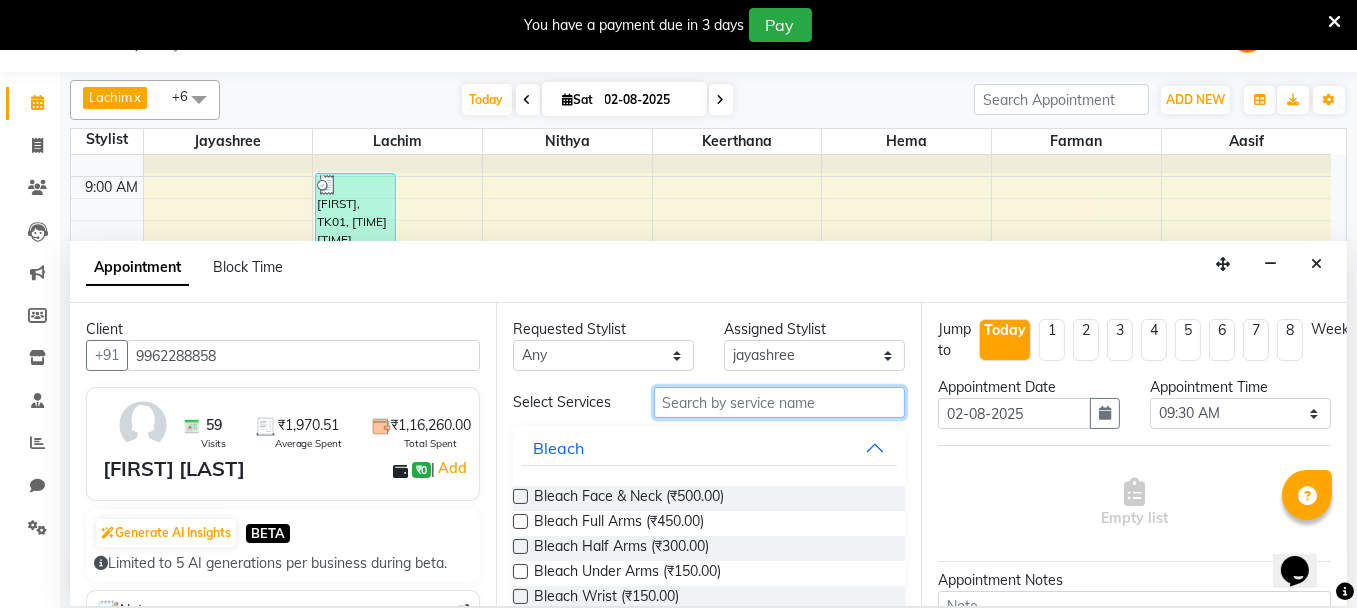click at bounding box center [780, 402] 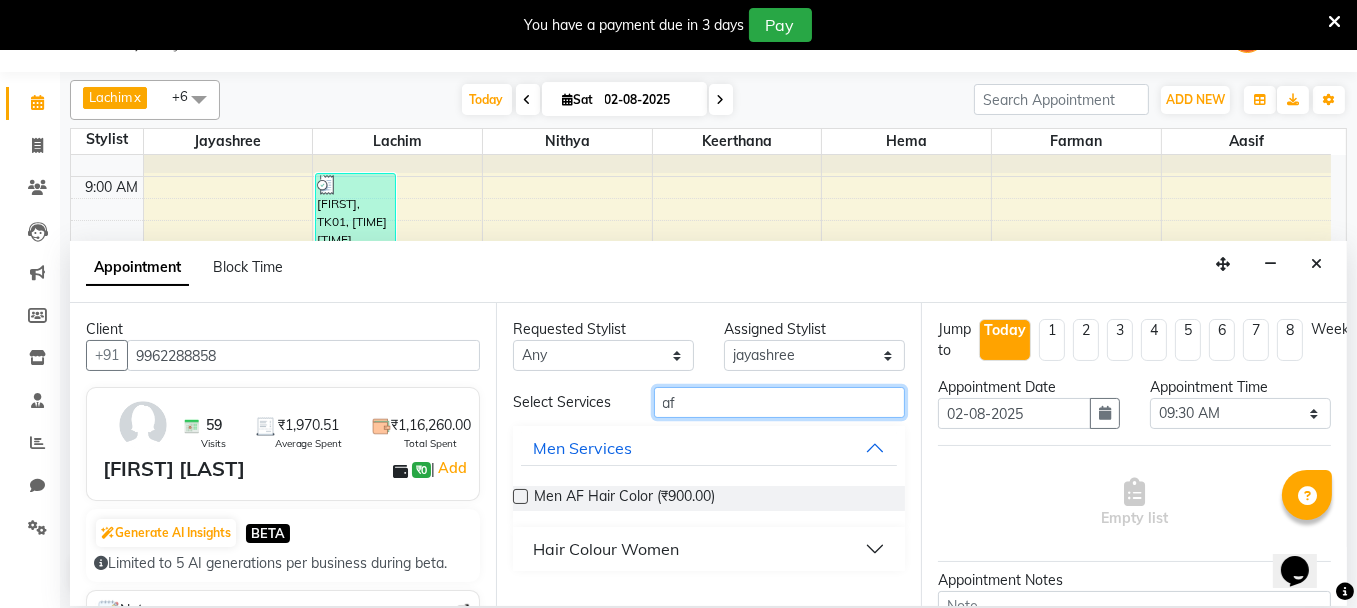 type on "af" 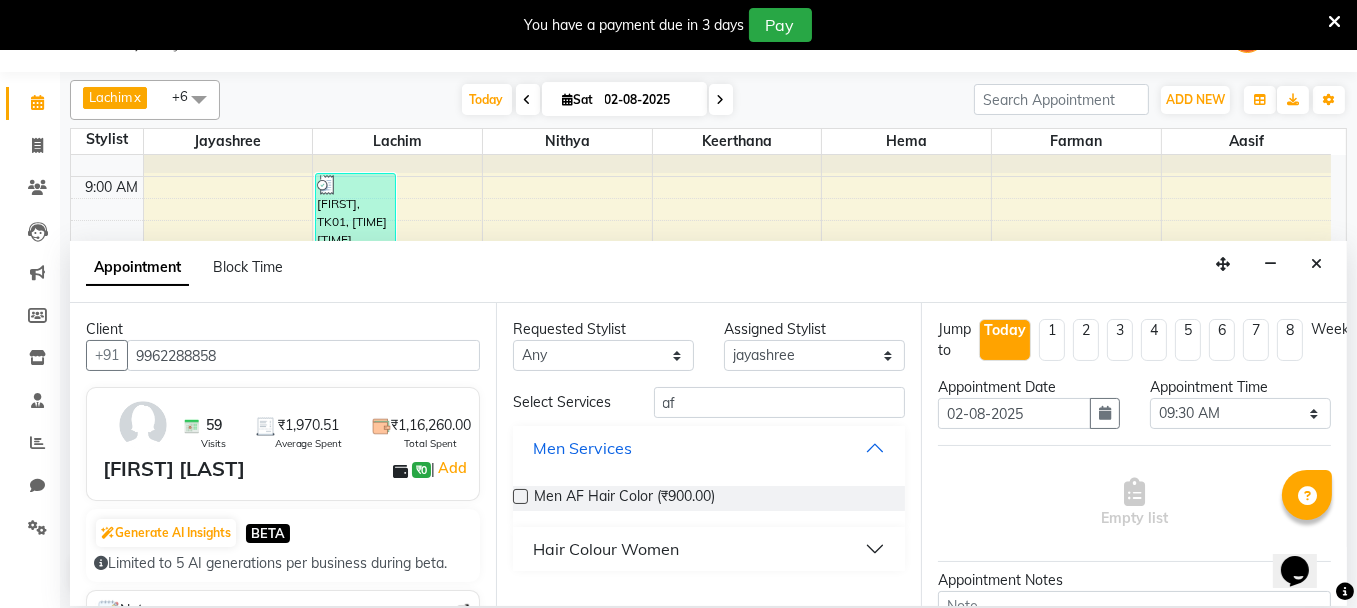 click on "Men Services" at bounding box center (709, 448) 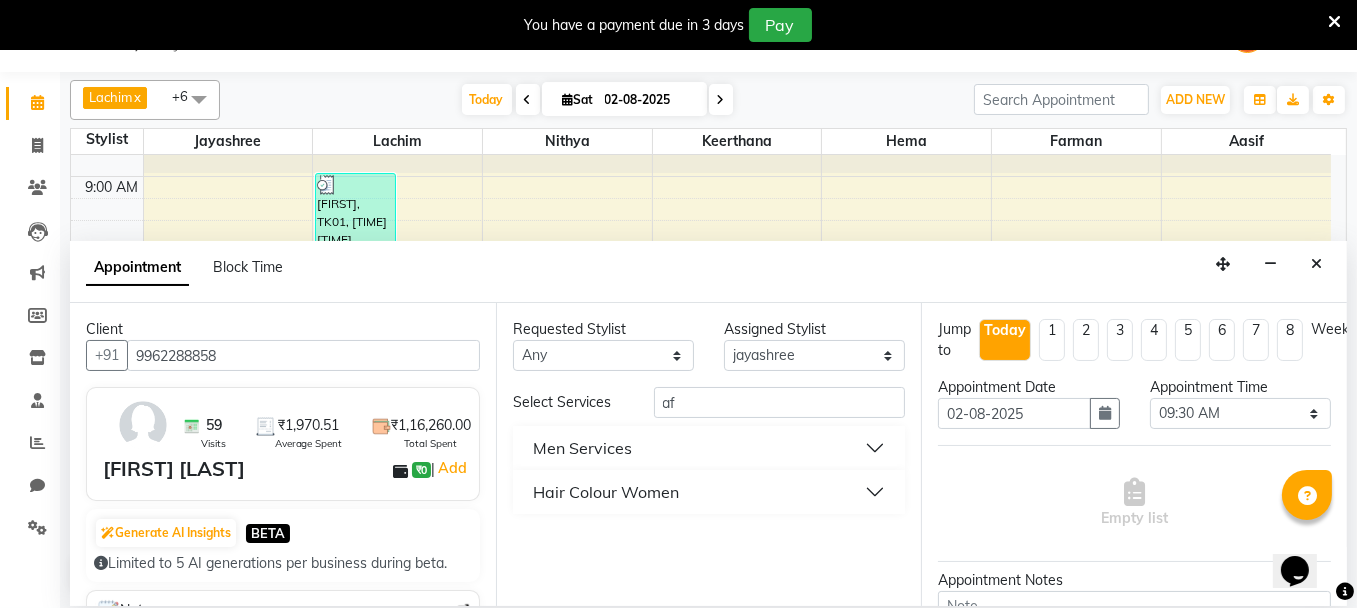click on "Hair  Colour Women" at bounding box center [709, 492] 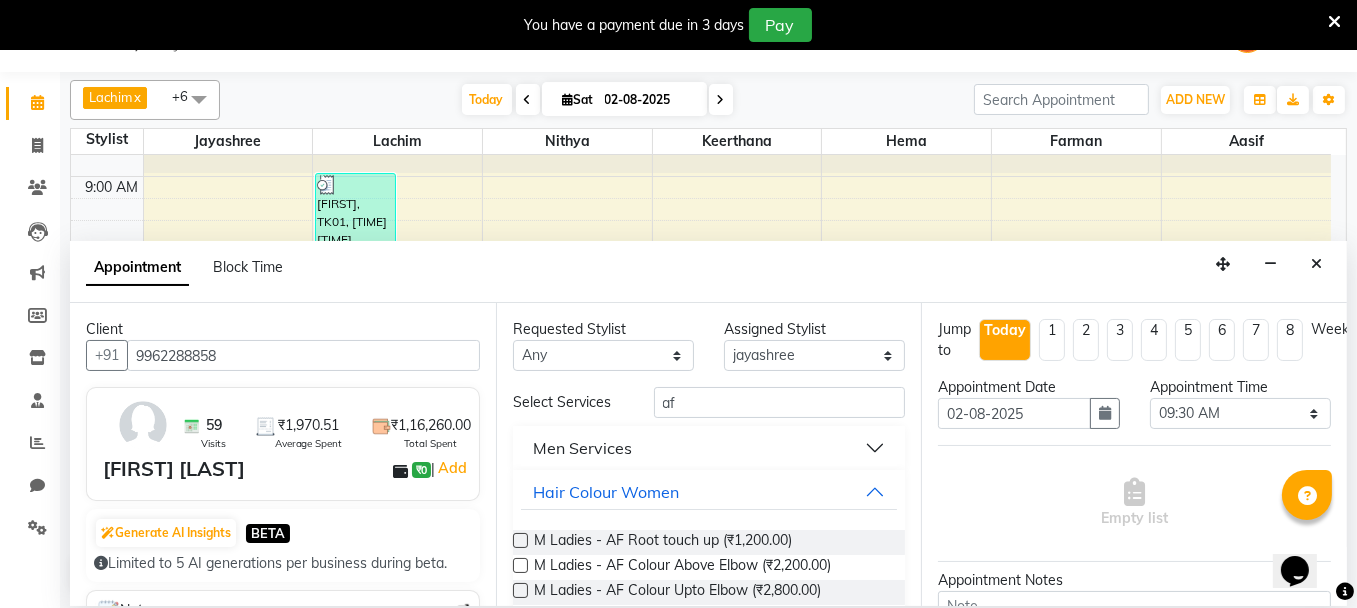click at bounding box center [520, 540] 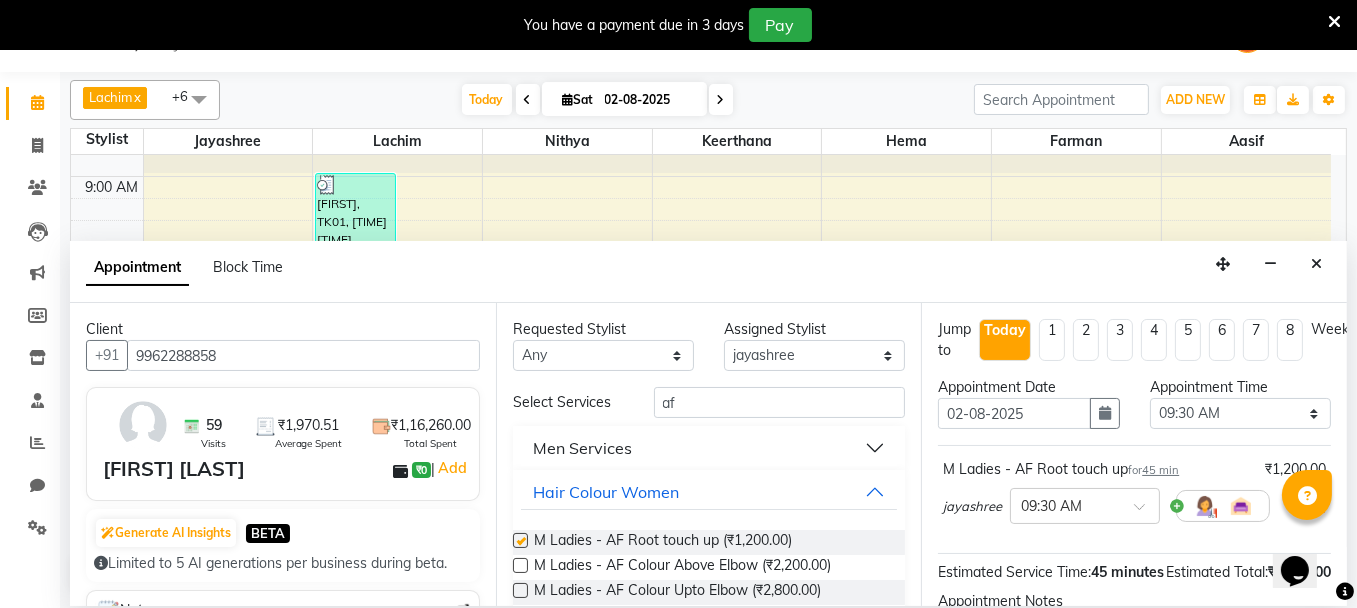 checkbox on "false" 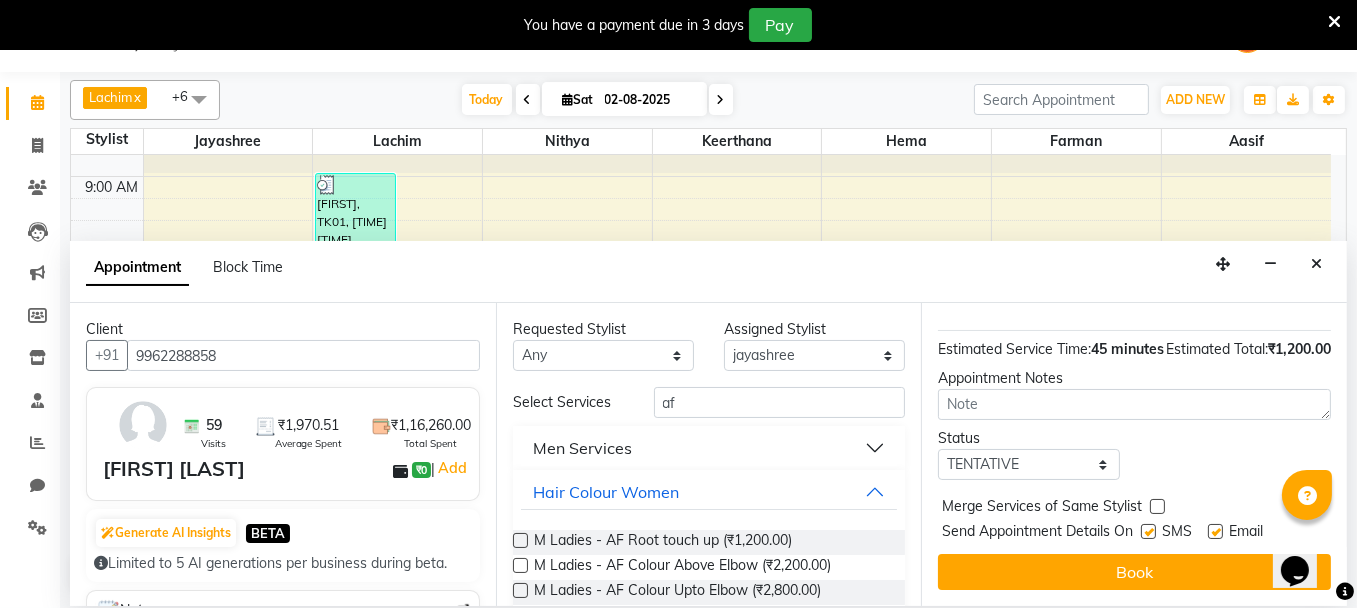 scroll, scrollTop: 252, scrollLeft: 0, axis: vertical 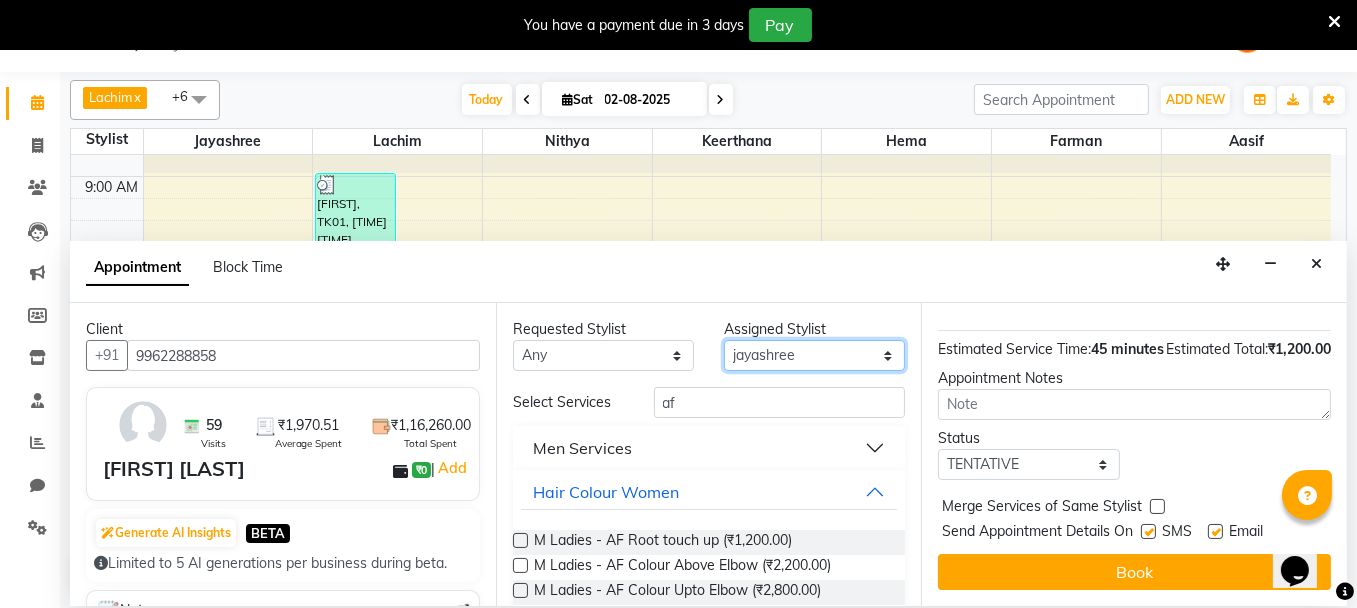 click on "Select [FIRST] [FIRST] [FIRST] [FIRST] [FIRST] [FIRST] [FIRST] [FIRST]  [FIRST]  [FIRST]  [FIRST]  [FIRST]  [FIRST]  [FIRST]  [FIRST]  [FIRST]" at bounding box center (814, 355) 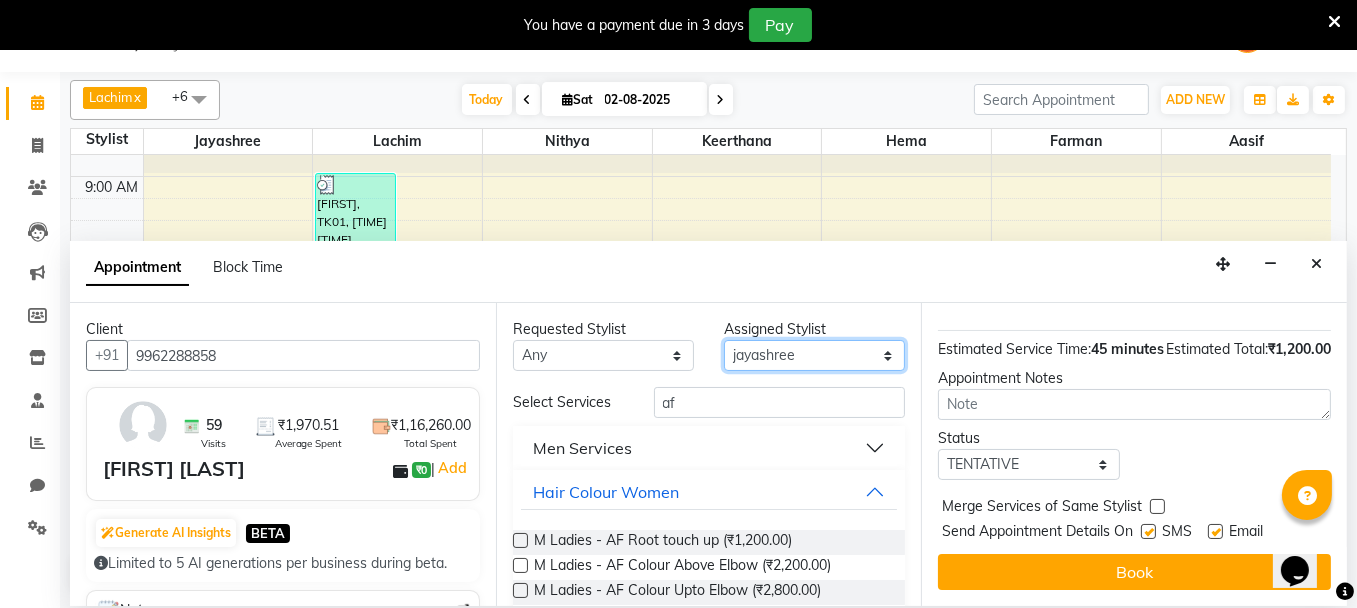 select on "18746" 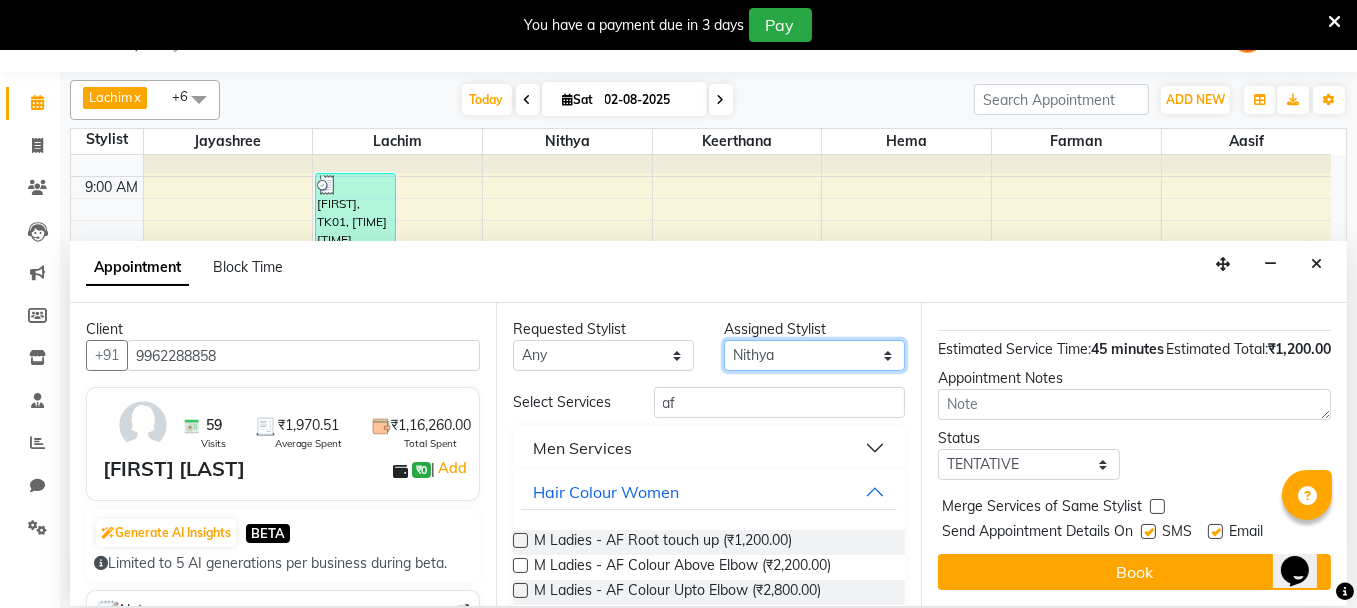 click on "Select [FIRST] [FIRST] [FIRST] [FIRST] [FIRST] [FIRST] [FIRST] [FIRST]  [FIRST]  [FIRST]  [FIRST]  [FIRST]  [FIRST]  [FIRST]  [FIRST]  [FIRST]" at bounding box center [814, 355] 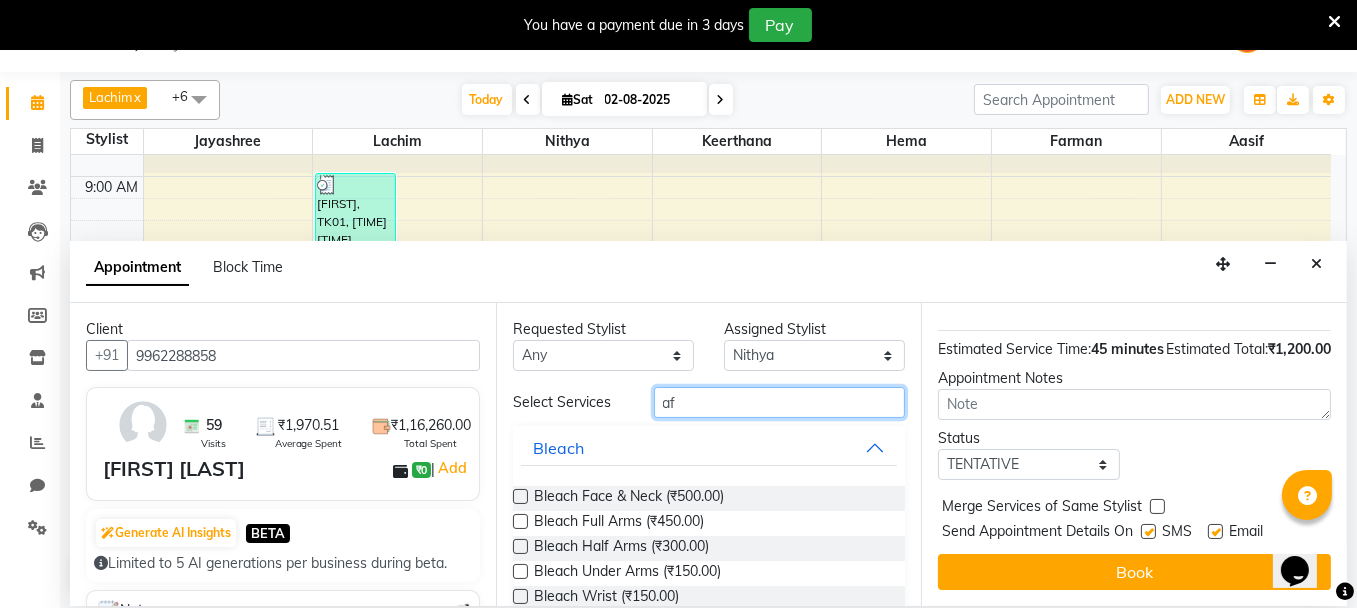 click on "af" at bounding box center (780, 402) 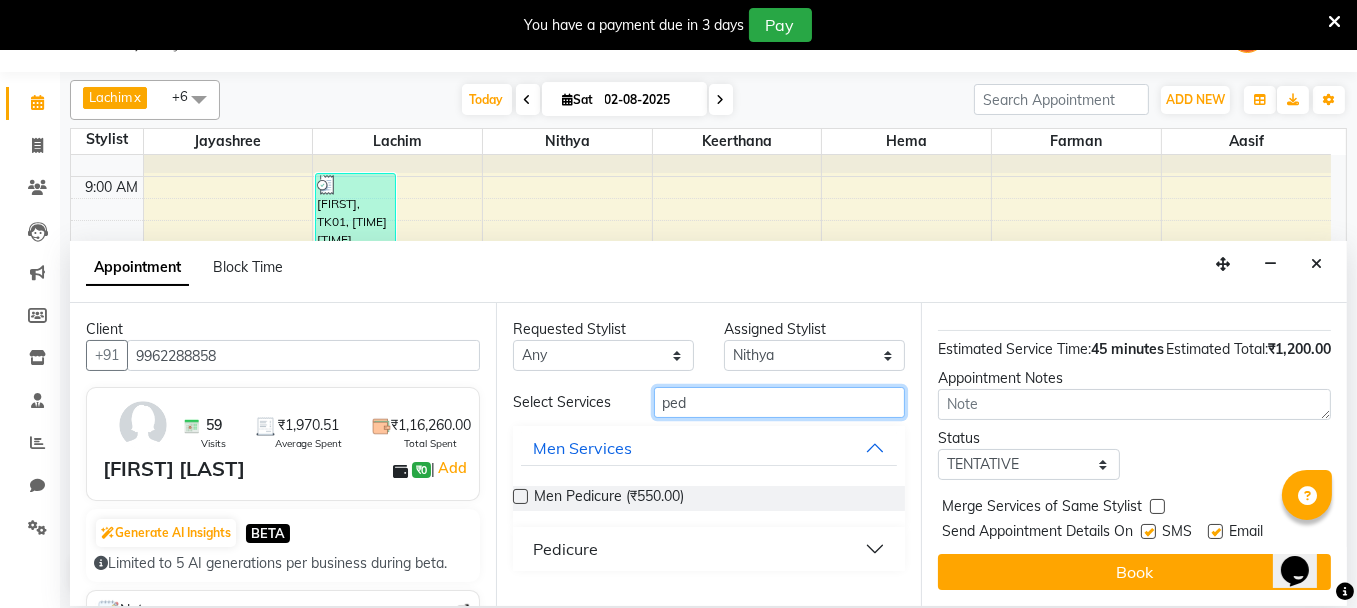 type on "ped" 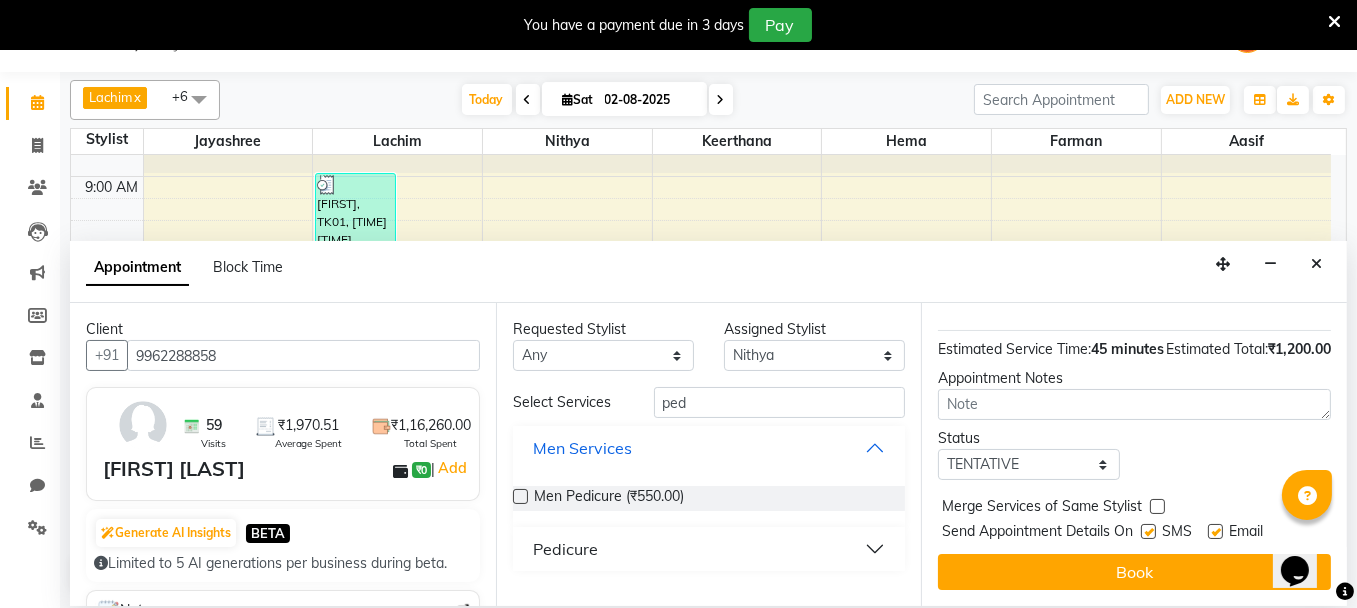 click on "Men Services" at bounding box center (709, 448) 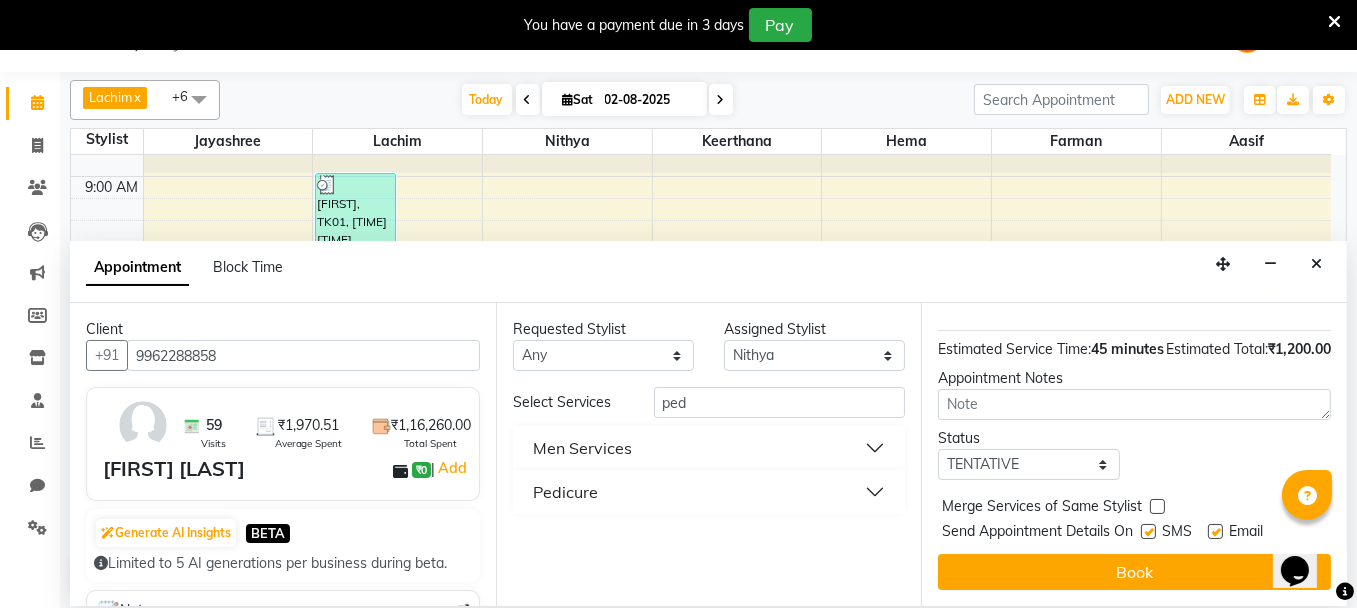 click on "Pedicure" at bounding box center (709, 492) 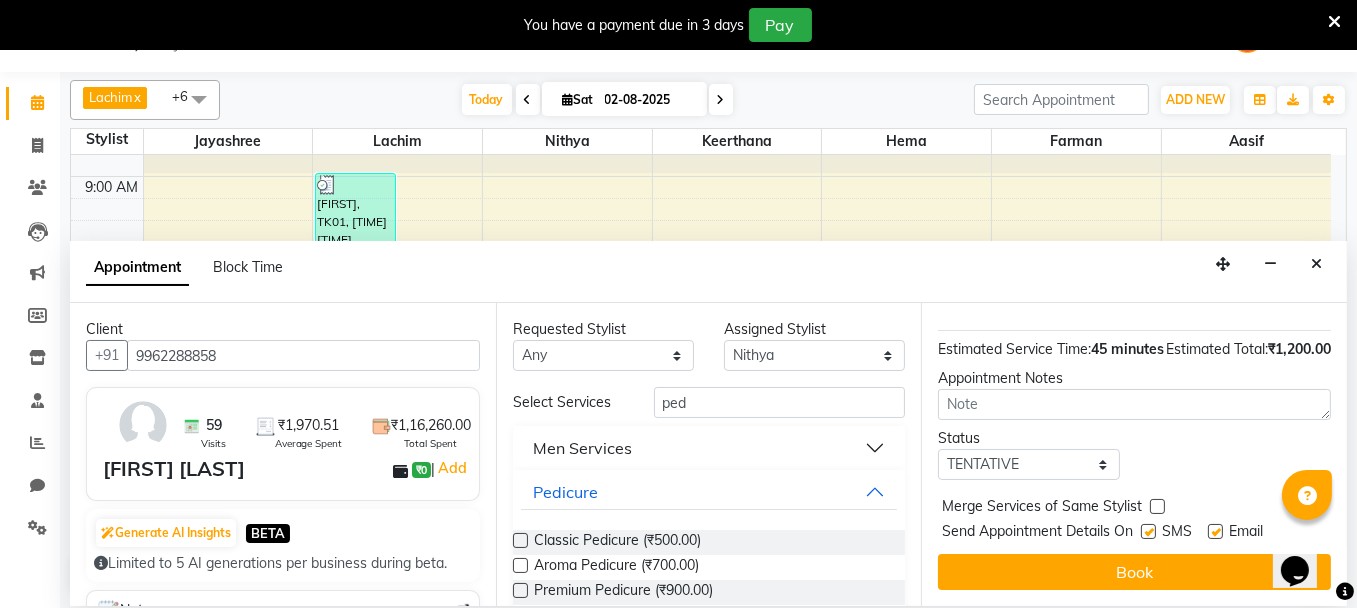 click at bounding box center [520, 590] 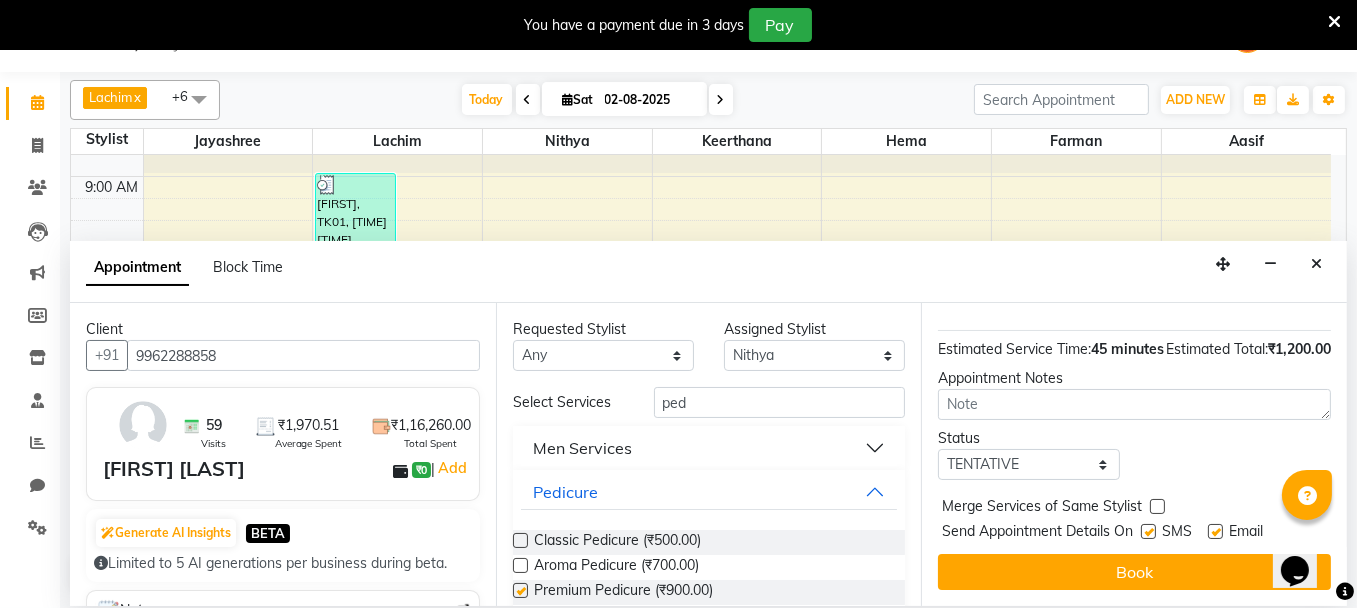 scroll, scrollTop: 343, scrollLeft: 0, axis: vertical 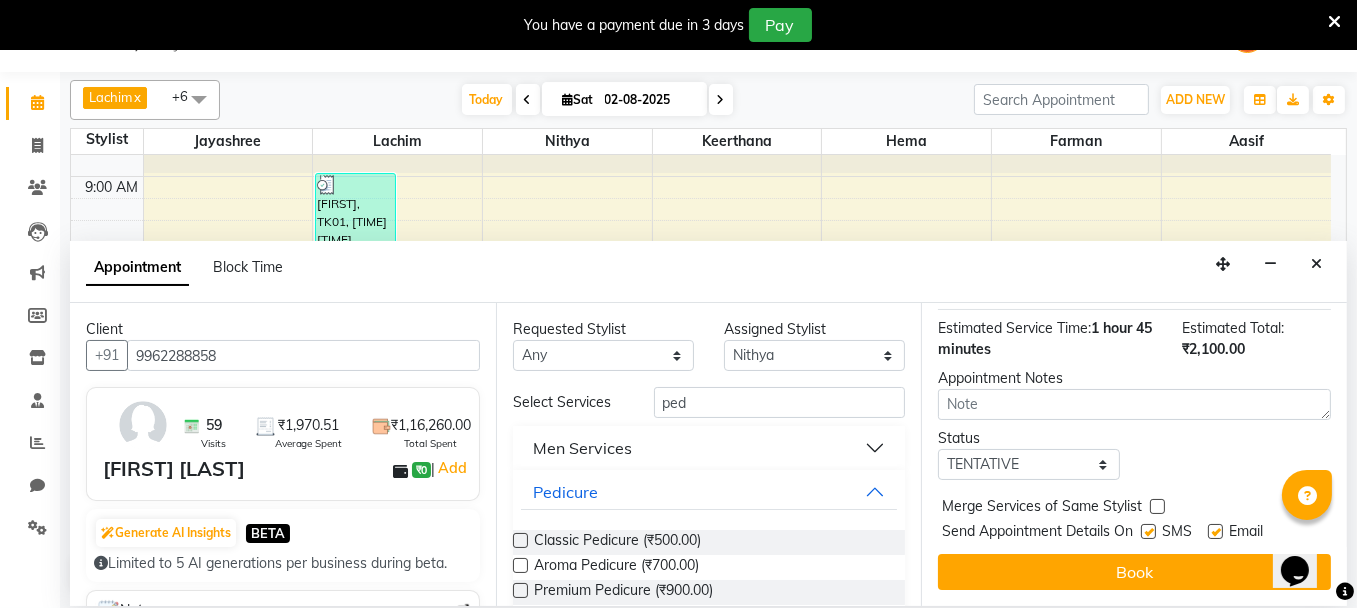 checkbox on "false" 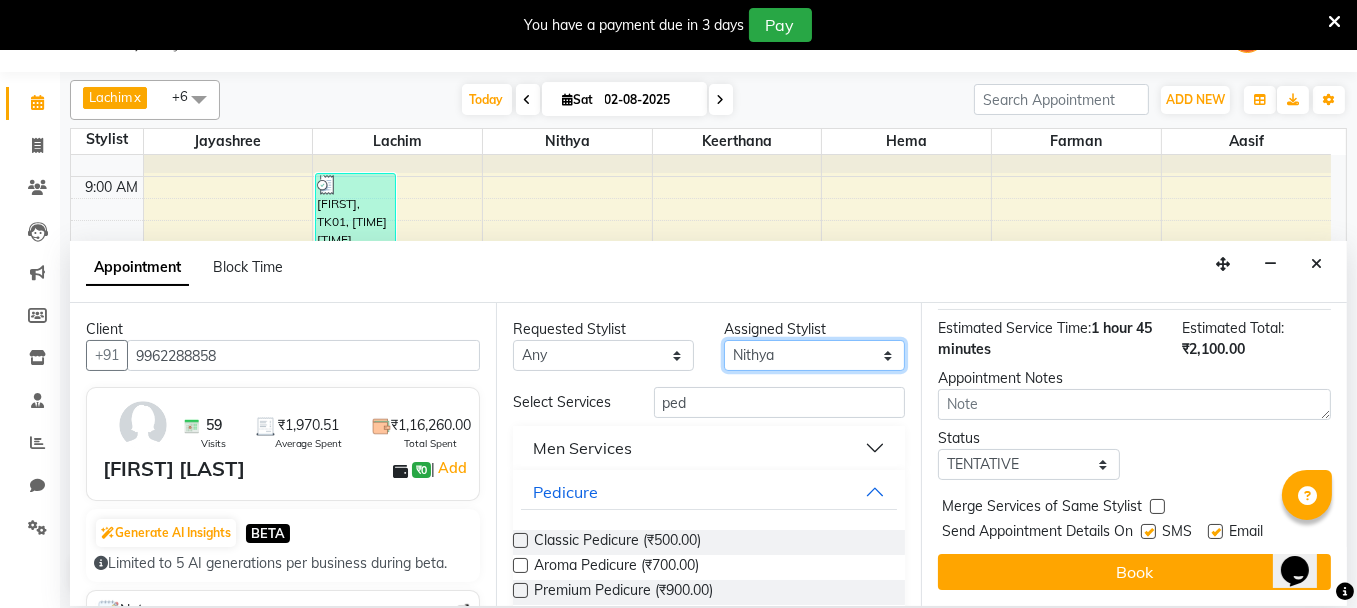 click on "Select [FIRST] [FIRST] [FIRST] [FIRST] [FIRST] [FIRST] [FIRST] [FIRST]  [FIRST]  [FIRST]  [FIRST]  [FIRST]  [FIRST]  [FIRST]  [FIRST]  [FIRST]" at bounding box center (814, 355) 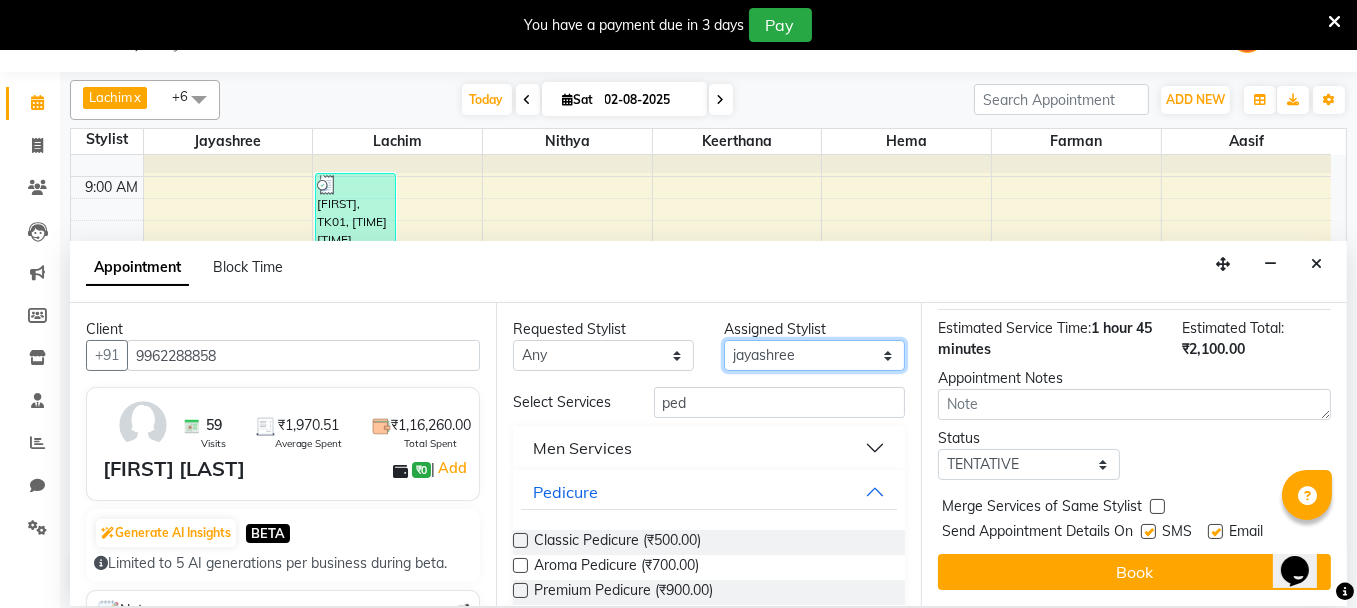 click on "Select [FIRST] [FIRST] [FIRST] [FIRST] [FIRST] [FIRST] [FIRST] [FIRST]  [FIRST]  [FIRST]  [FIRST]  [FIRST]  [FIRST]  [FIRST]  [FIRST]  [FIRST]" at bounding box center (814, 355) 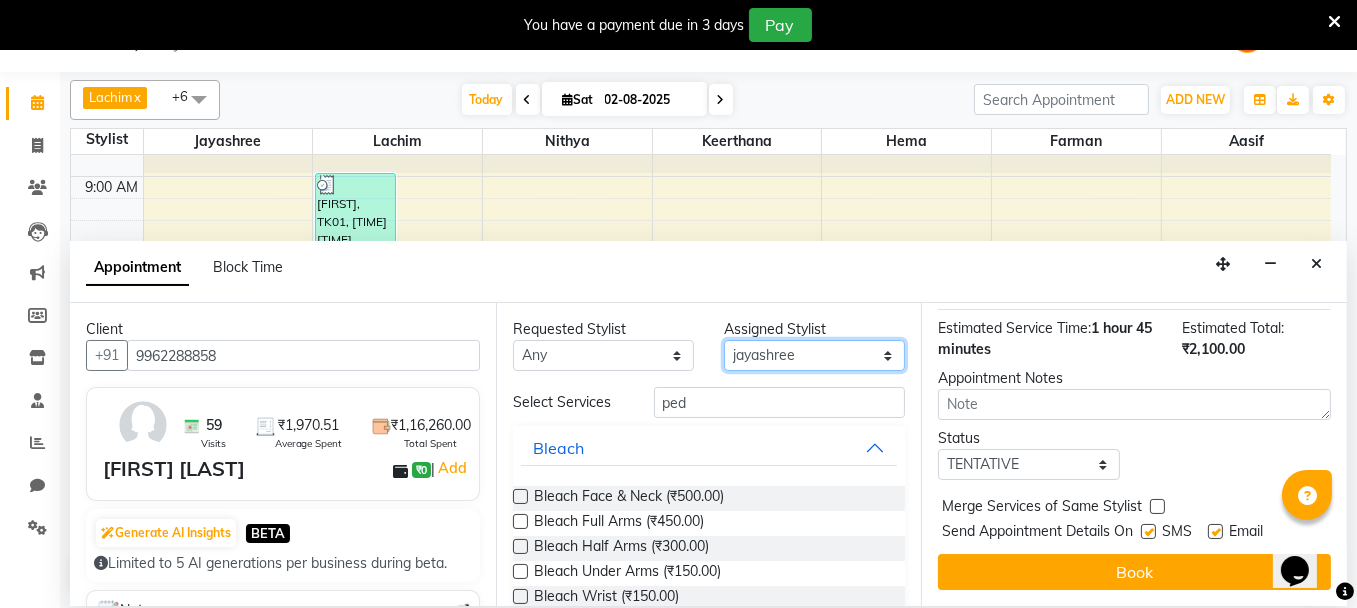 click on "Select [FIRST] [FIRST] [FIRST] [FIRST] [FIRST] [FIRST] [FIRST] [FIRST]  [FIRST]  [FIRST]  [FIRST]  [FIRST]  [FIRST]  [FIRST]  [FIRST]  [FIRST]" at bounding box center [814, 355] 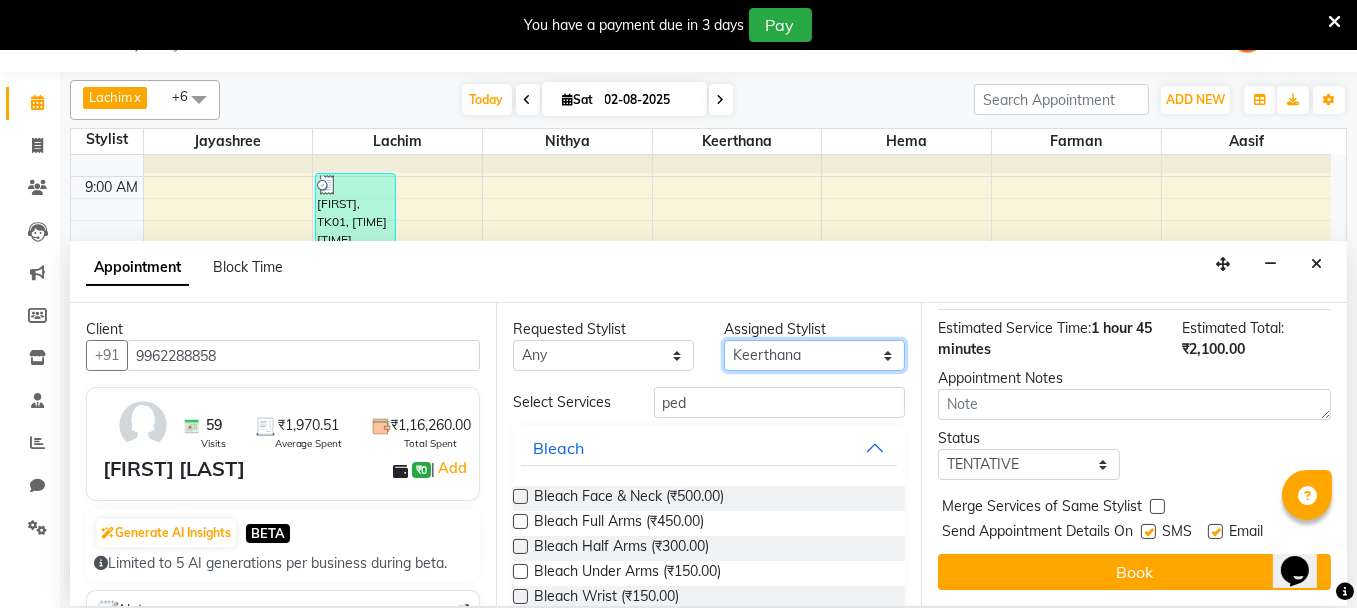 click on "Select [FIRST] [FIRST] [FIRST] [FIRST] [FIRST] [FIRST] [FIRST] [FIRST]  [FIRST]  [FIRST]  [FIRST]  [FIRST]  [FIRST]  [FIRST]  [FIRST]  [FIRST]" at bounding box center (814, 355) 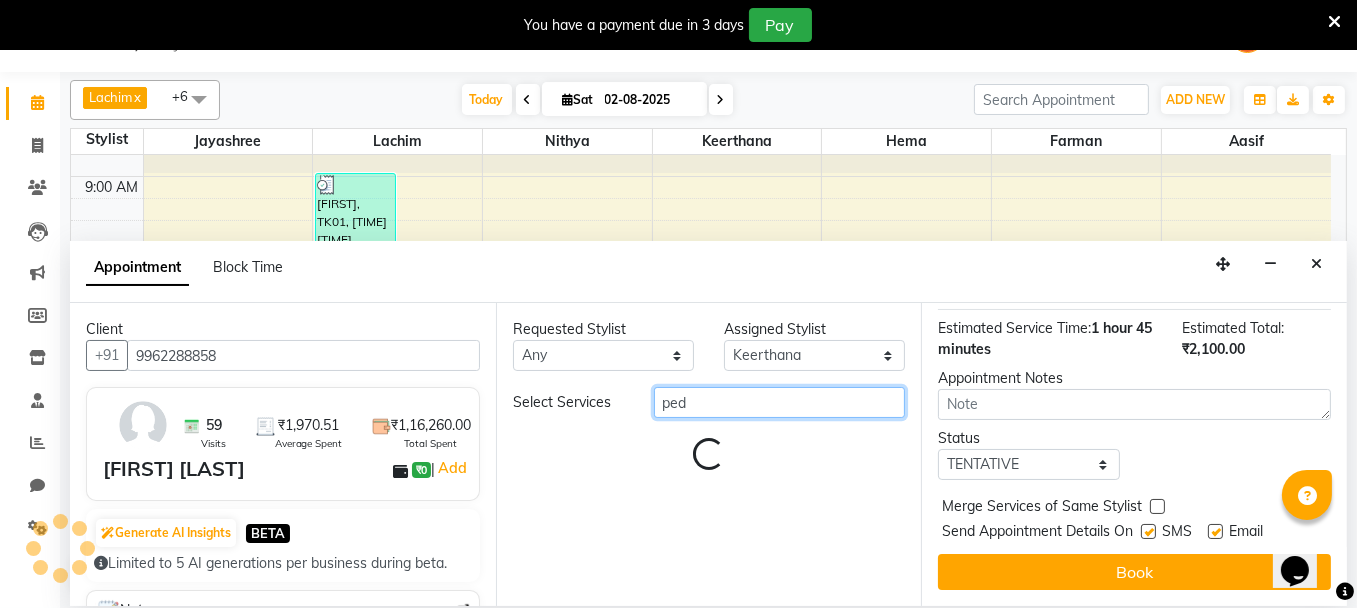 click on "ped" at bounding box center (780, 402) 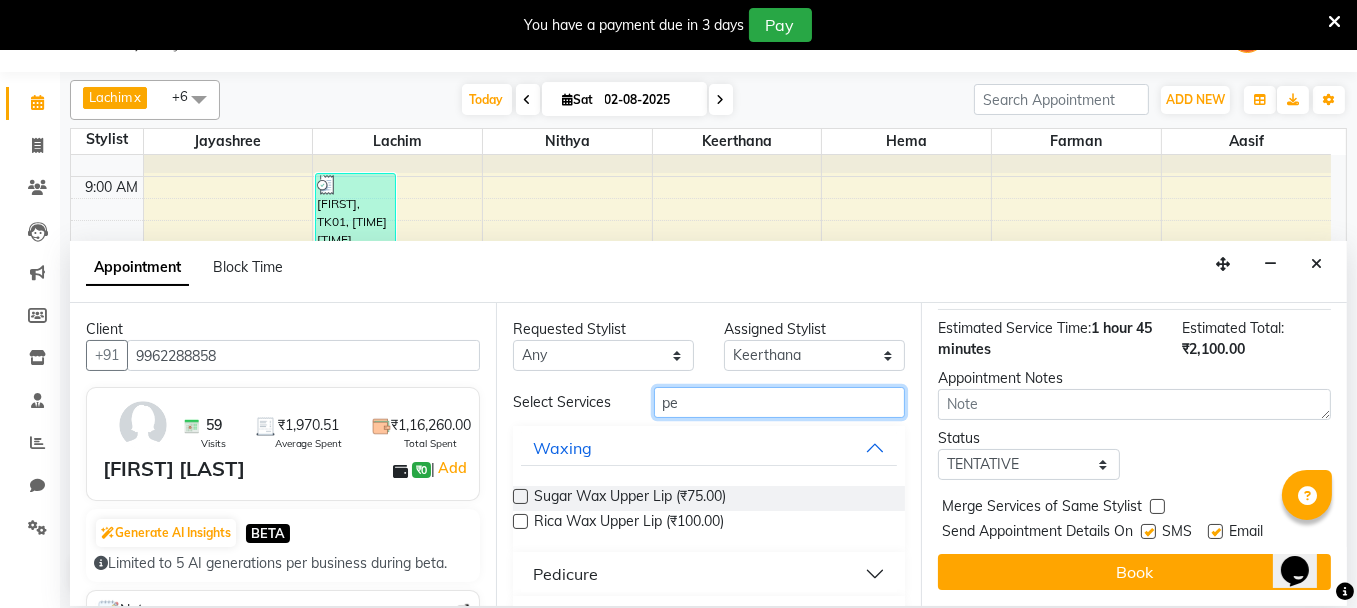 type on "p" 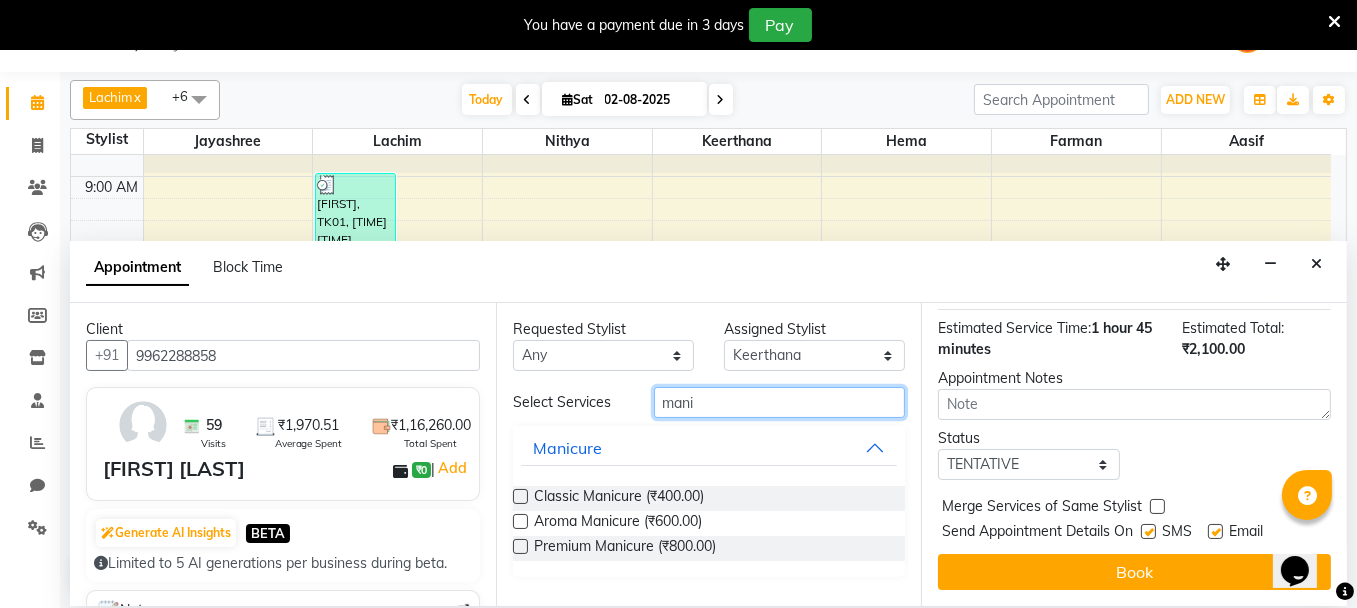 type on "mani" 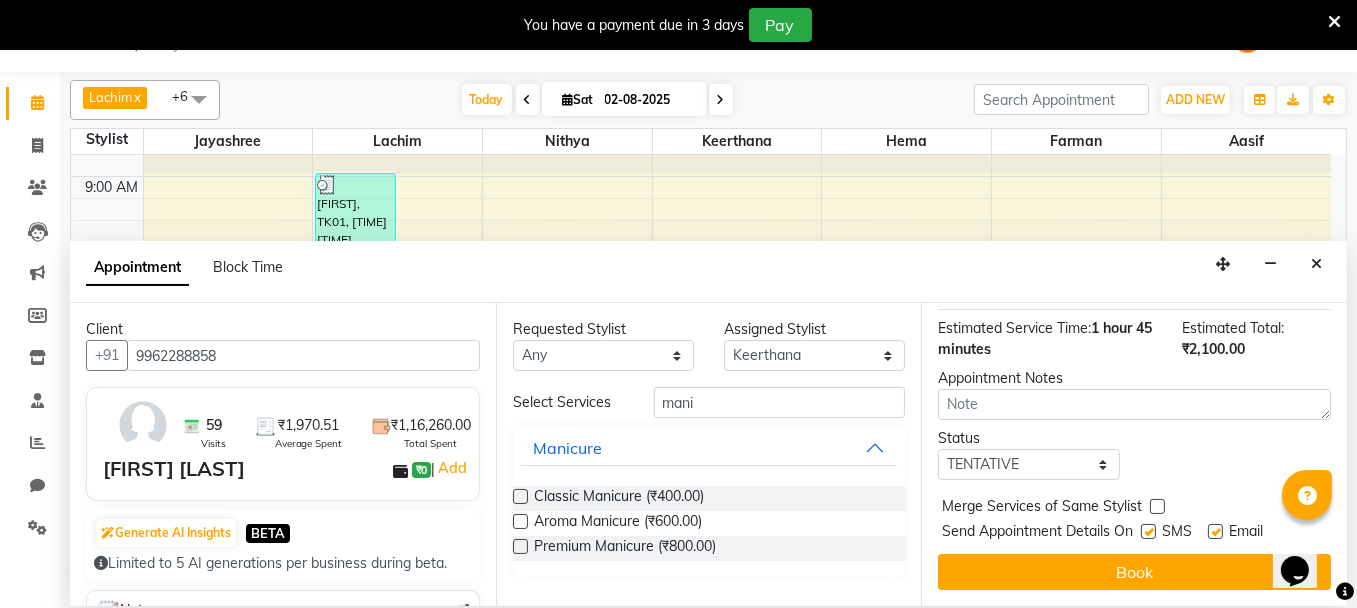 click at bounding box center (520, 546) 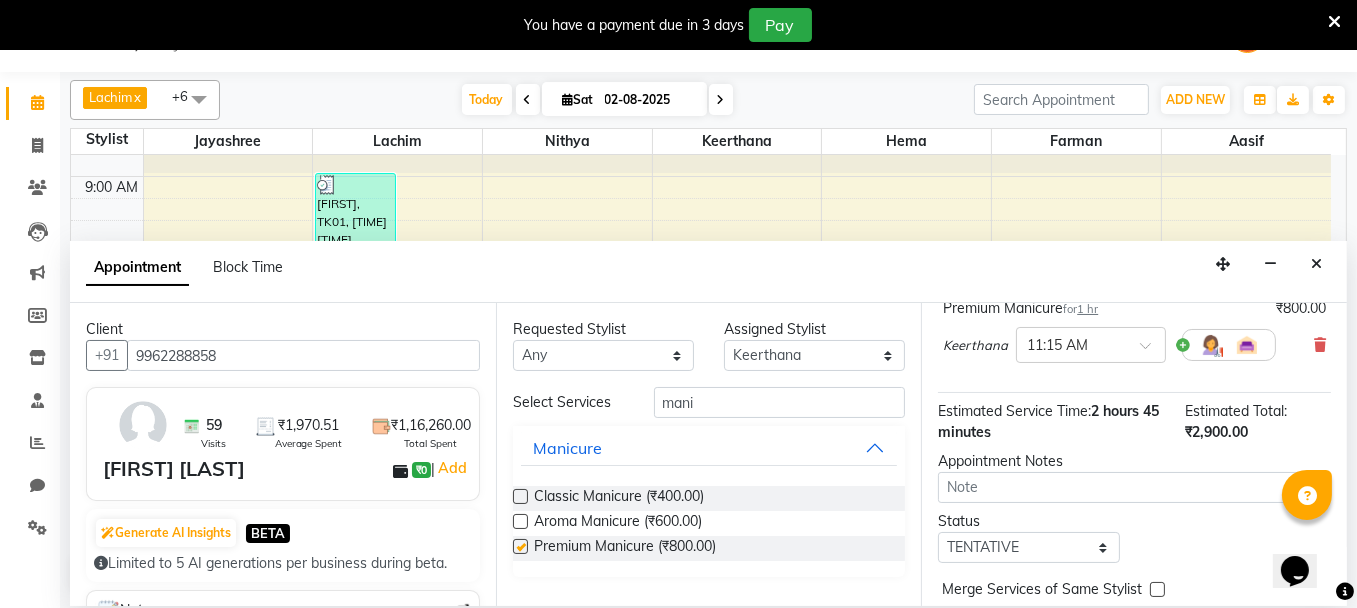 scroll, scrollTop: 434, scrollLeft: 0, axis: vertical 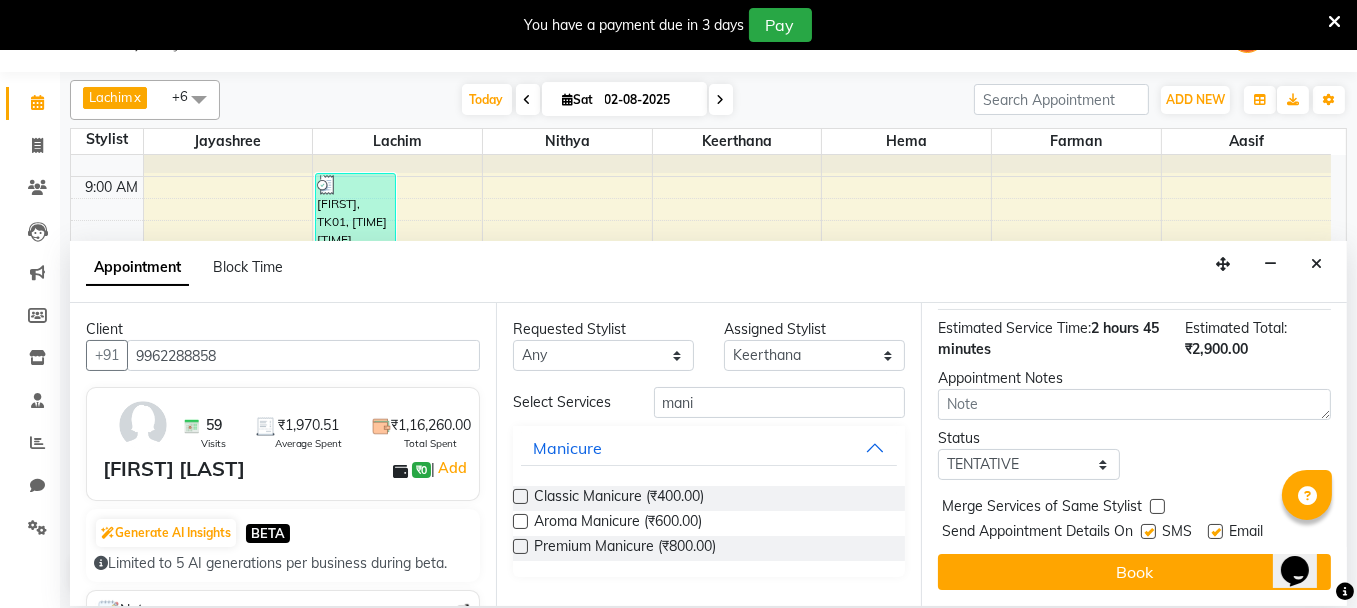 click at bounding box center [520, 546] 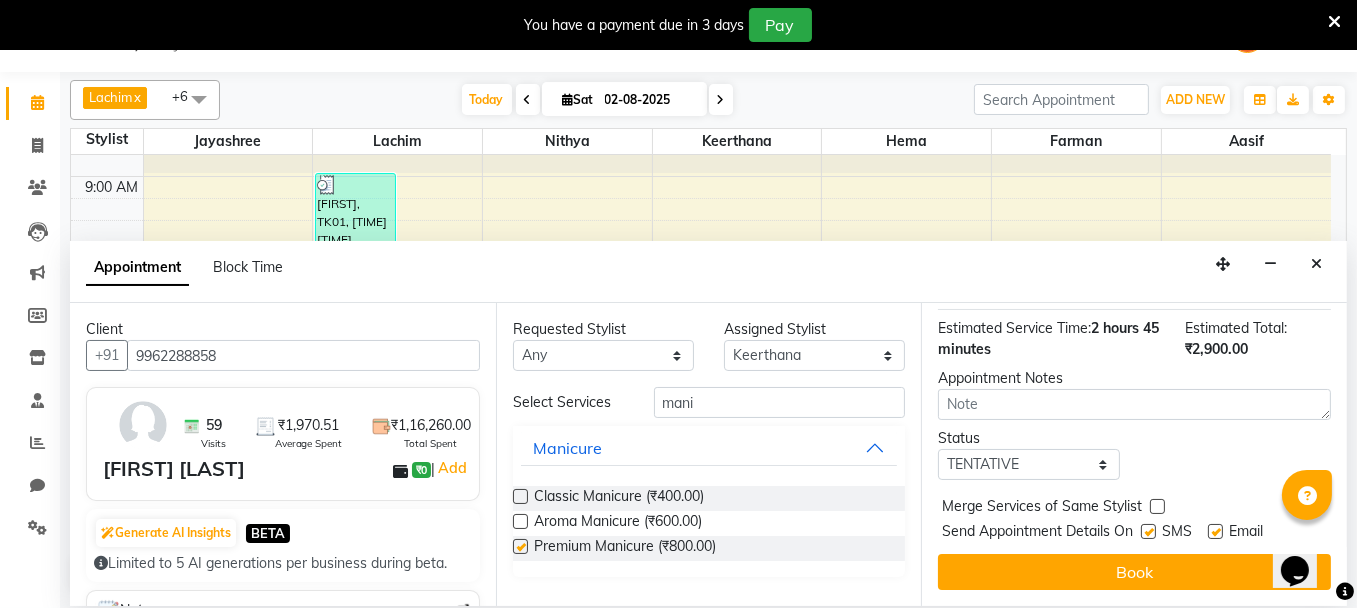scroll, scrollTop: 525, scrollLeft: 0, axis: vertical 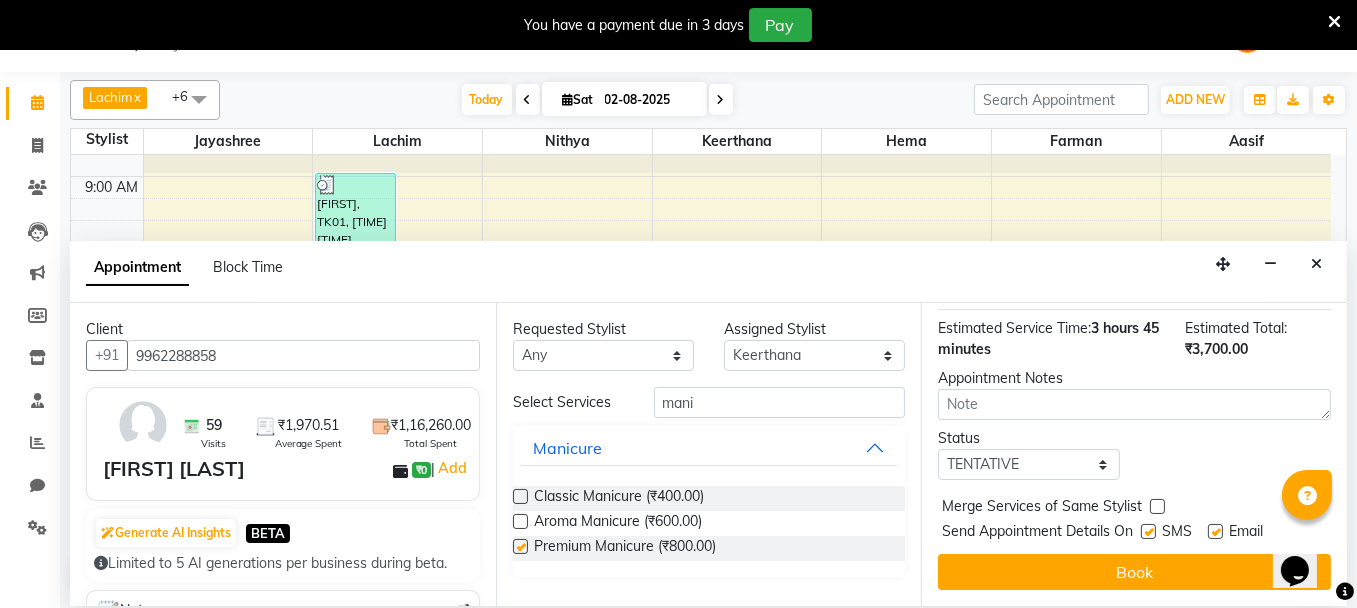 checkbox on "false" 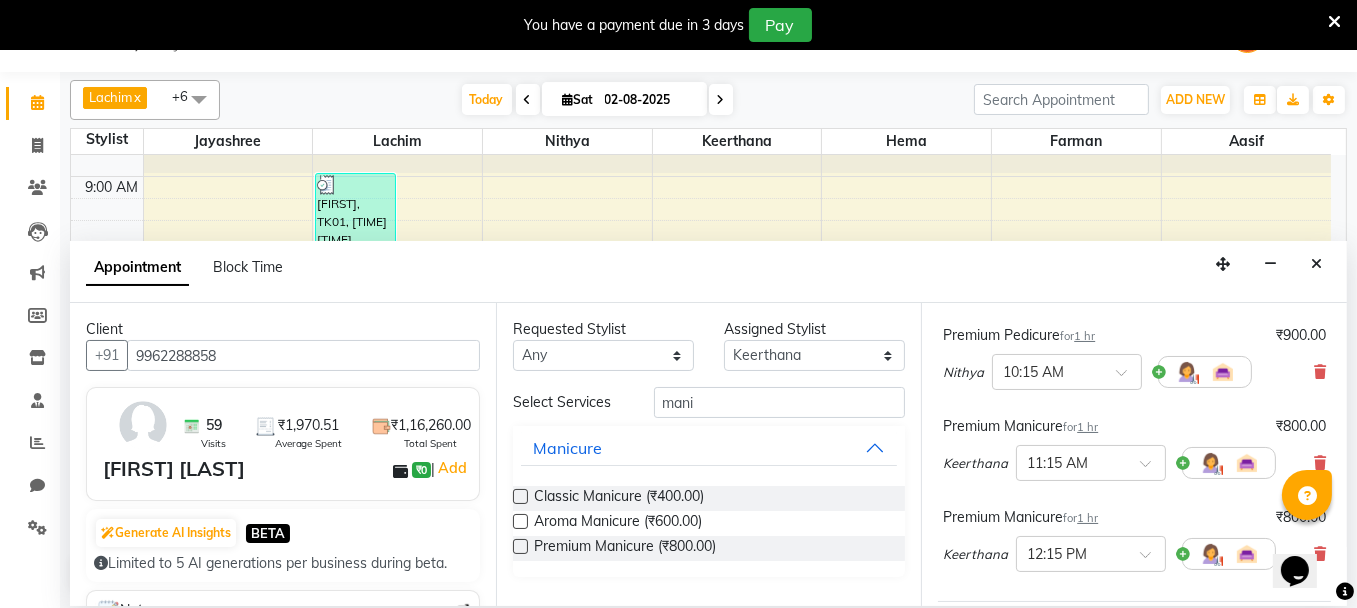 scroll, scrollTop: 325, scrollLeft: 0, axis: vertical 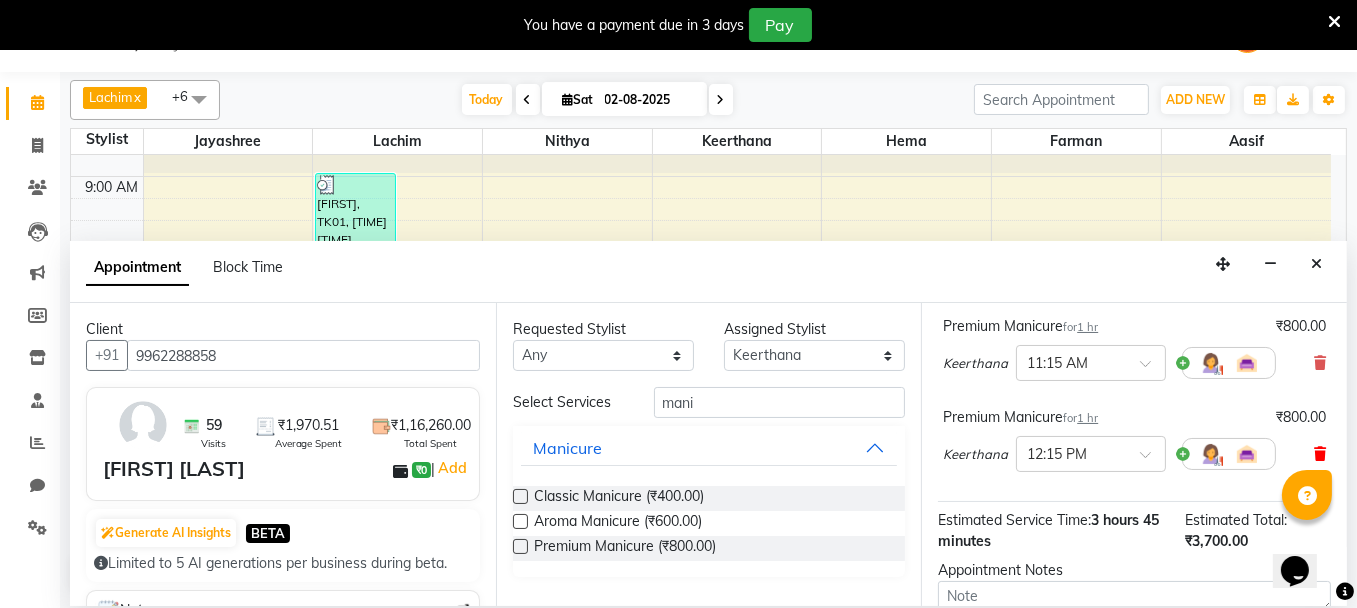 click at bounding box center [1320, 454] 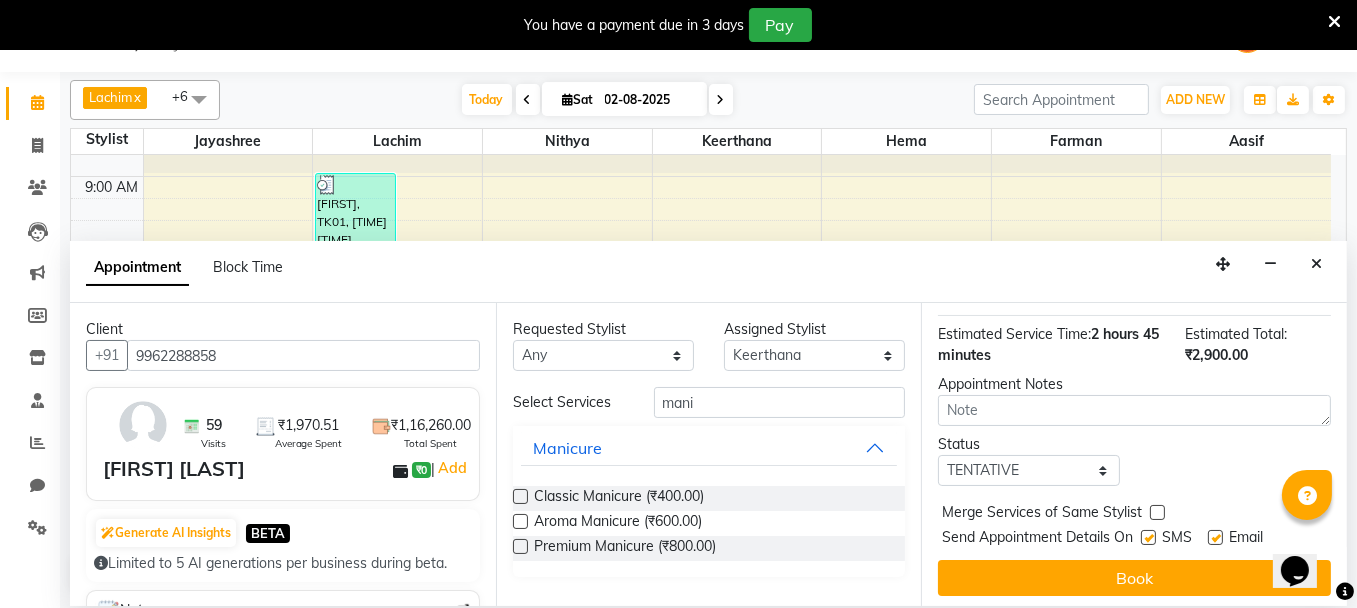 scroll, scrollTop: 425, scrollLeft: 0, axis: vertical 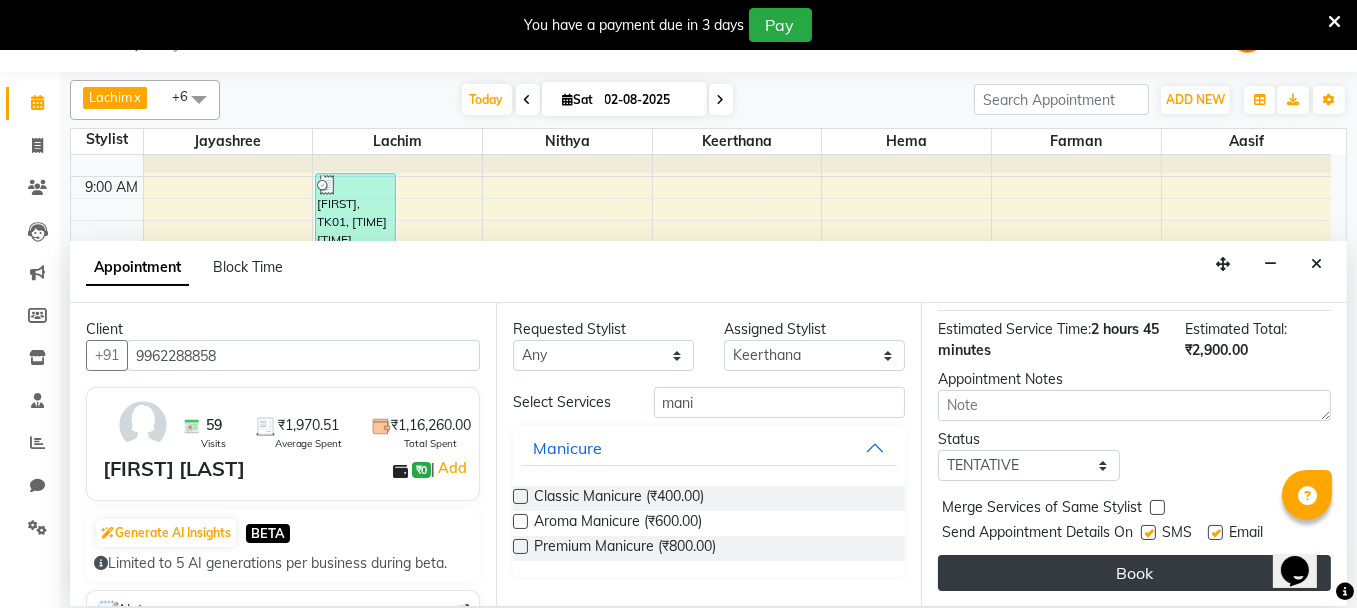 click on "Book" at bounding box center [1134, 573] 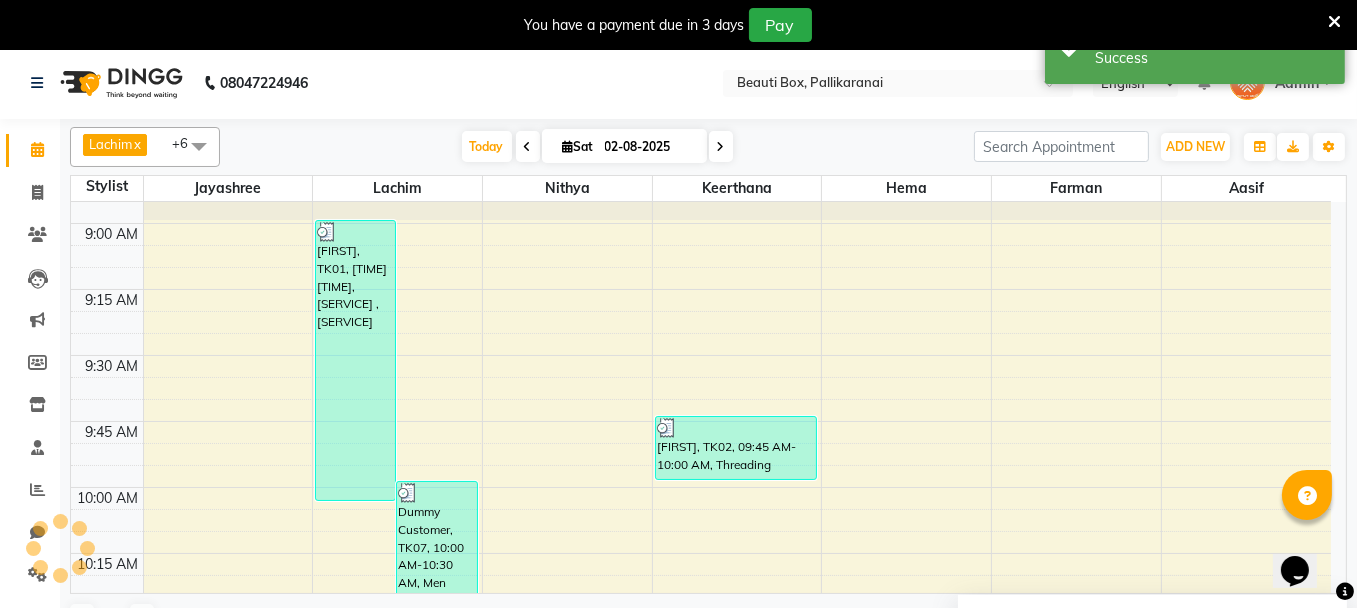 scroll, scrollTop: 0, scrollLeft: 0, axis: both 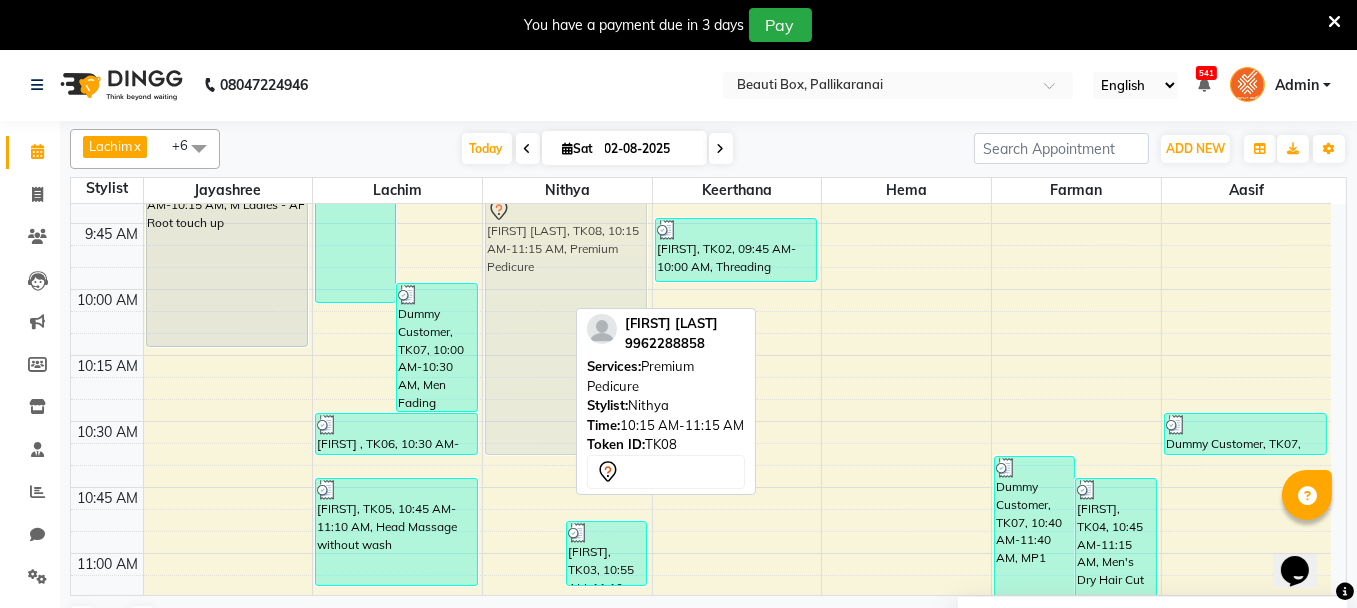 drag, startPoint x: 520, startPoint y: 462, endPoint x: 532, endPoint y: 315, distance: 147.48898 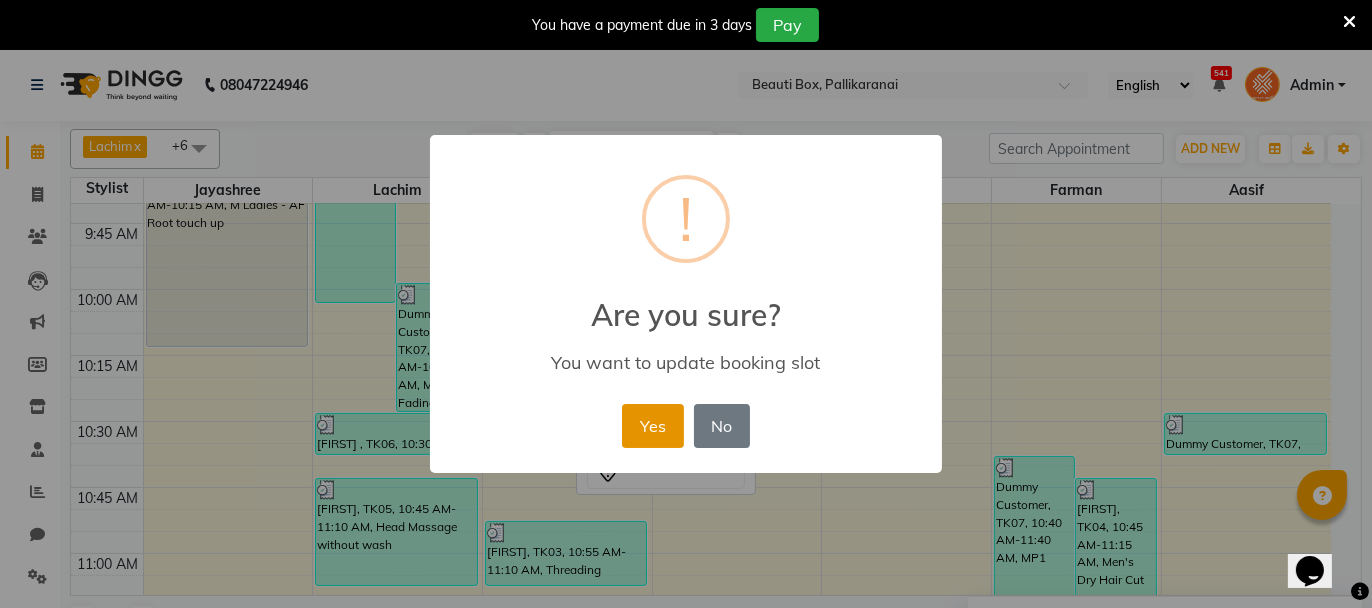 click on "Yes" at bounding box center [652, 426] 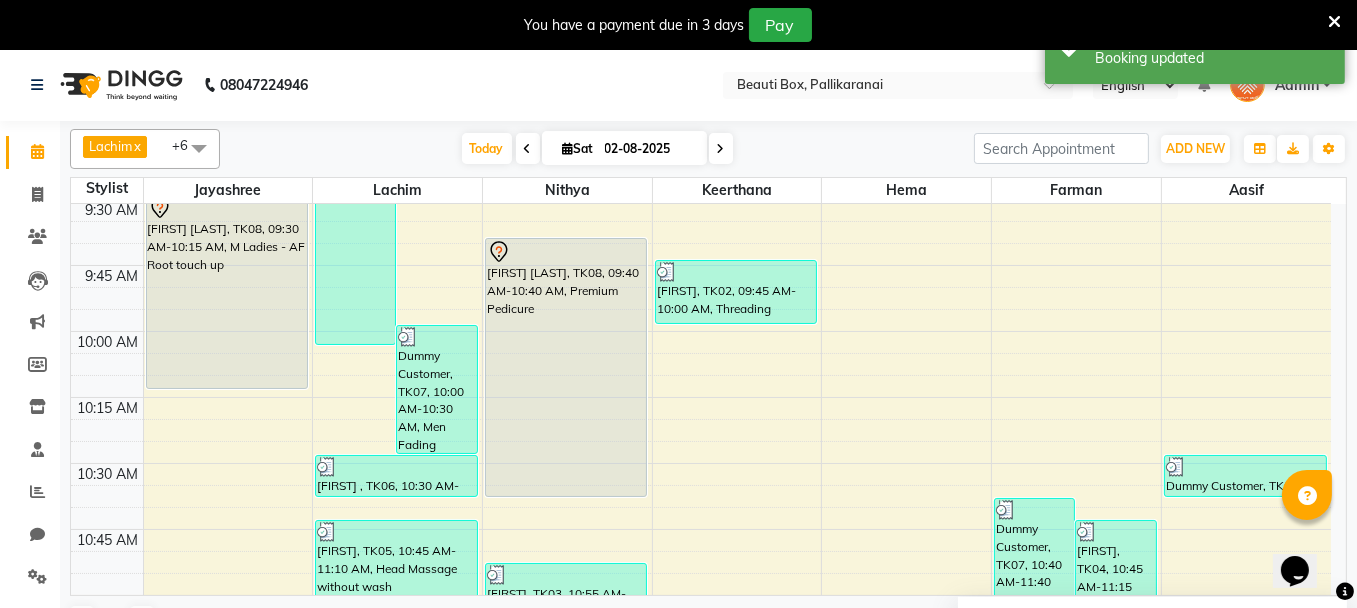 scroll, scrollTop: 800, scrollLeft: 0, axis: vertical 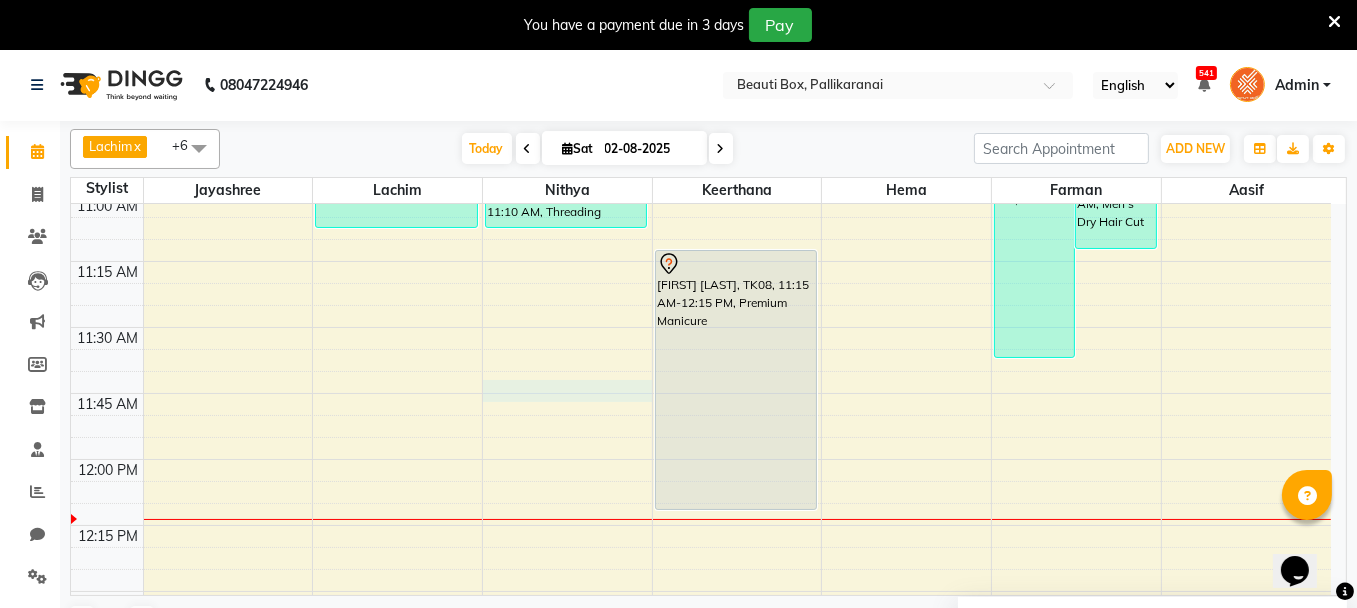 click on "8:00 AM 8:15 AM 8:30 AM 8:45 AM 9:00 AM 9:15 AM 9:30 AM 9:45 AM 10:00 AM 10:15 AM 10:30 AM 10:45 AM 11:00 AM 11:15 AM 11:30 AM 11:45 AM 12:00 PM 12:15 PM 12:30 PM 12:45 PM 1:00 PM 1:15 PM 1:30 PM 1:45 PM 2:00 PM 2:15 PM 2:30 PM 2:45 PM 3:00 PM 3:15 PM 3:30 PM 3:45 PM 4:00 PM 4:15 PM 4:30 PM 4:45 PM 5:00 PM 5:15 PM 5:30 PM 5:45 PM 6:00 PM 6:15 PM 6:30 PM 6:45 PM 7:00 PM 7:15 PM 7:30 PM 7:45 PM 8:00 PM 8:15 PM 8:30 PM 8:45 PM 9:00 PM 9:15 PM 9:30 PM 9:45 PM             [FIRST] [LAST], TK08, 09:30 AM-10:15 AM, M Ladies - AF Root touch up      [FIRST], TK01, 09:00 AM-10:05 AM, Foam Shave ,Men's Dry Hair Cut      Dummy Customer, TK07, 10:00 AM-10:30 AM, Men Fading Haircut      [FIRST] , TK06, 10:30 AM-10:40 AM, Male Child Haircut Basic      [FIRST], TK05, 10:45 AM-11:10 AM, Head Massage without wash              [FIRST] [LAST], TK08, 09:40 AM-10:40 AM, Premium Pedicure      [FIRST], TK03, 10:55 AM-11:10 AM, Threading     [FIRST], TK02, 09:45 AM-10:00 AM, Threading" at bounding box center [701, 1251] 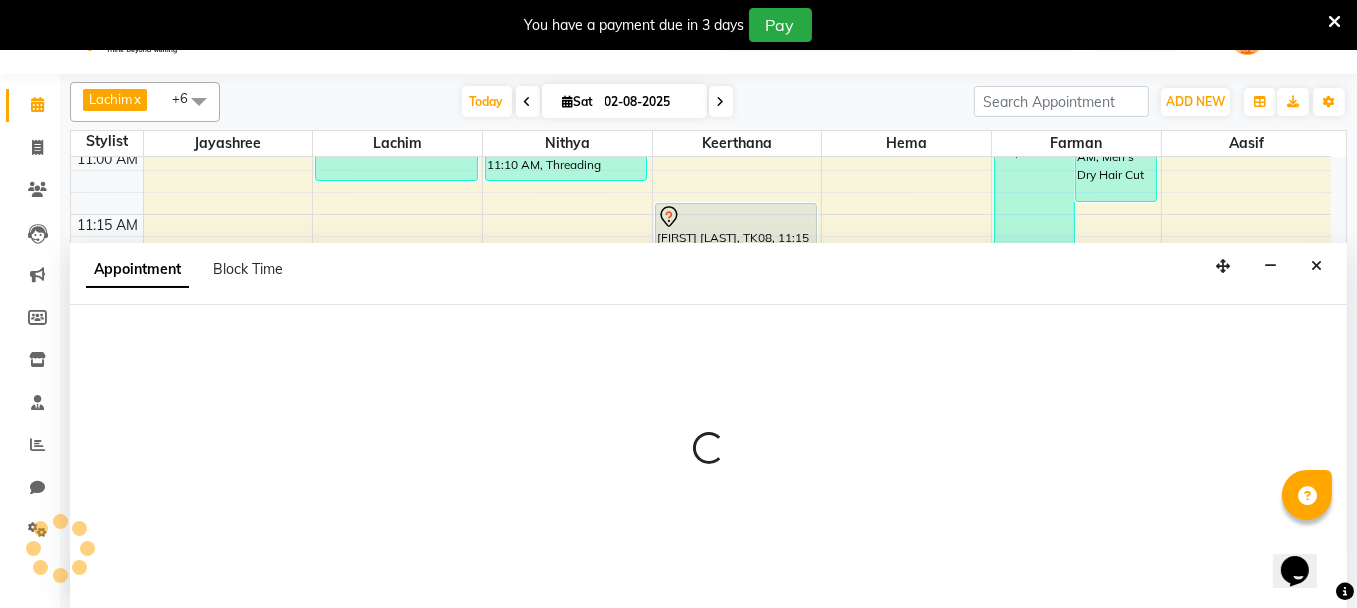 scroll, scrollTop: 49, scrollLeft: 0, axis: vertical 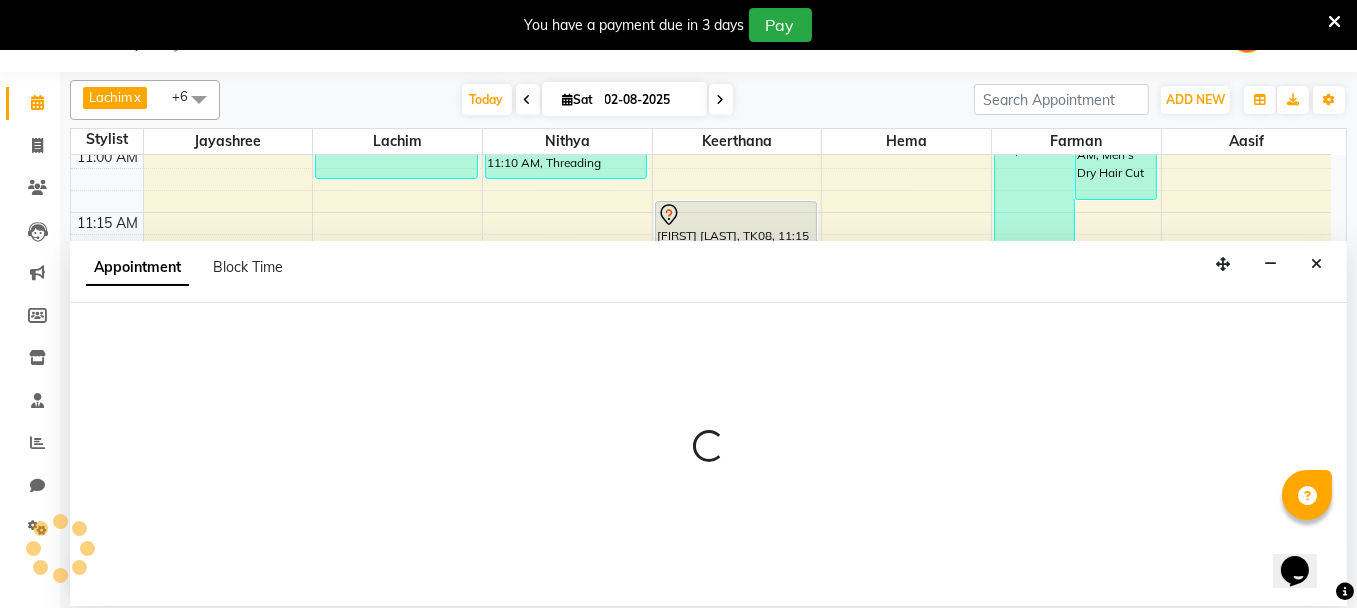 select on "18746" 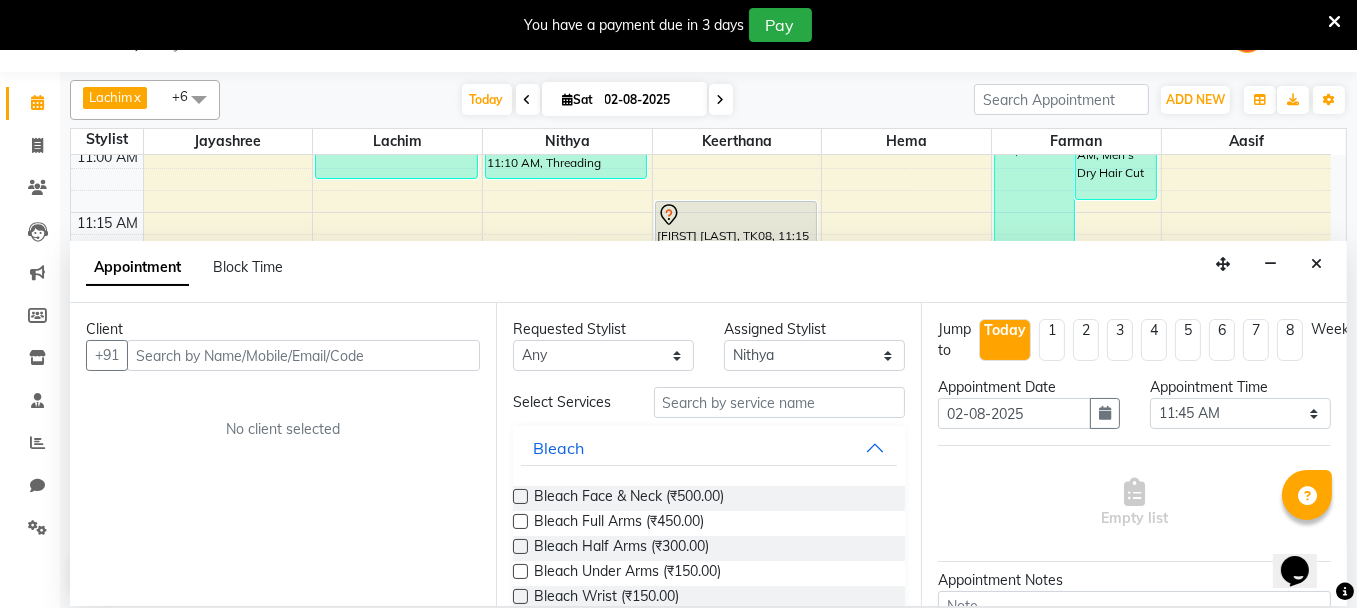 click at bounding box center [303, 355] 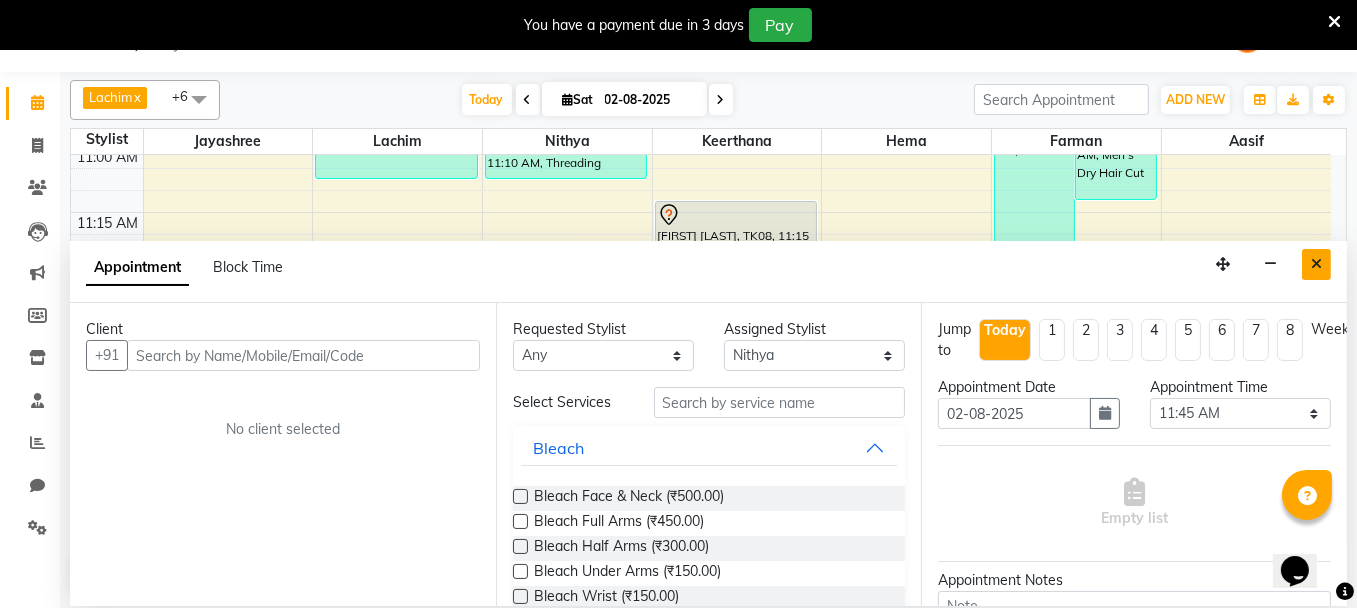 click at bounding box center (1316, 264) 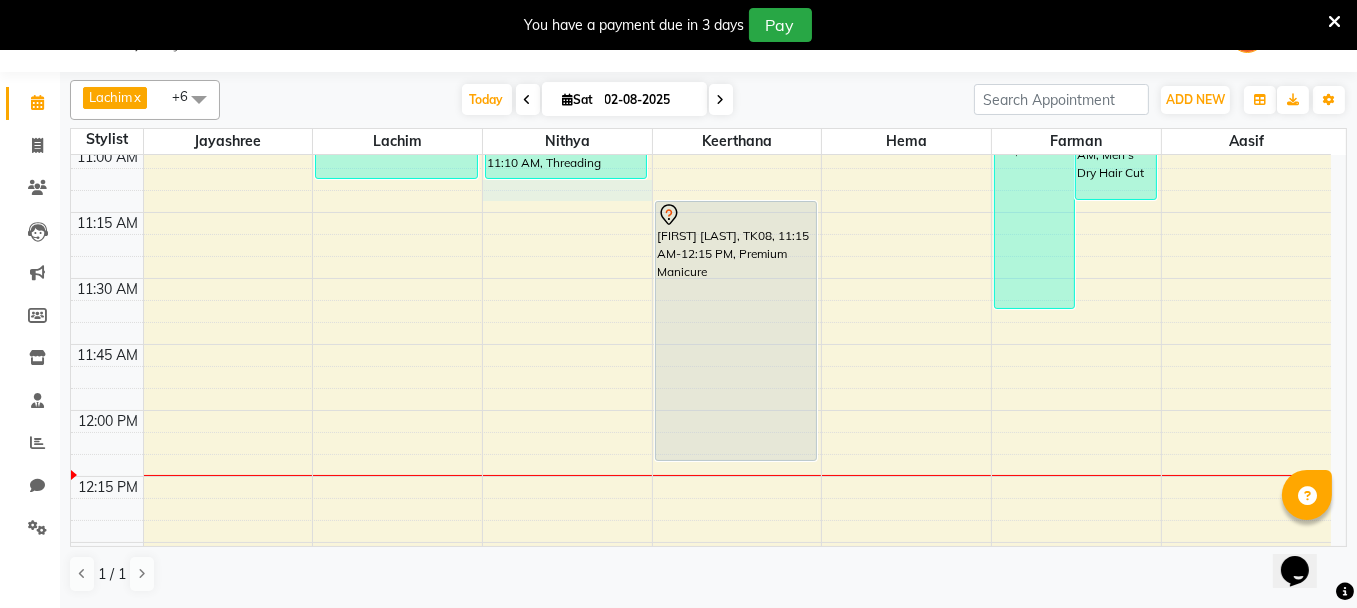 click on "8:00 AM 8:15 AM 8:30 AM 8:45 AM 9:00 AM 9:15 AM 9:30 AM 9:45 AM 10:00 AM 10:15 AM 10:30 AM 10:45 AM 11:00 AM 11:15 AM 11:30 AM 11:45 AM 12:00 PM 12:15 PM 12:30 PM 12:45 PM 1:00 PM 1:15 PM 1:30 PM 1:45 PM 2:00 PM 2:15 PM 2:30 PM 2:45 PM 3:00 PM 3:15 PM 3:30 PM 3:45 PM 4:00 PM 4:15 PM 4:30 PM 4:45 PM 5:00 PM 5:15 PM 5:30 PM 5:45 PM 6:00 PM 6:15 PM 6:30 PM 6:45 PM 7:00 PM 7:15 PM 7:30 PM 7:45 PM 8:00 PM 8:15 PM 8:30 PM 8:45 PM 9:00 PM 9:15 PM 9:30 PM 9:45 PM             [FIRST] [LAST], TK08, 09:30 AM-10:15 AM, M Ladies - AF Root touch up      [FIRST], TK01, 09:00 AM-10:05 AM, Foam Shave ,Men's Dry Hair Cut      Dummy Customer, TK07, 10:00 AM-10:30 AM, Men Fading Haircut      [FIRST] , TK06, 10:30 AM-10:40 AM, Male Child Haircut Basic      [FIRST], TK05, 10:45 AM-11:10 AM, Head Massage without wash              [FIRST] [LAST], TK08, 09:40 AM-10:40 AM, Premium Pedicure      [FIRST], TK03, 10:55 AM-11:10 AM, Threading     [FIRST], TK02, 09:45 AM-10:00 AM, Threading" at bounding box center (701, 1202) 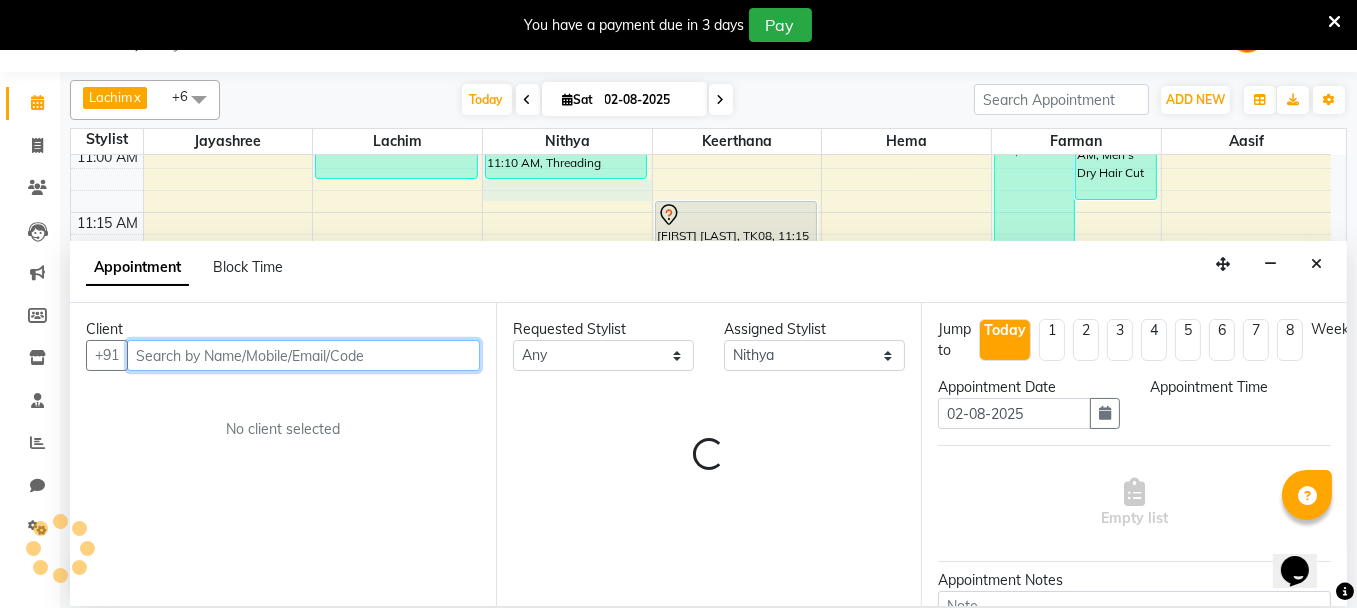 select on "675" 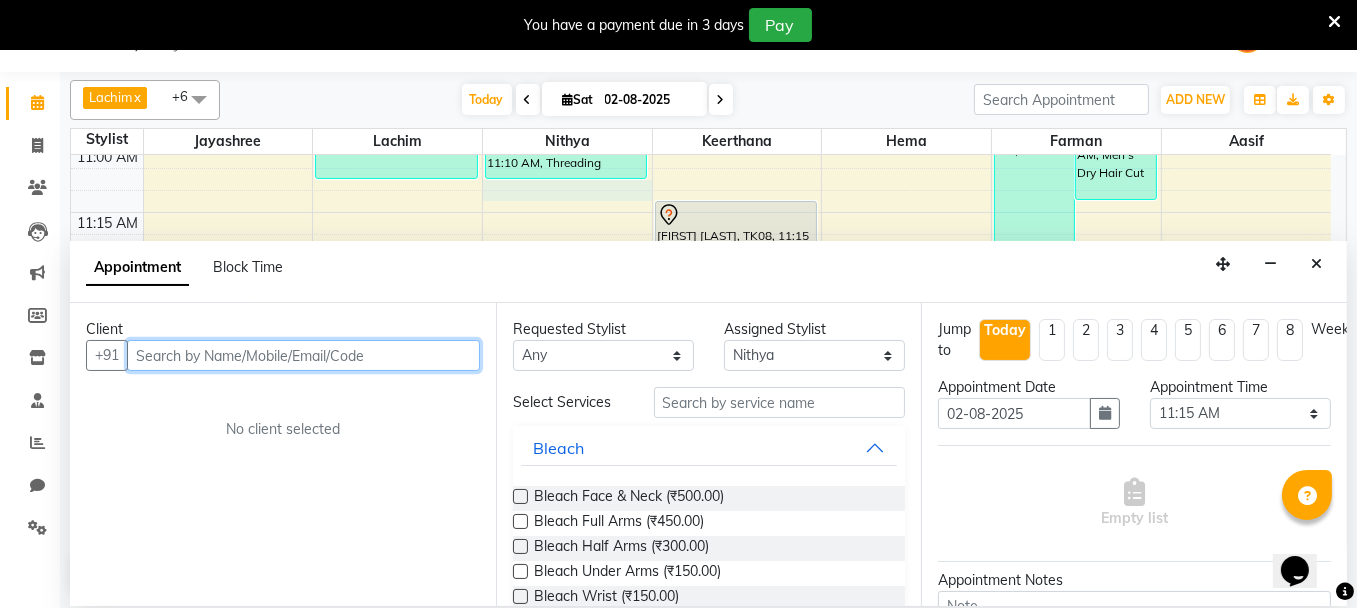 click at bounding box center (303, 355) 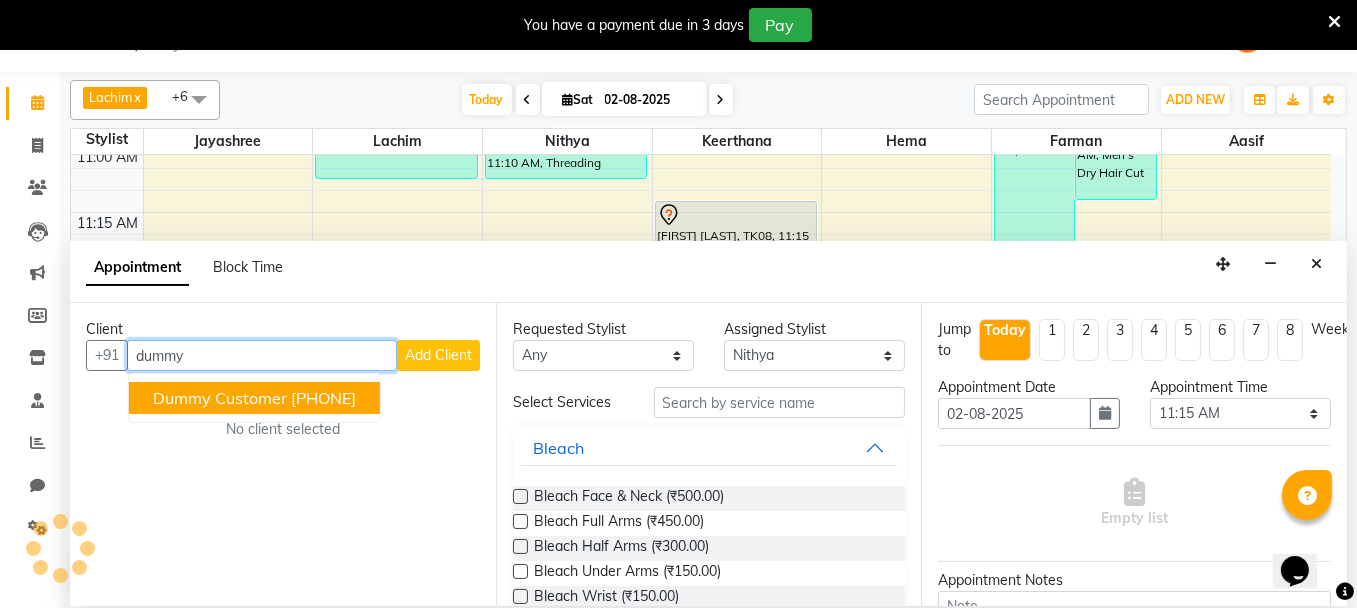 click on "Dummy Customer" at bounding box center (220, 398) 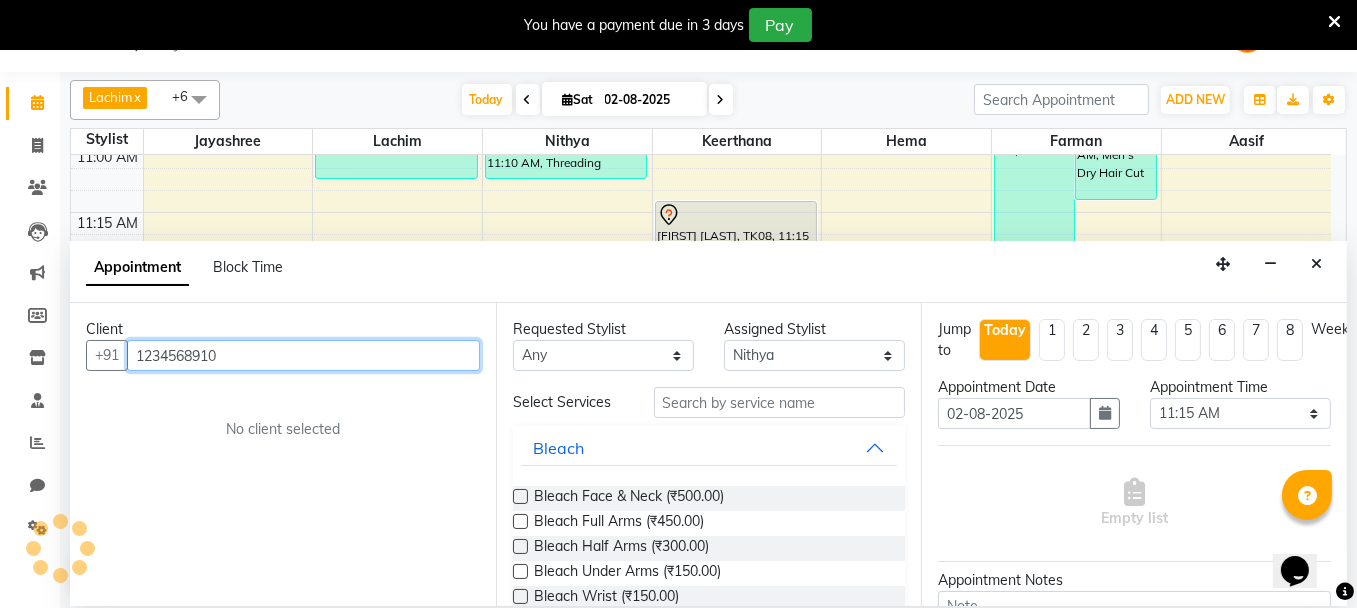 type on "1234568910" 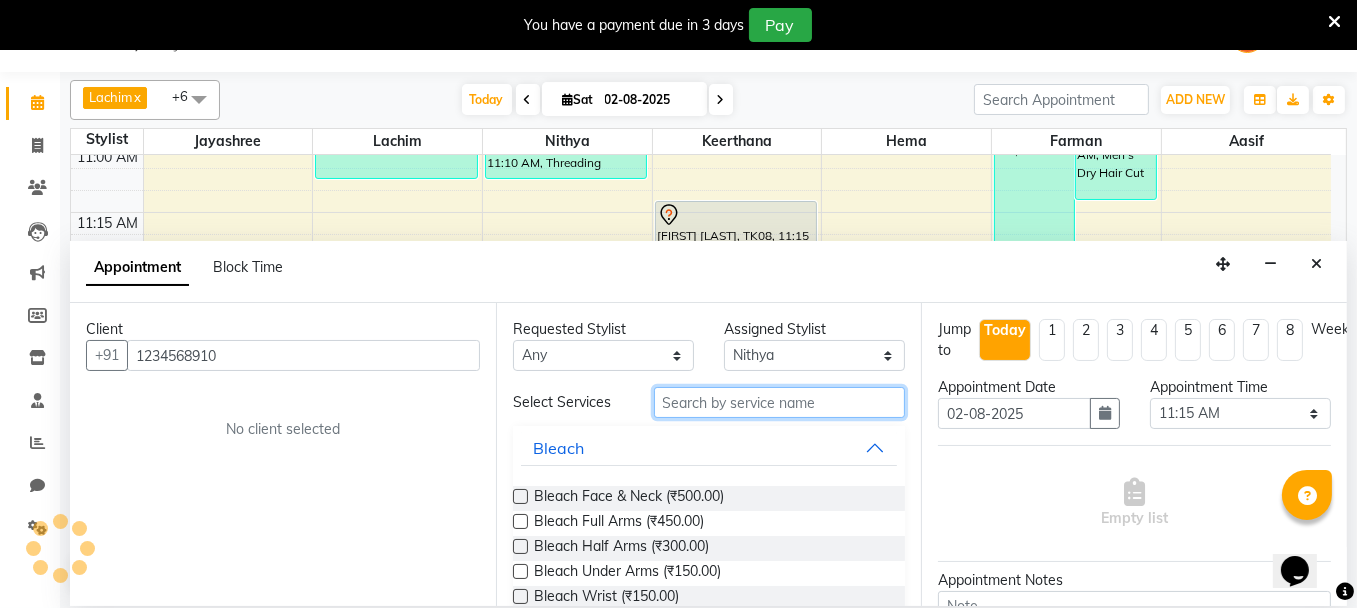 click at bounding box center [780, 402] 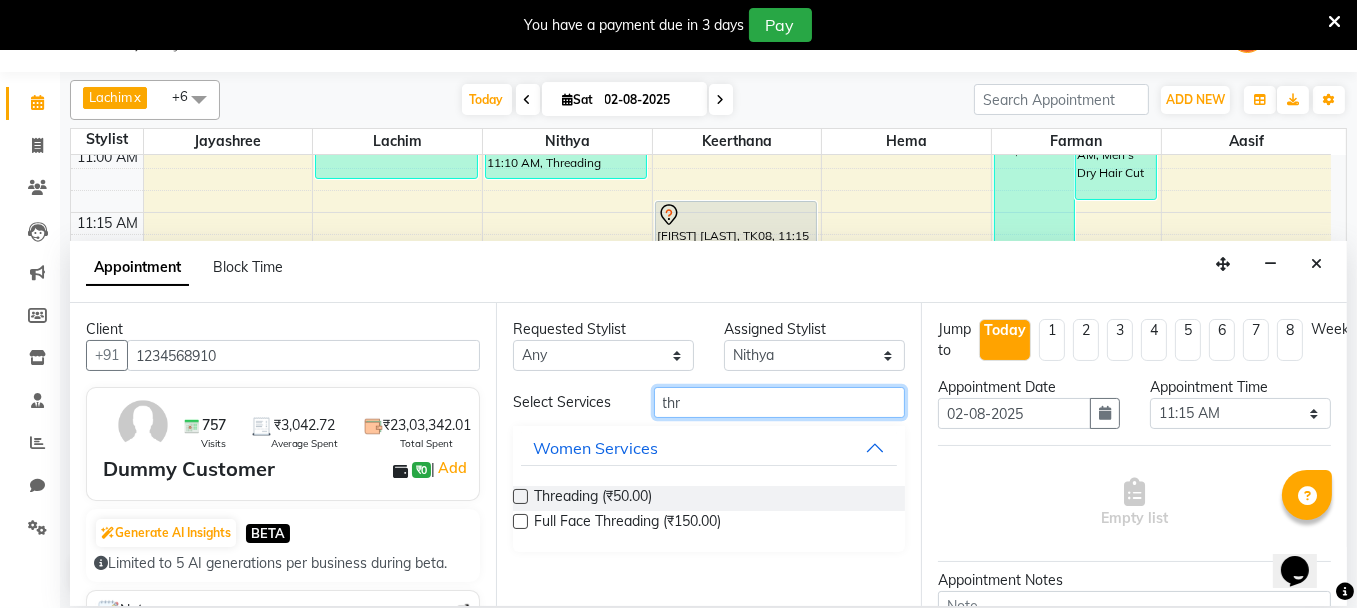 type on "thr" 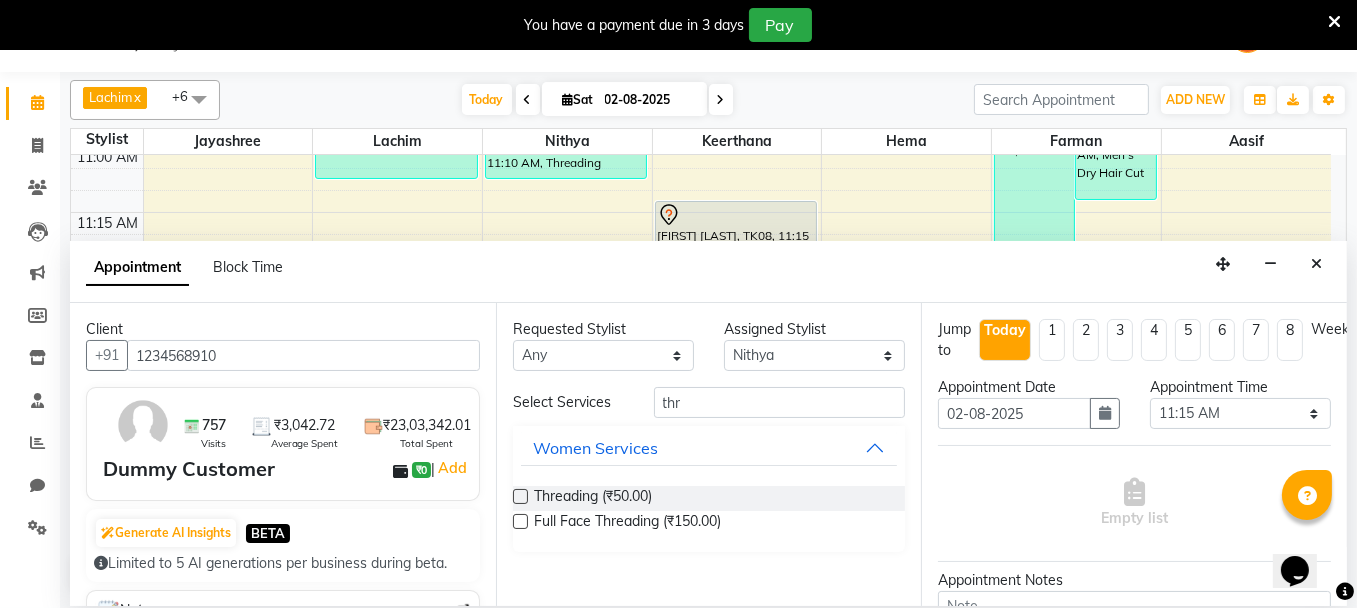 click at bounding box center (520, 496) 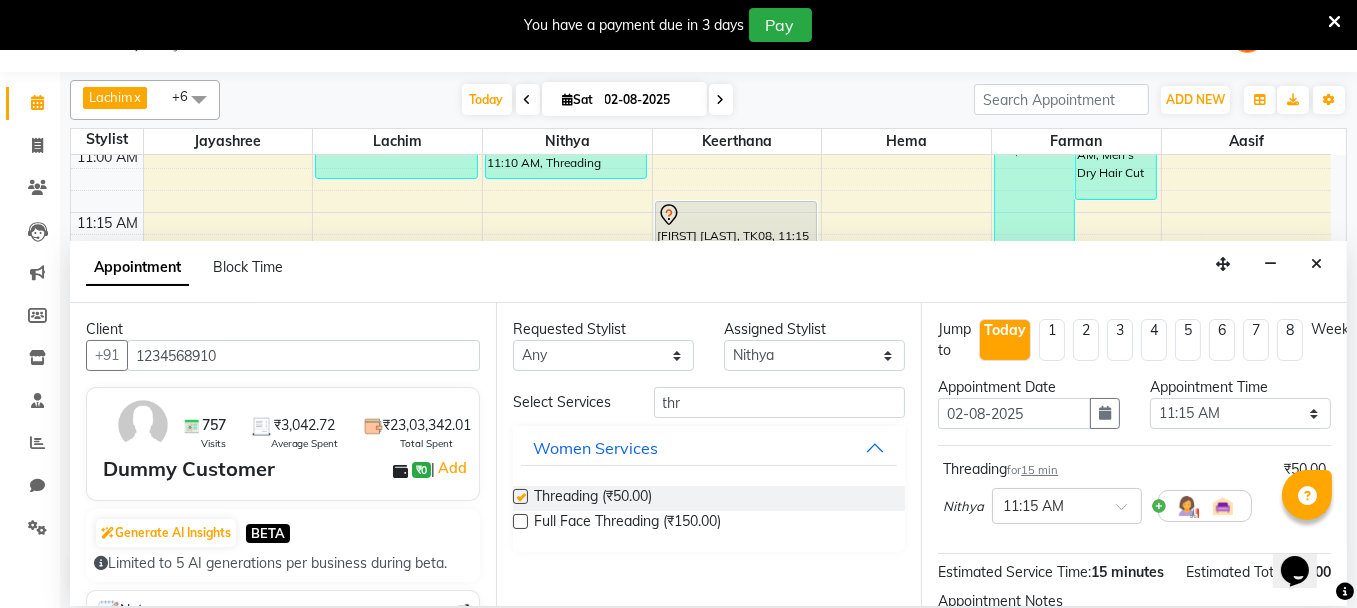 checkbox on "false" 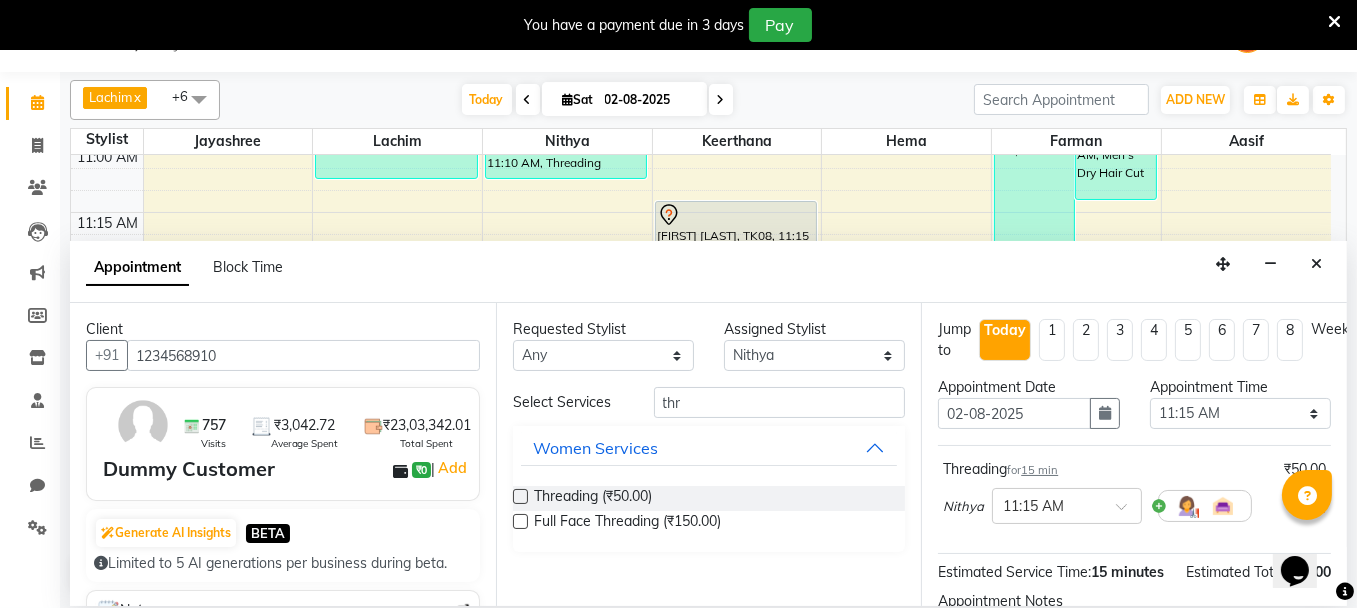 scroll, scrollTop: 252, scrollLeft: 0, axis: vertical 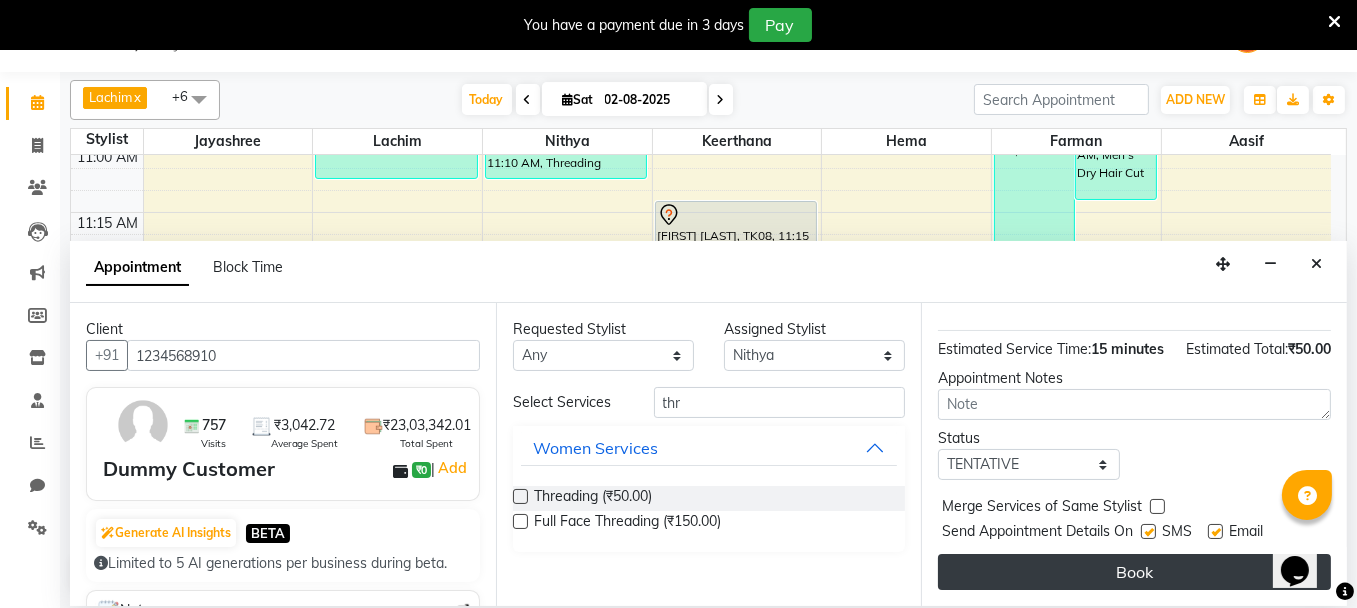 click on "Book" at bounding box center (1134, 572) 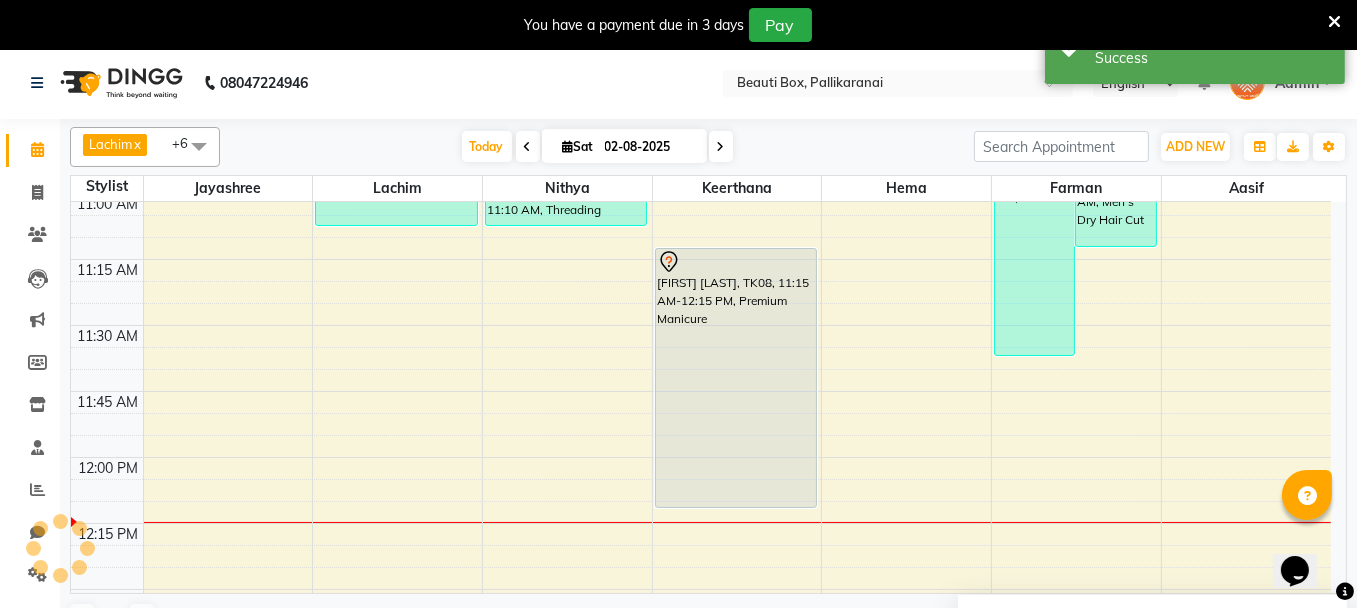 scroll, scrollTop: 0, scrollLeft: 0, axis: both 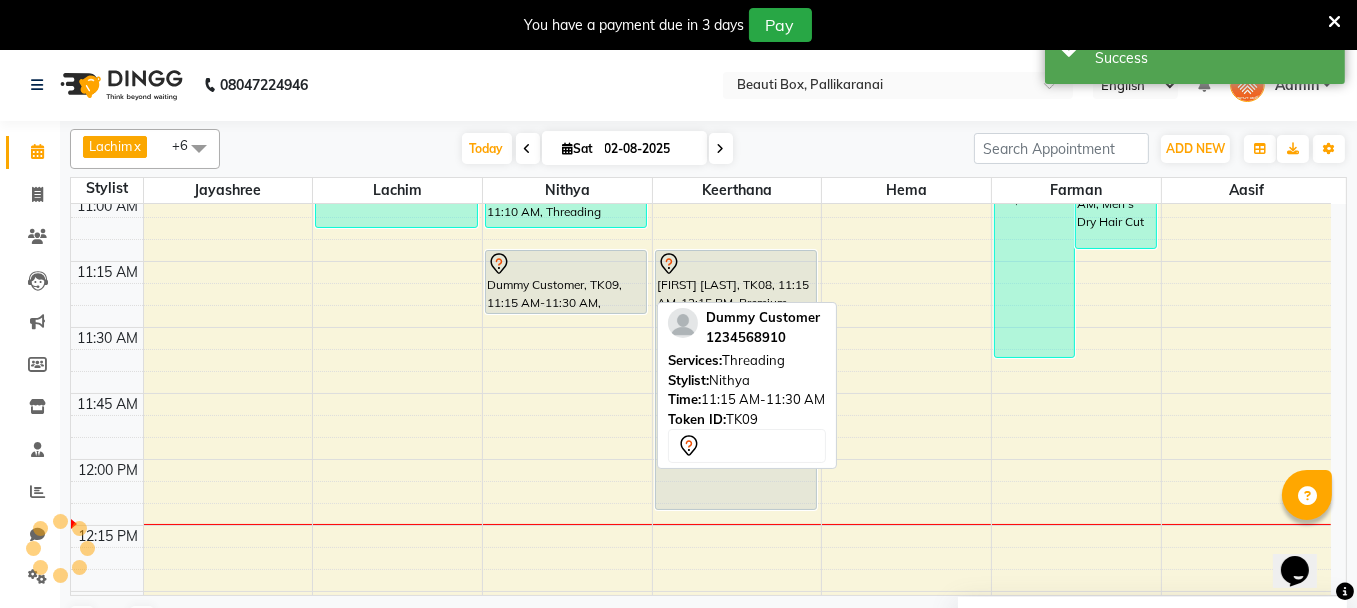 click on "Dummy Customer, TK09, 11:15 AM-11:30 AM, Threading" at bounding box center (566, 282) 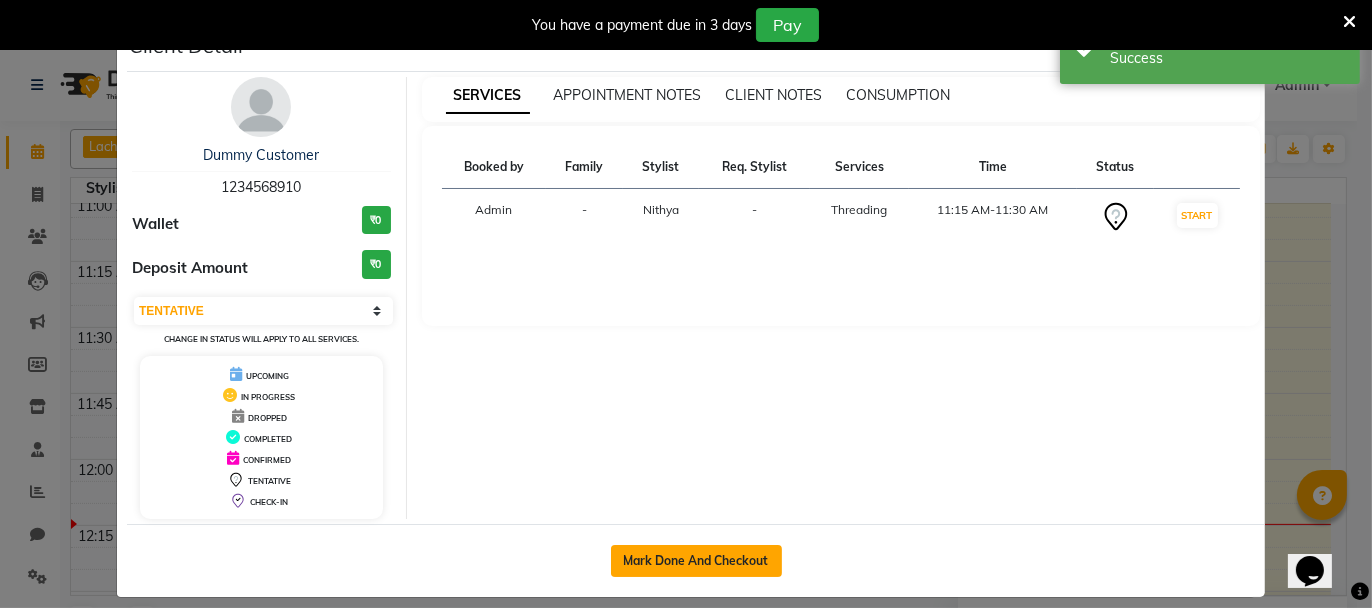 click on "Mark Done And Checkout" 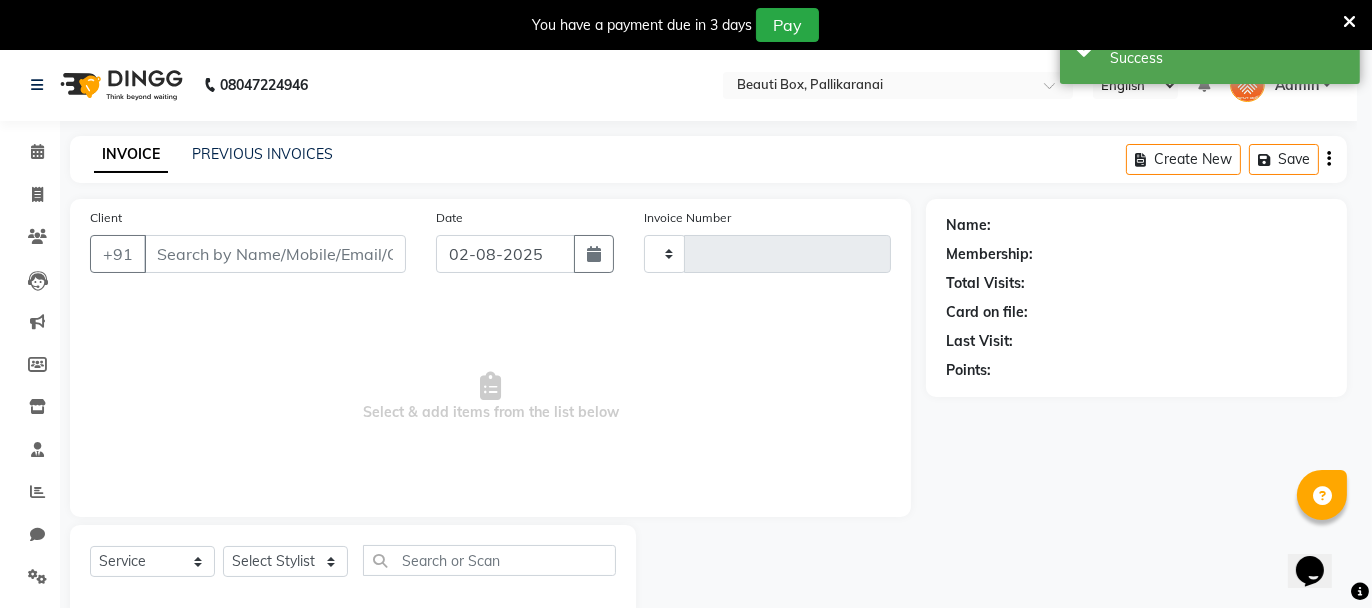 type on "1934" 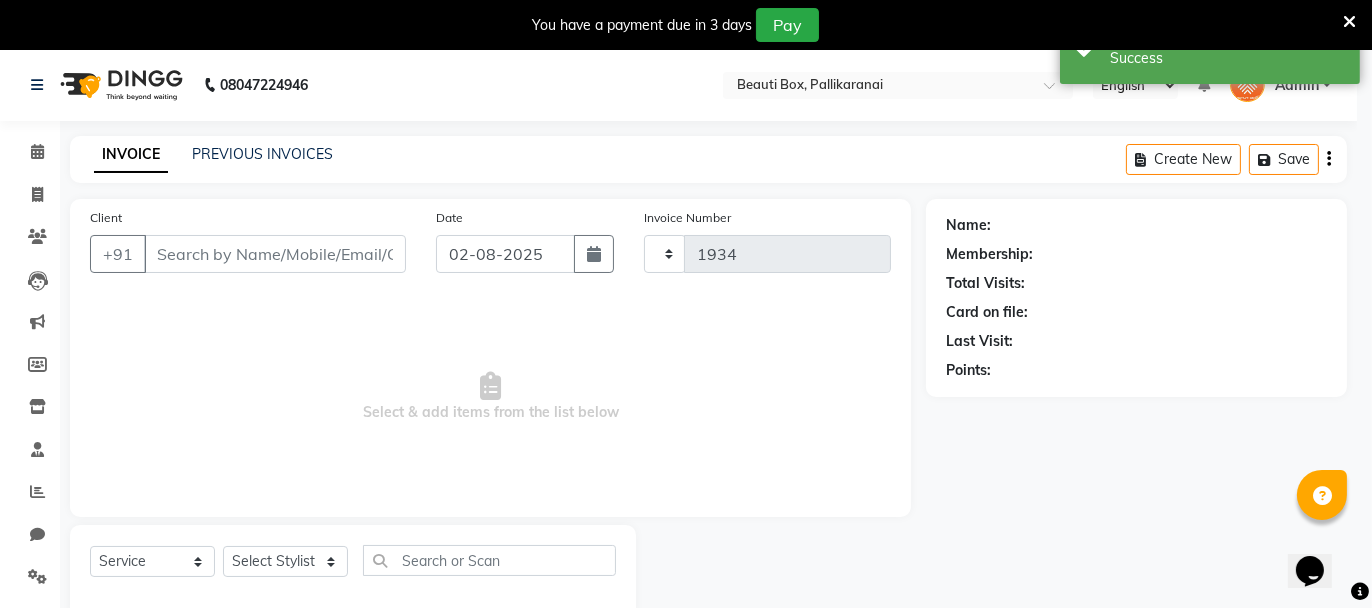 select on "11" 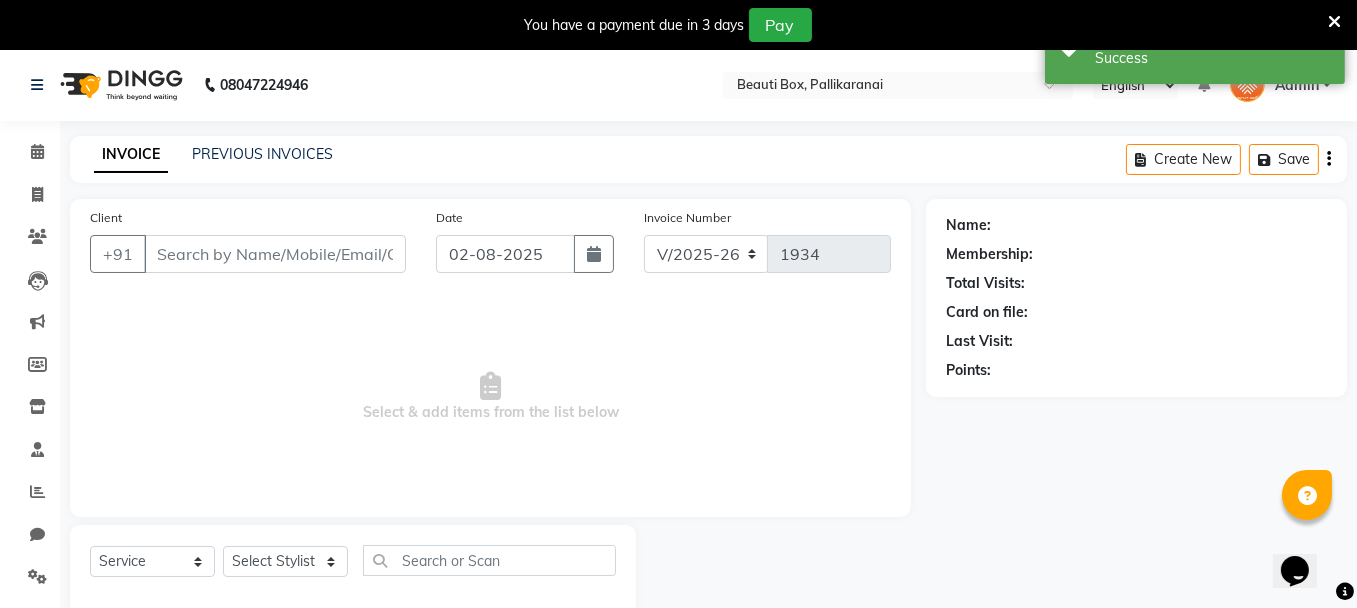 type on "1234568910" 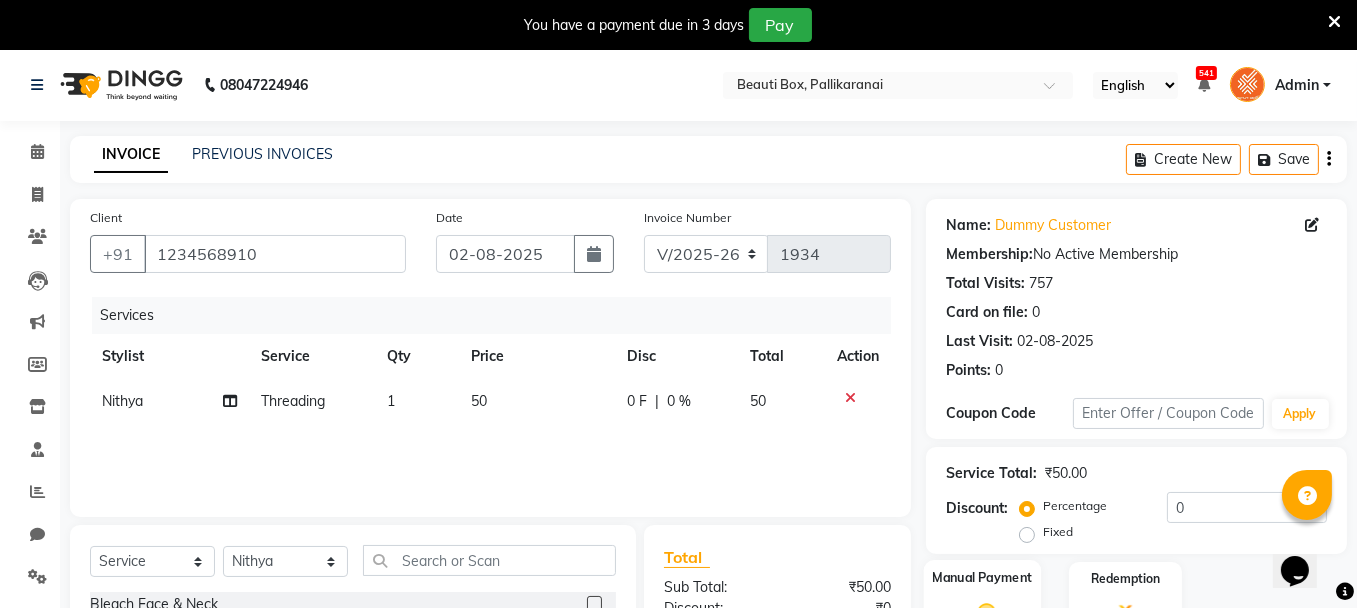 click on "Manual Payment" 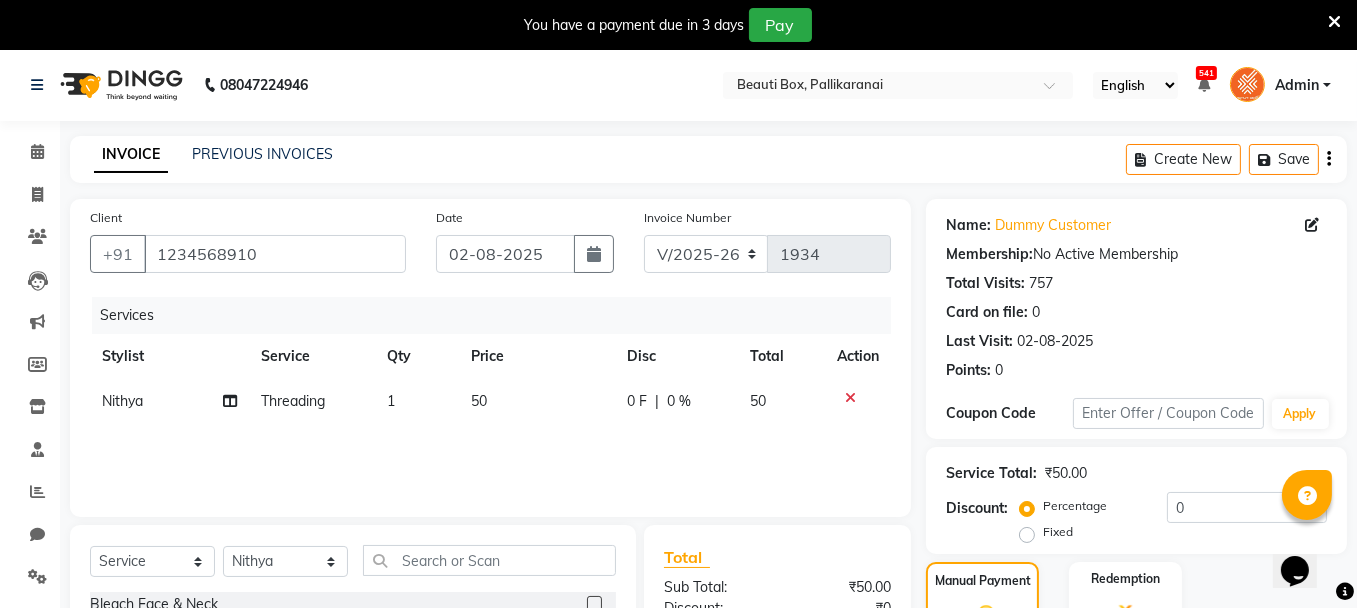 scroll, scrollTop: 242, scrollLeft: 0, axis: vertical 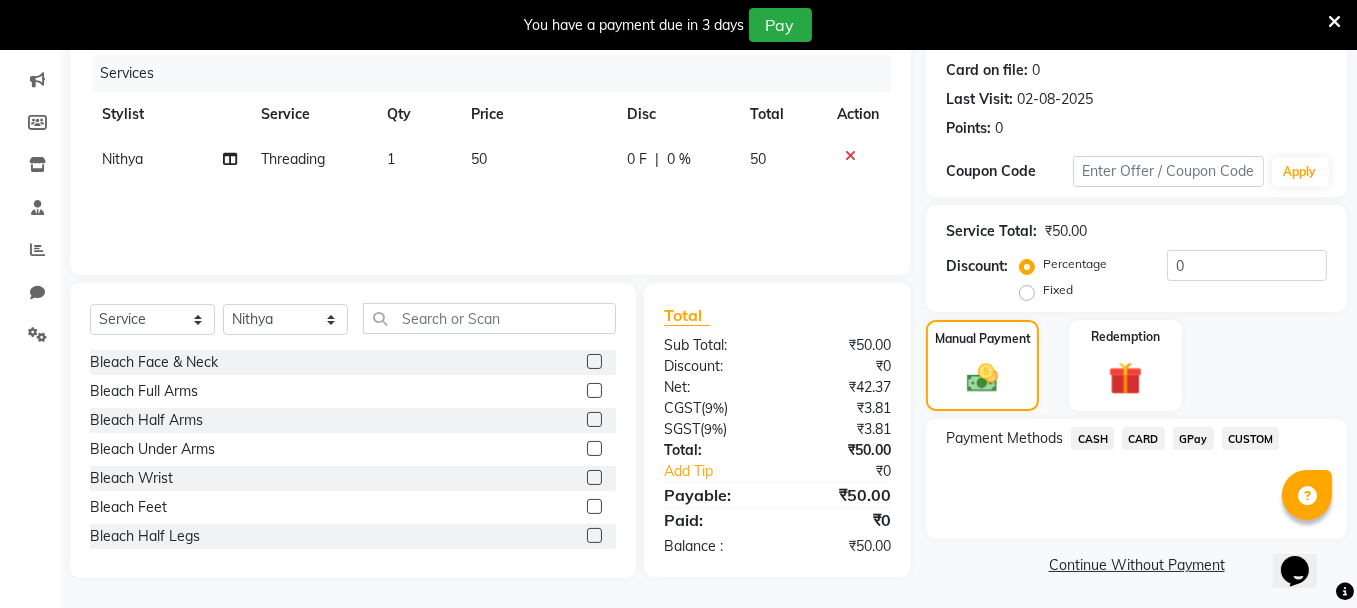 click on "GPay" 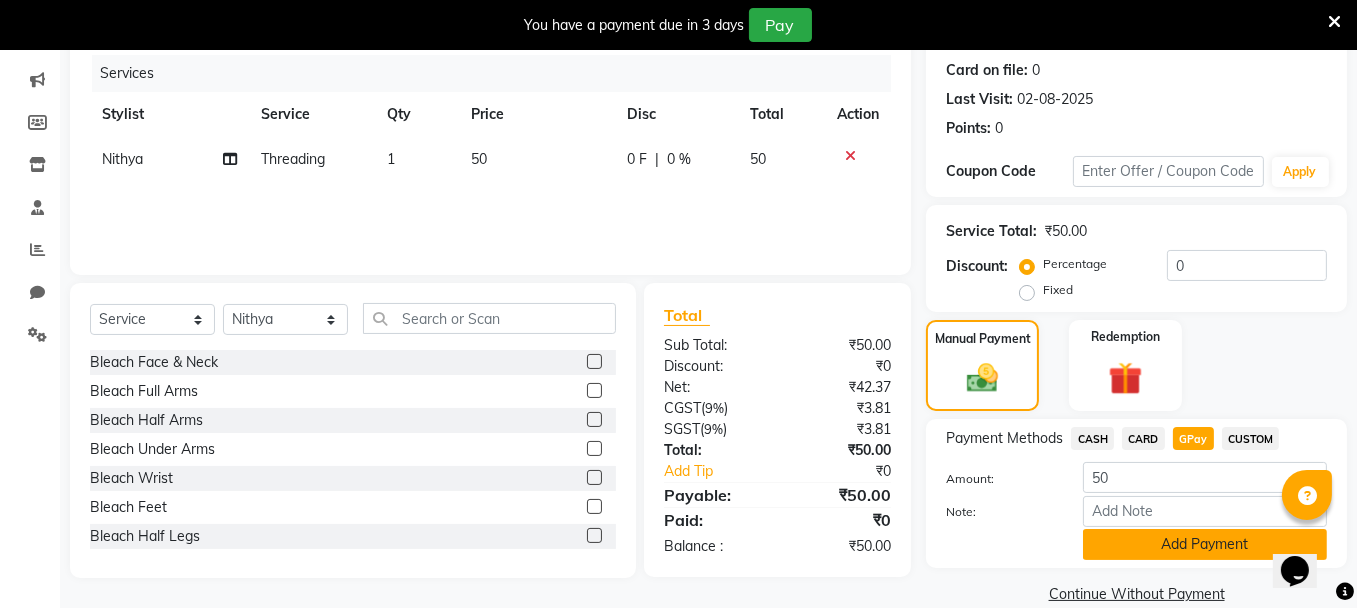 click on "Add Payment" 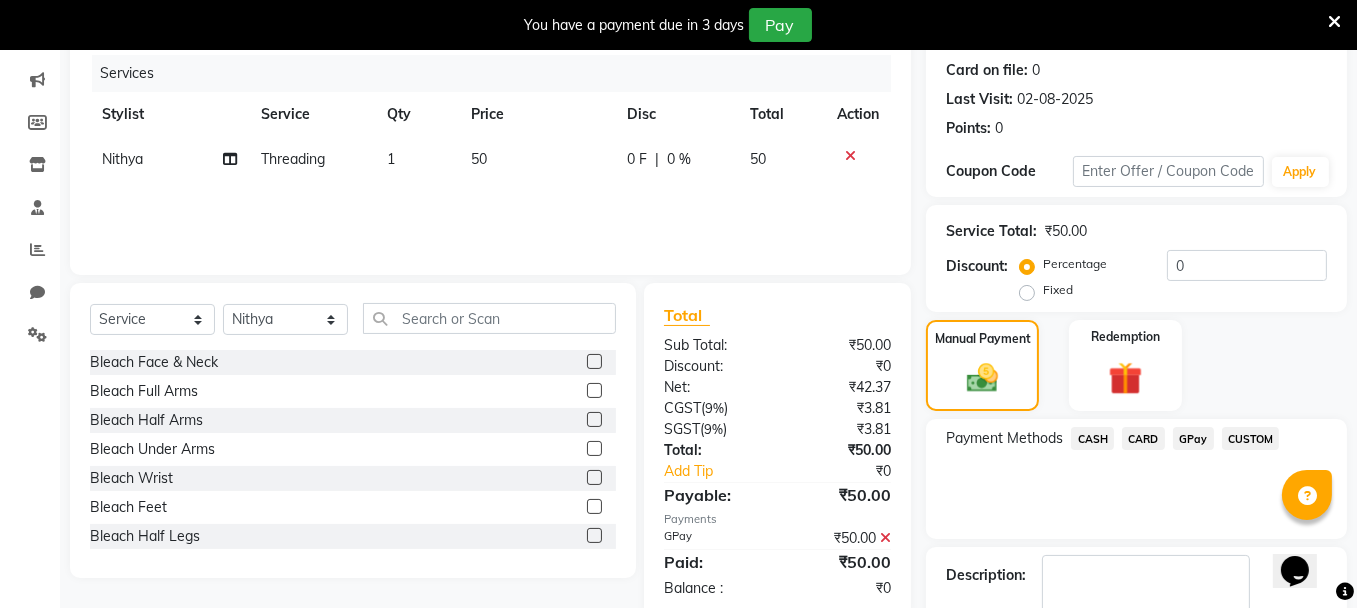 scroll, scrollTop: 355, scrollLeft: 0, axis: vertical 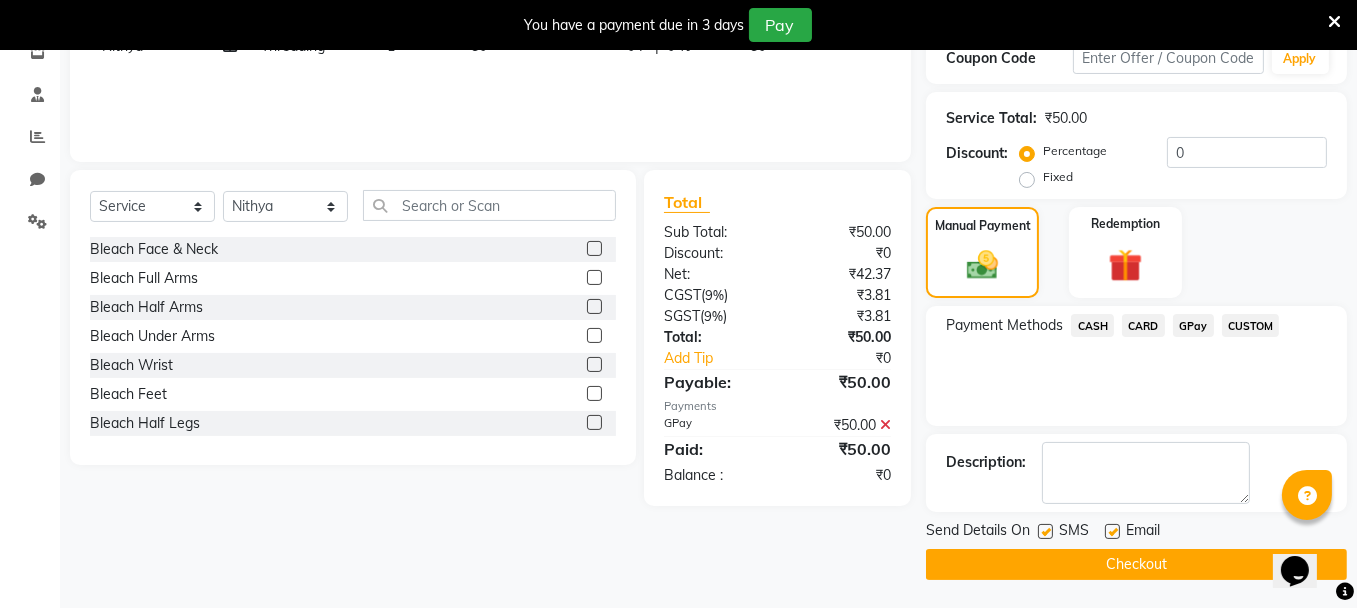 click on "Checkout" 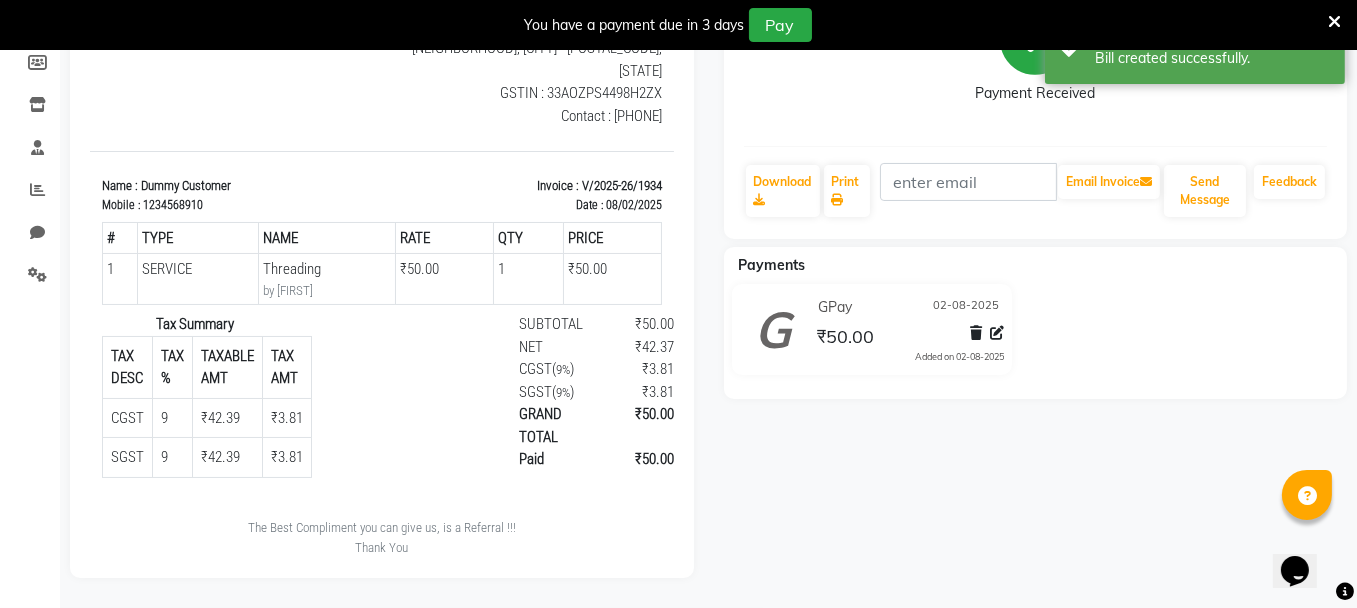 scroll, scrollTop: 0, scrollLeft: 0, axis: both 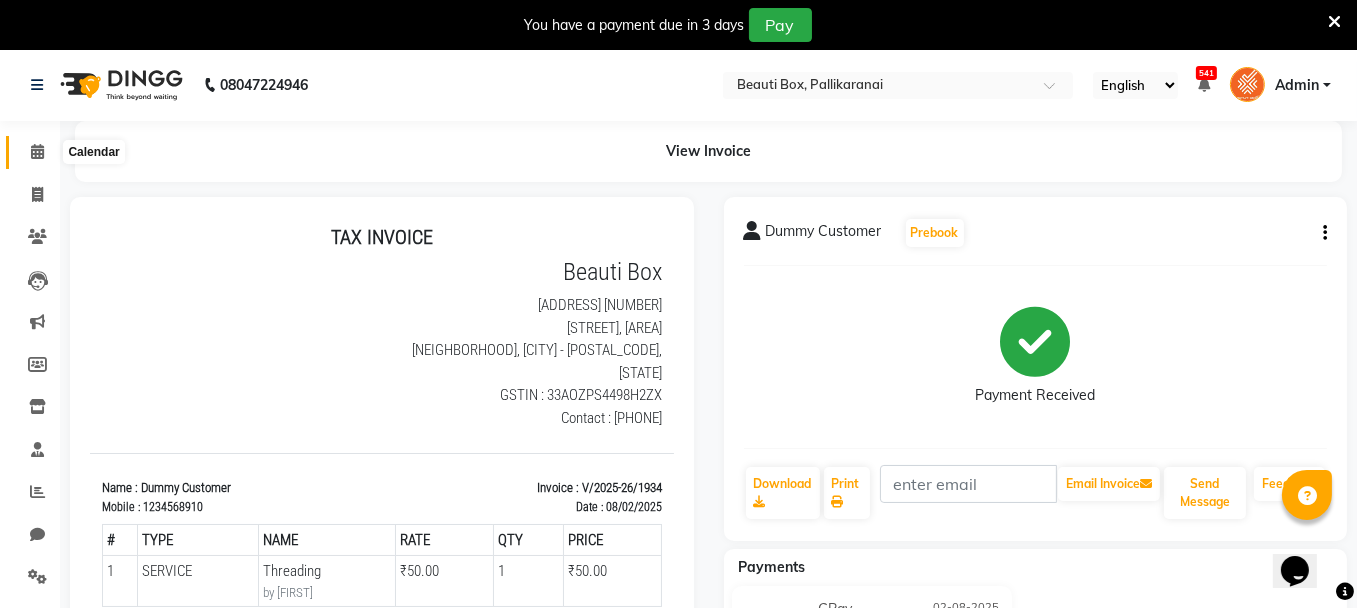 click 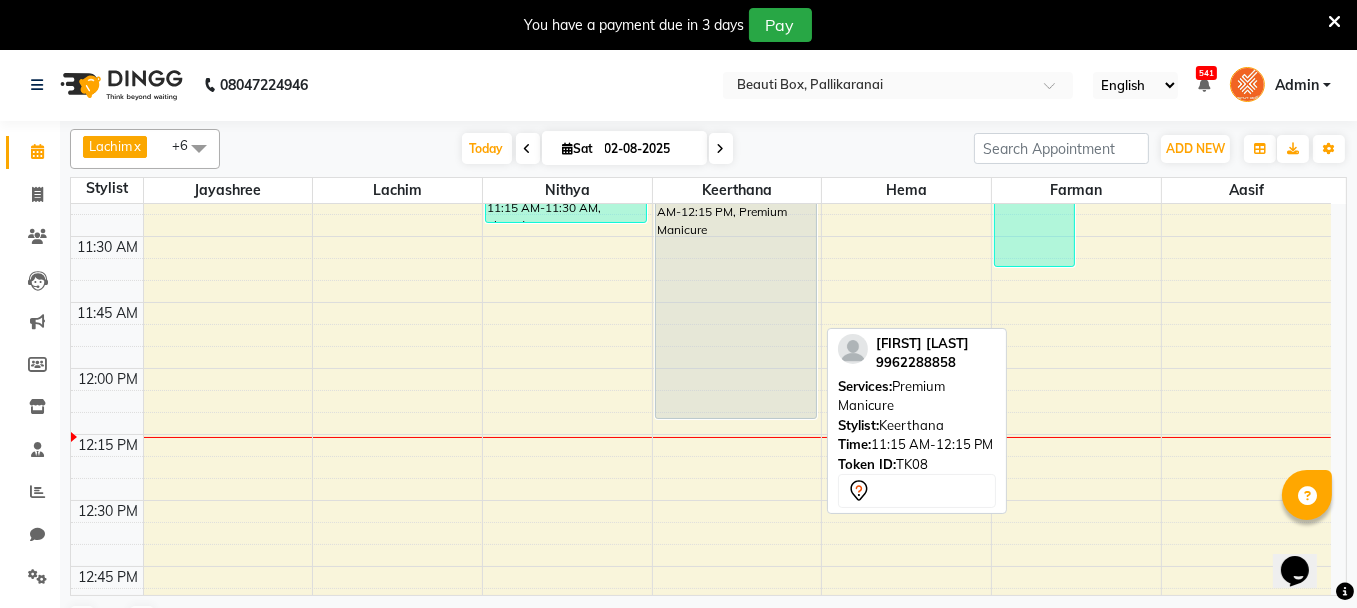 scroll, scrollTop: 900, scrollLeft: 0, axis: vertical 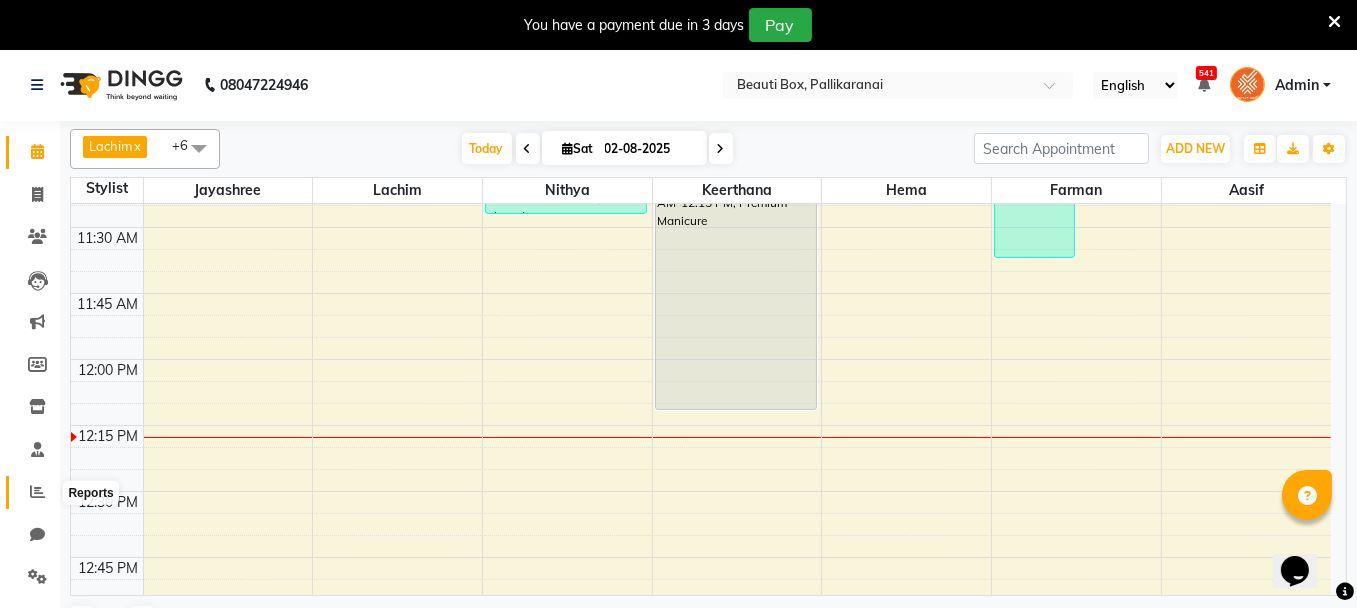 click 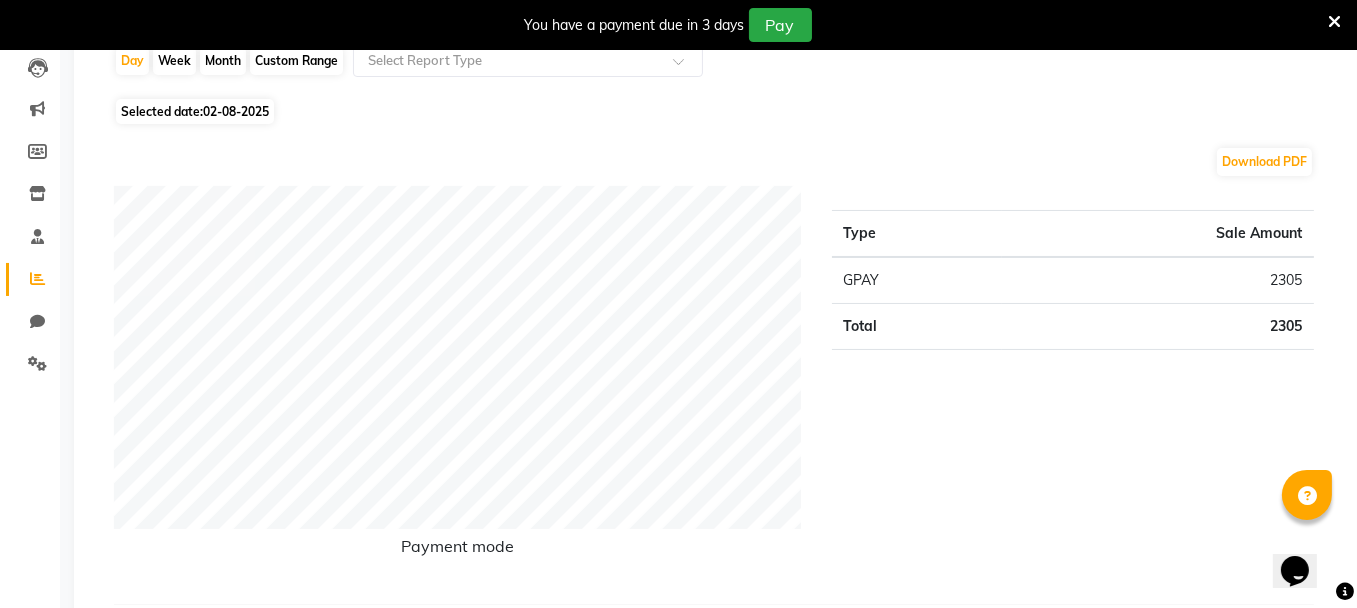 scroll, scrollTop: 100, scrollLeft: 0, axis: vertical 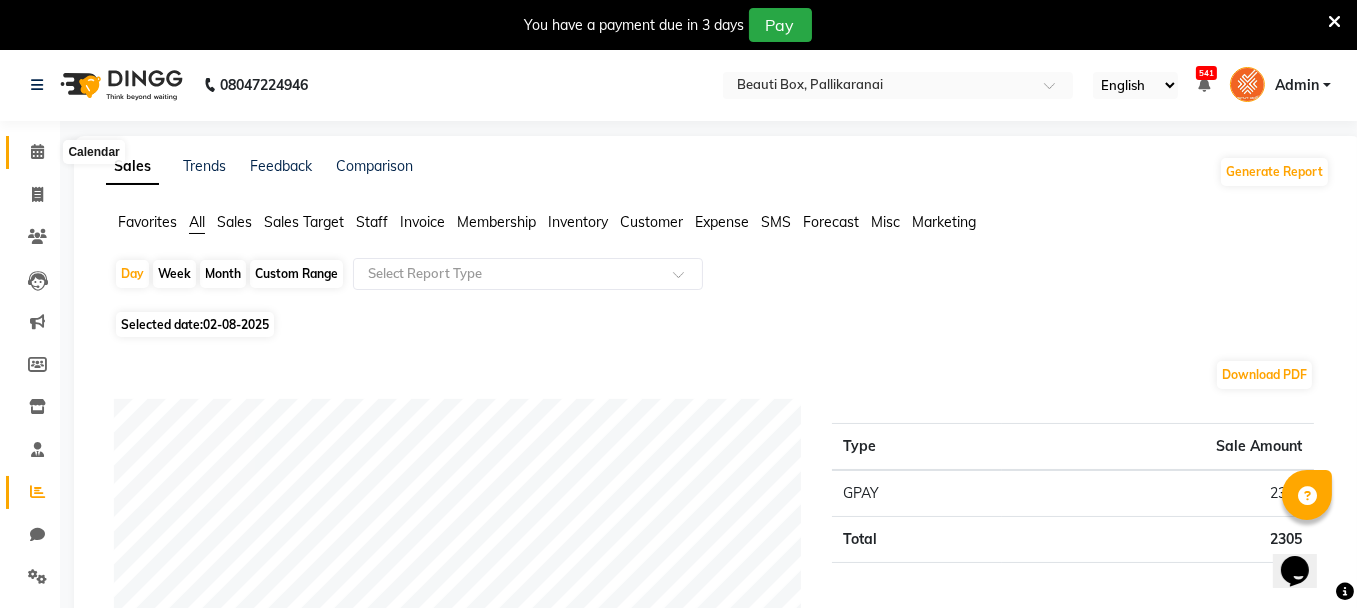 click 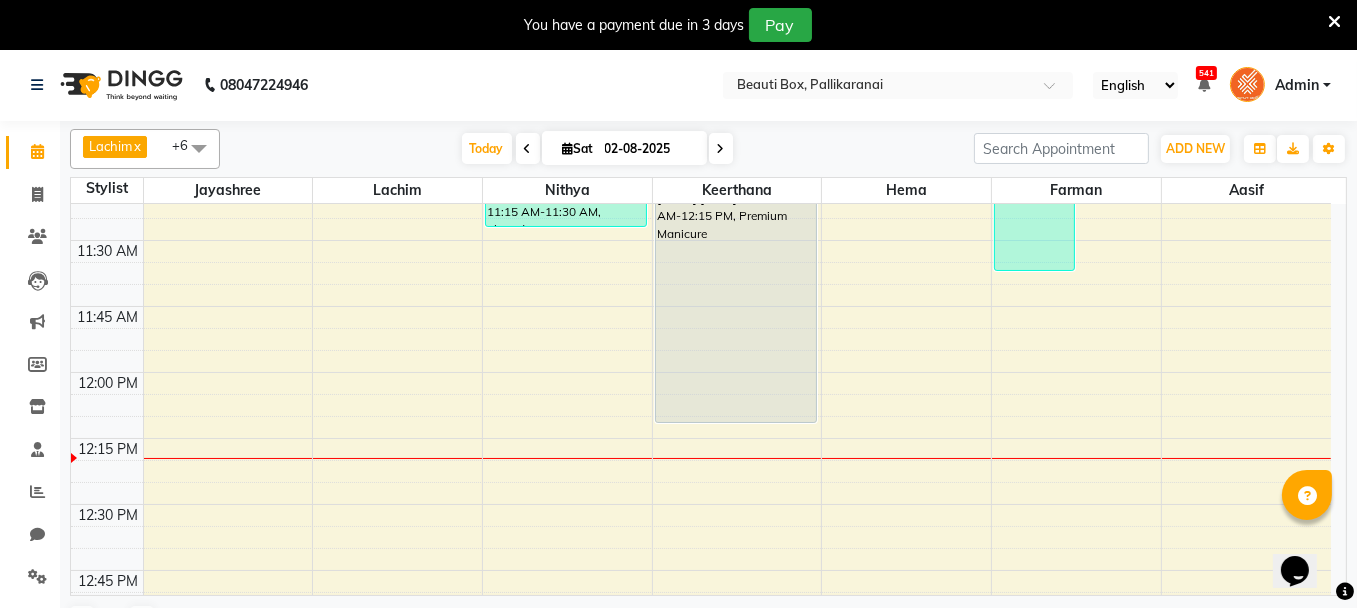 scroll, scrollTop: 844, scrollLeft: 0, axis: vertical 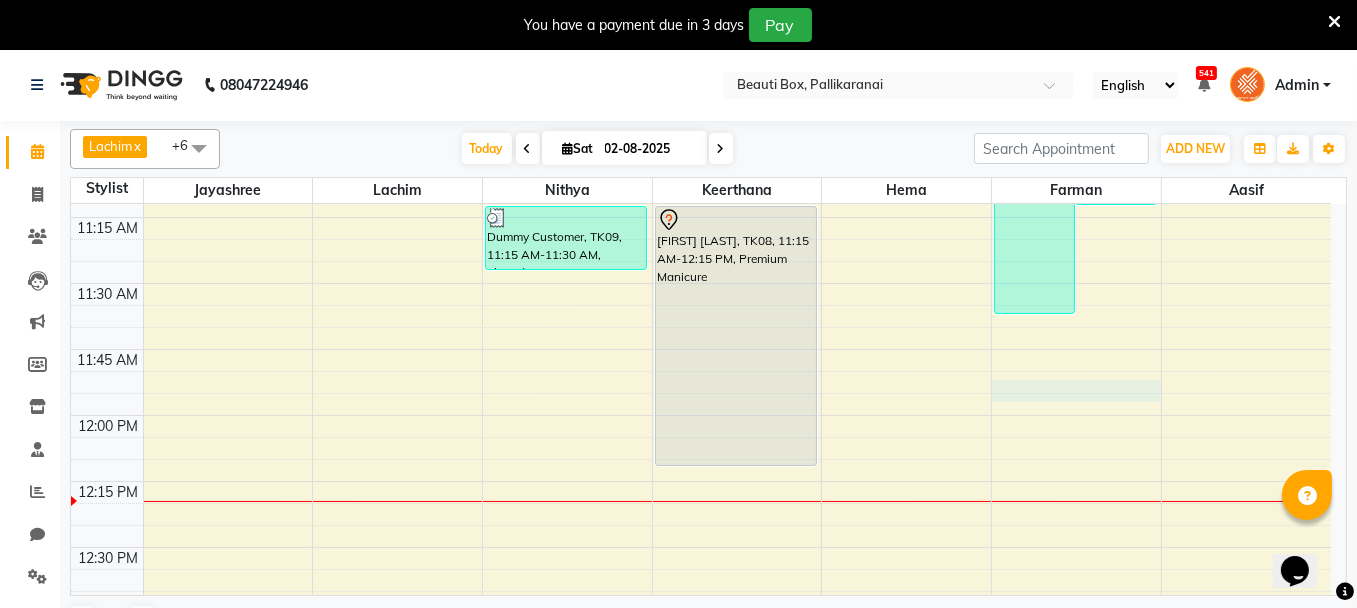 click on "8:00 AM 8:15 AM 8:30 AM 8:45 AM 9:00 AM 9:15 AM 9:30 AM 9:45 AM 10:00 AM 10:15 AM 10:30 AM 10:45 AM 11:00 AM 11:15 AM 11:30 AM 11:45 AM 12:00 PM 12:15 PM 12:30 PM 12:45 PM 1:00 PM 1:15 PM 1:30 PM 1:45 PM 2:00 PM 2:15 PM 2:30 PM 2:45 PM 3:00 PM 3:15 PM 3:30 PM 3:45 PM 4:00 PM 4:15 PM 4:30 PM 4:45 PM 5:00 PM 5:15 PM 5:30 PM 5:45 PM 6:00 PM 6:15 PM 6:30 PM 6:45 PM 7:00 PM 7:15 PM 7:30 PM 7:45 PM 8:00 PM 8:15 PM 8:30 PM 8:45 PM 9:00 PM 9:15 PM 9:30 PM 9:45 PM             [FIRST] [LAST], TK08, 09:30 AM-10:15 AM, M Ladies - AF Root touch up      [FIRST], TK01, 09:00 AM-10:05 AM, Foam Shave ,Men's Dry Hair Cut      Dummy Customer, TK07, 10:00 AM-10:30 AM, Men Fading Haircut      [FIRST] , TK06, 10:30 AM-10:40 AM, Male Child Haircut Basic      [FIRST], TK05, 10:45 AM-11:10 AM, Head Massage without wash              [FIRST] [LAST], TK08, 09:40 AM-10:40 AM, Premium Pedicure      [FIRST], TK03, 10:55 AM-11:10 AM, Threading     Dummy Customer, TK09, 11:15 AM-11:30 AM, Threading" at bounding box center [701, 1207] 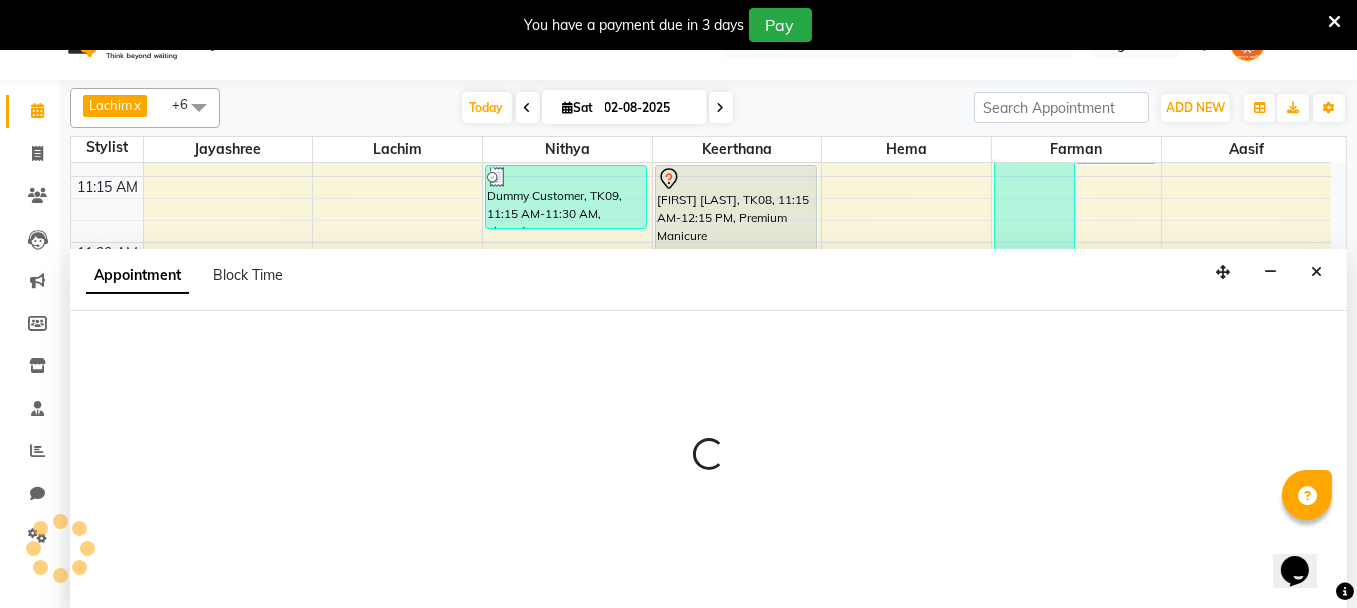 scroll, scrollTop: 49, scrollLeft: 0, axis: vertical 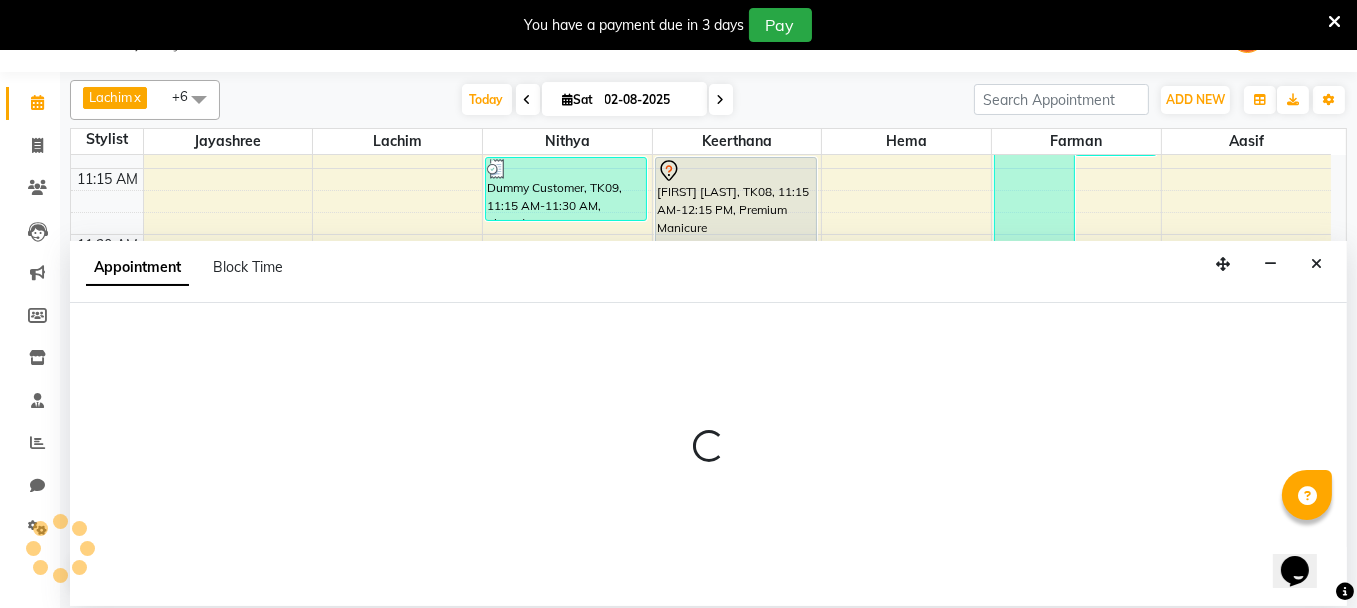 select on "86603" 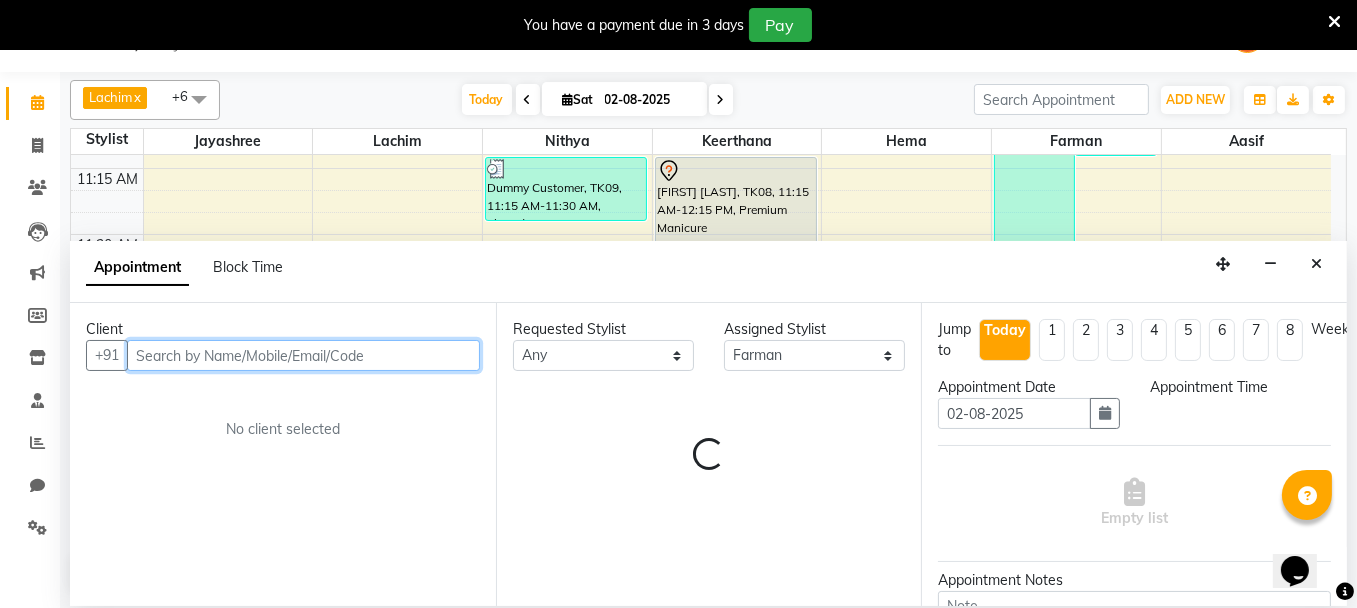 select on "720" 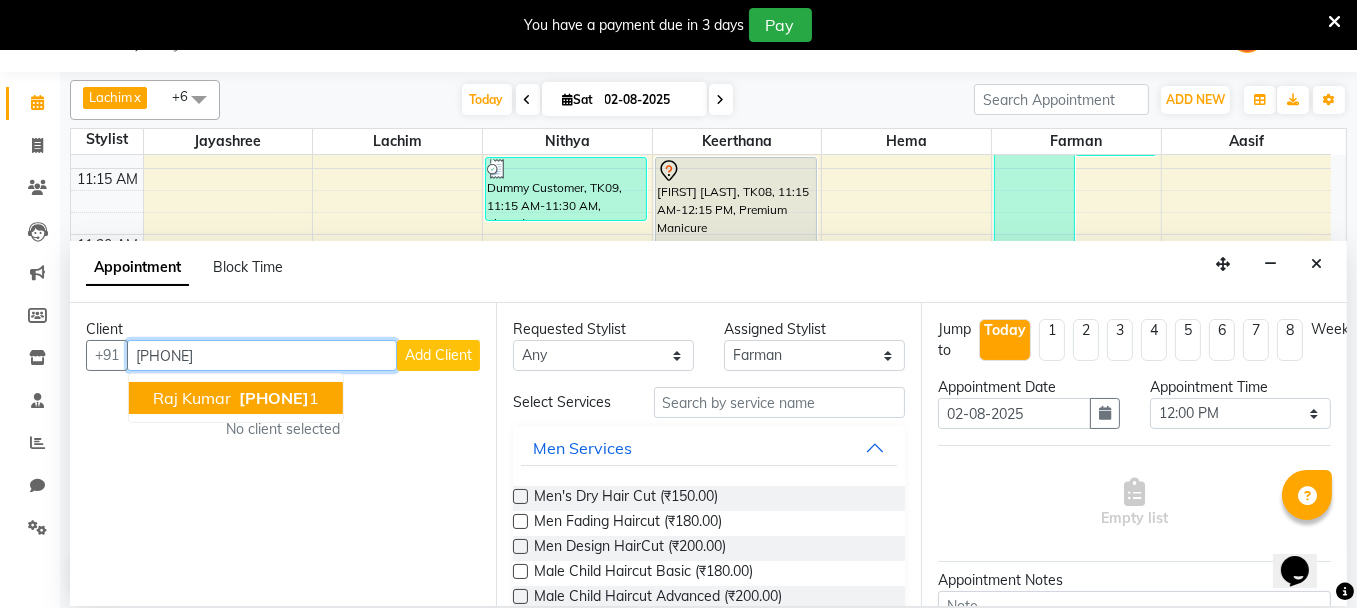 click on "Raj Kumar" at bounding box center (192, 398) 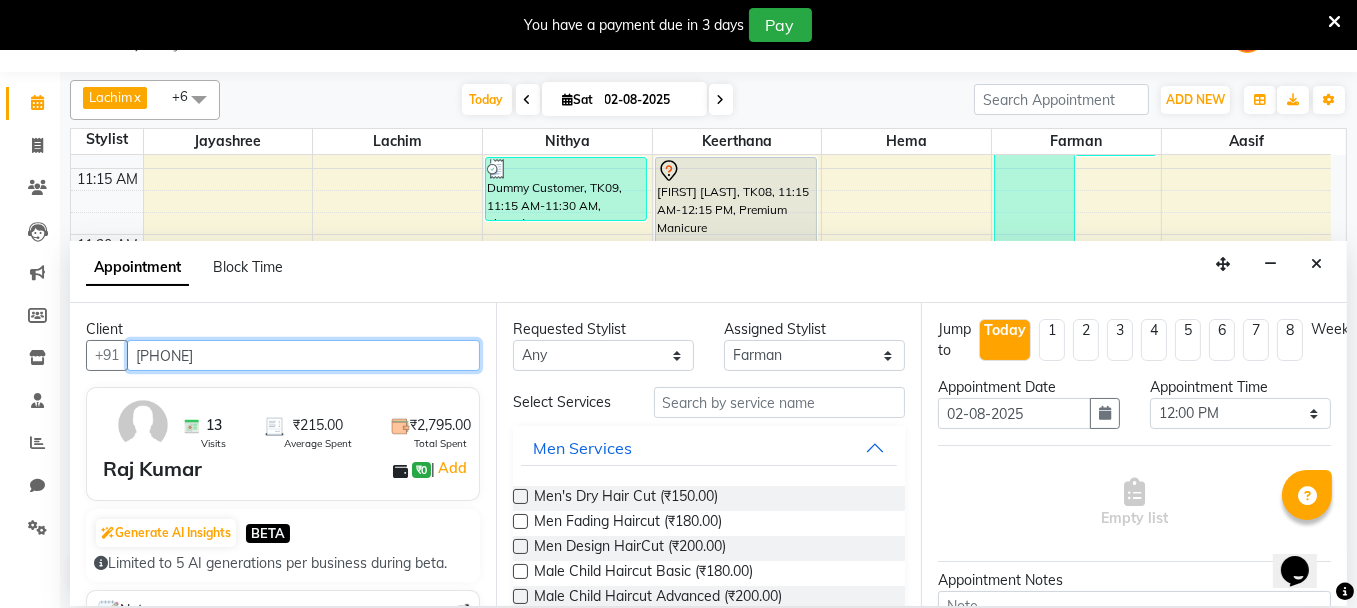type on "[PHONE]" 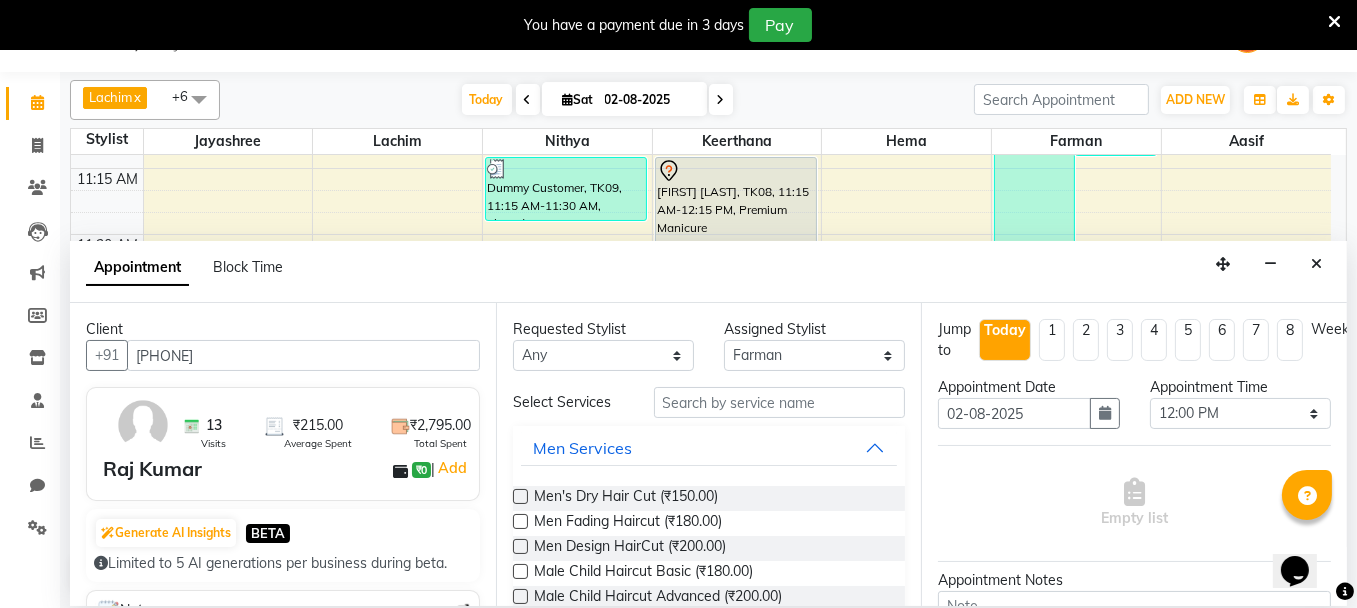 click at bounding box center [520, 496] 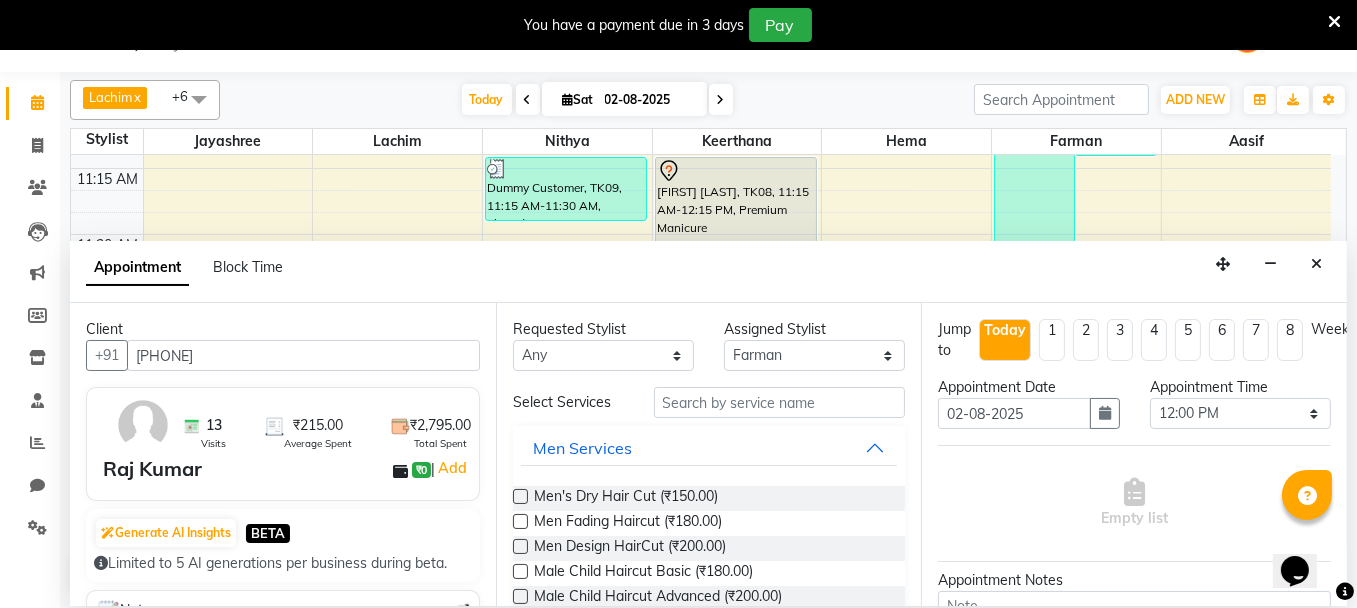 click at bounding box center [519, 498] 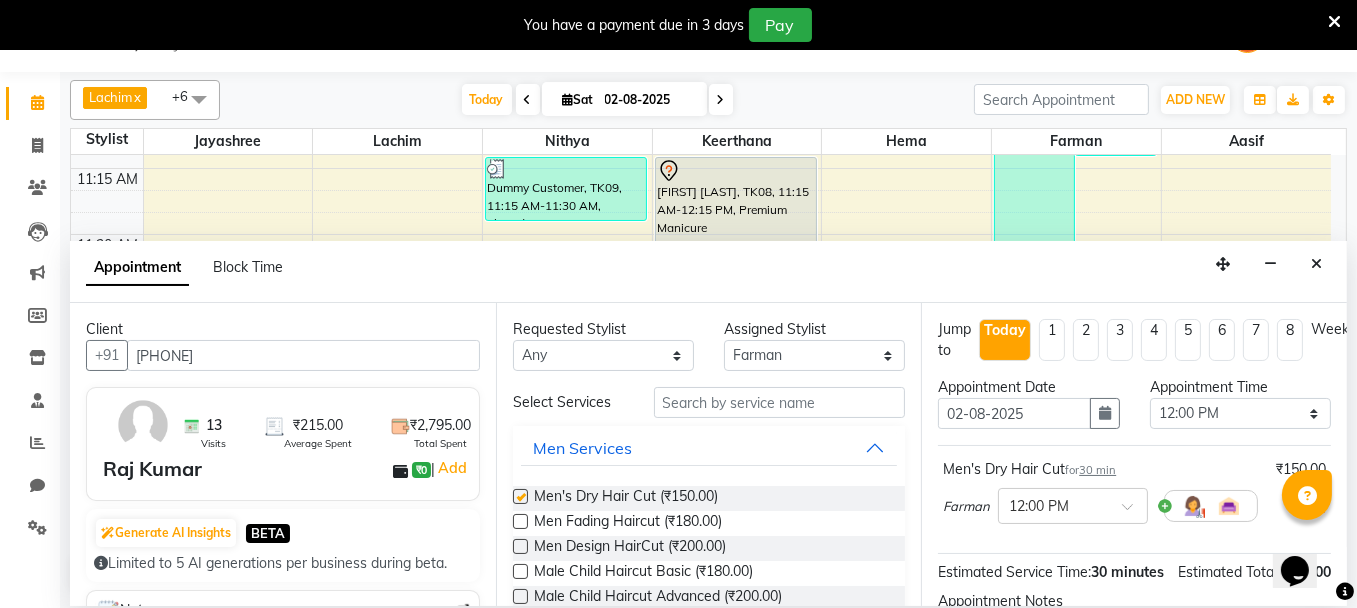 checkbox on "false" 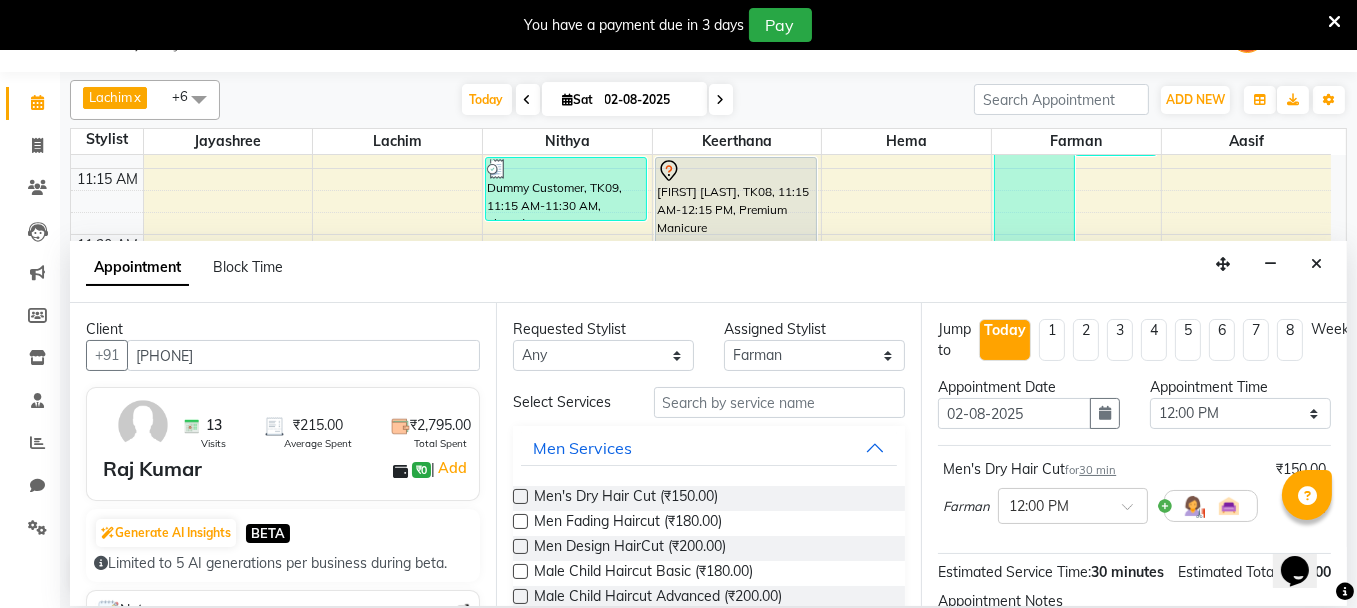 scroll, scrollTop: 252, scrollLeft: 0, axis: vertical 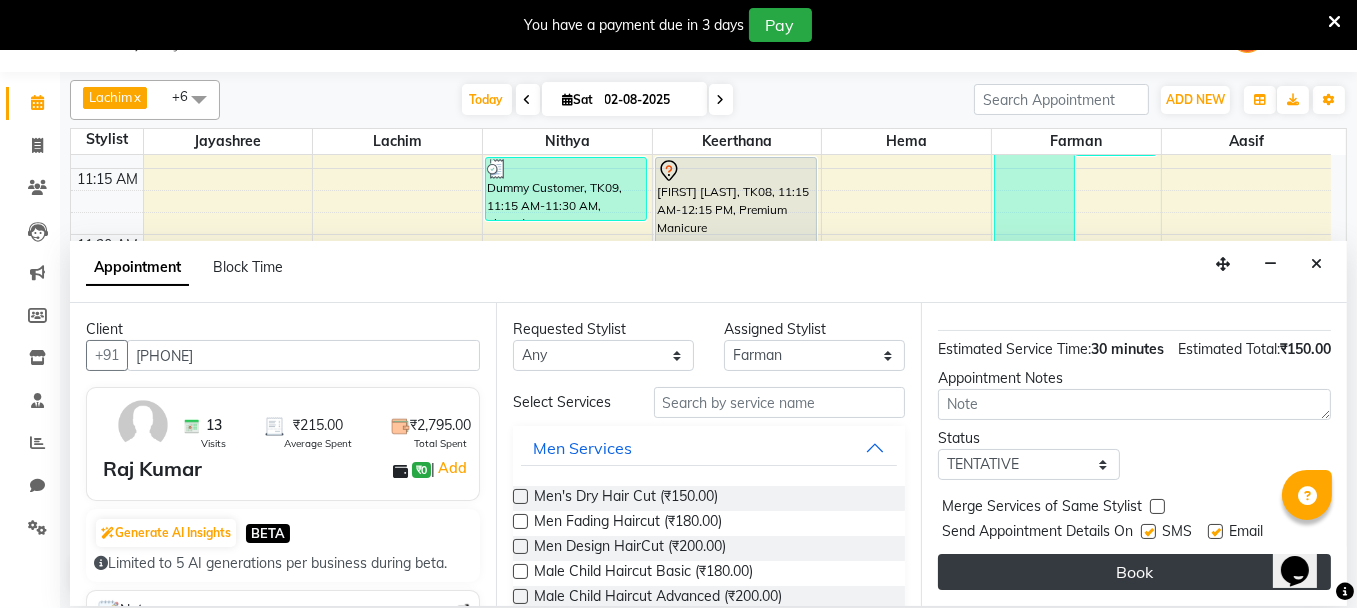 click on "Book" at bounding box center (1134, 572) 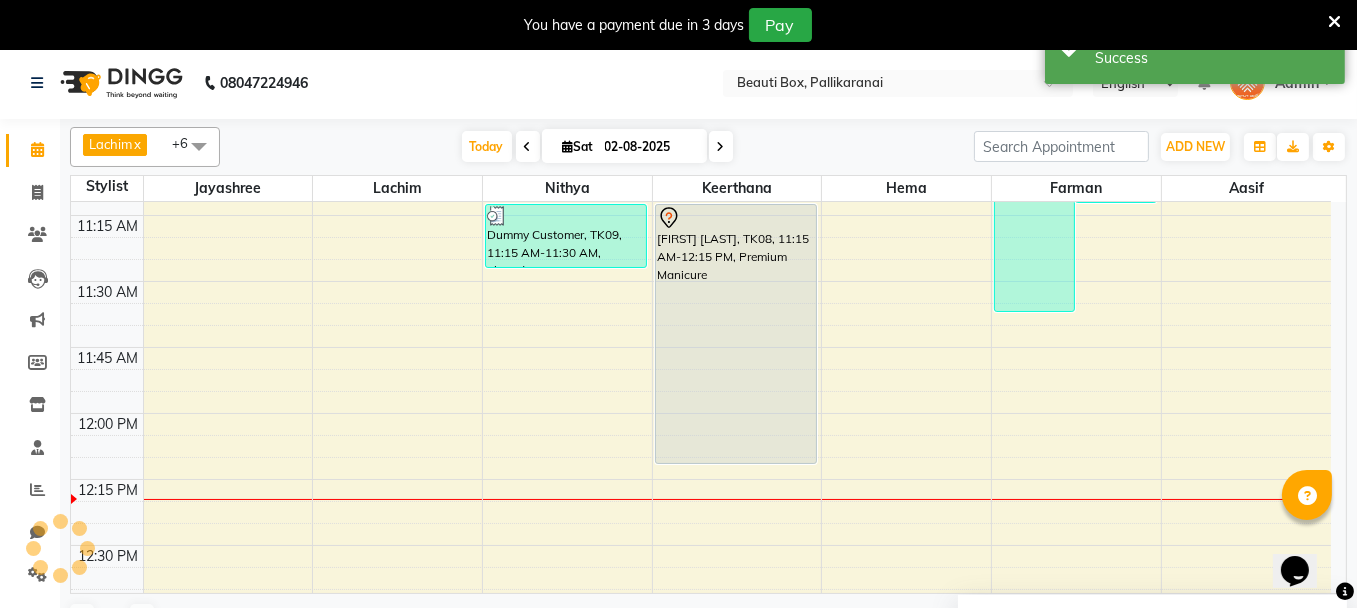 scroll, scrollTop: 0, scrollLeft: 0, axis: both 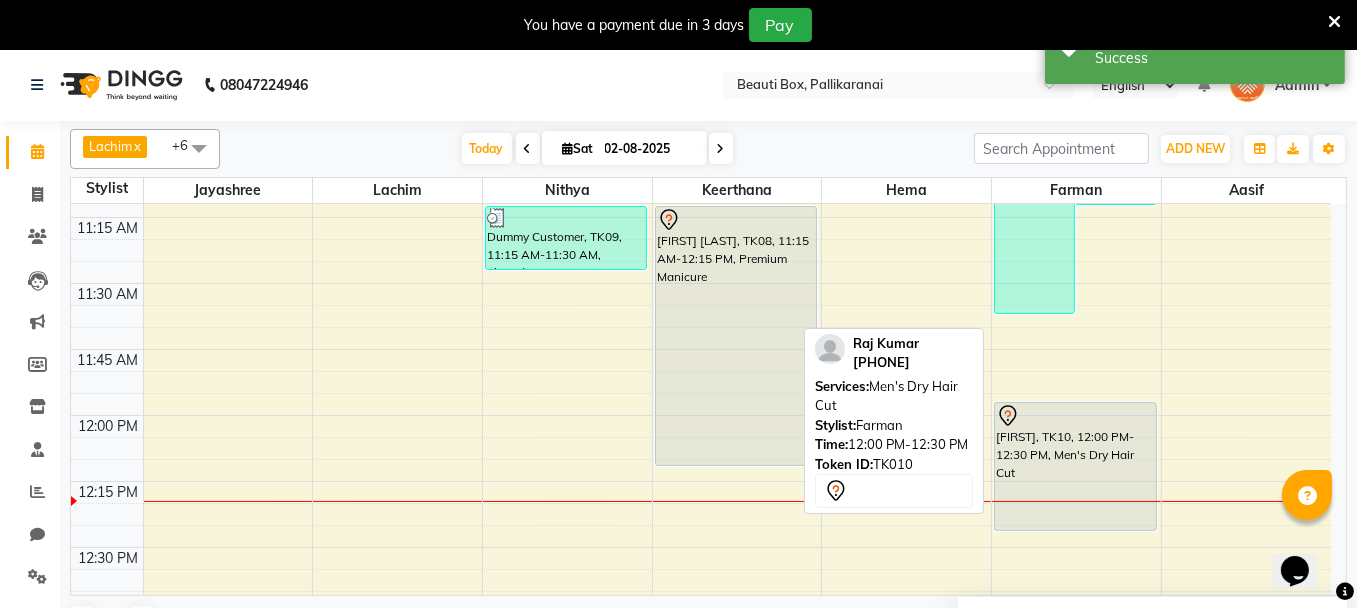 click on "[FIRST], TK10, 12:00 PM-12:30 PM, Men's Dry Hair Cut" at bounding box center (1075, 466) 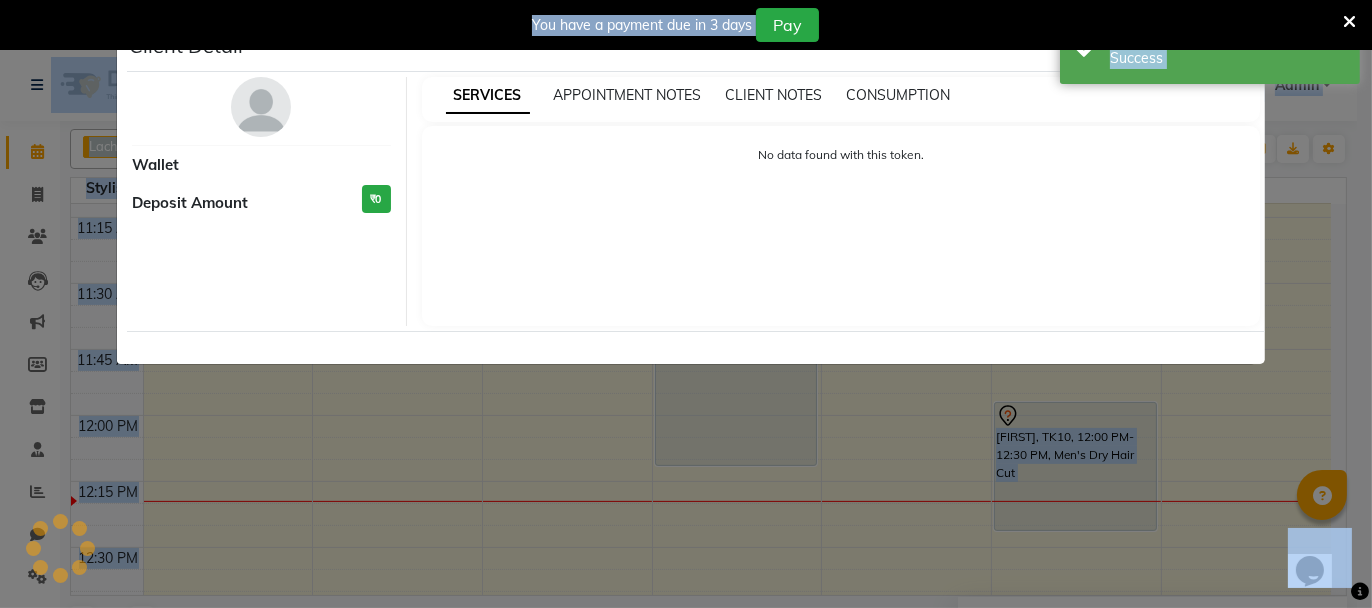 click on "Client Detail     Wallet Deposit Amount  ₹0  SERVICES APPOINTMENT NOTES CLIENT NOTES CONSUMPTION No data found with this token." 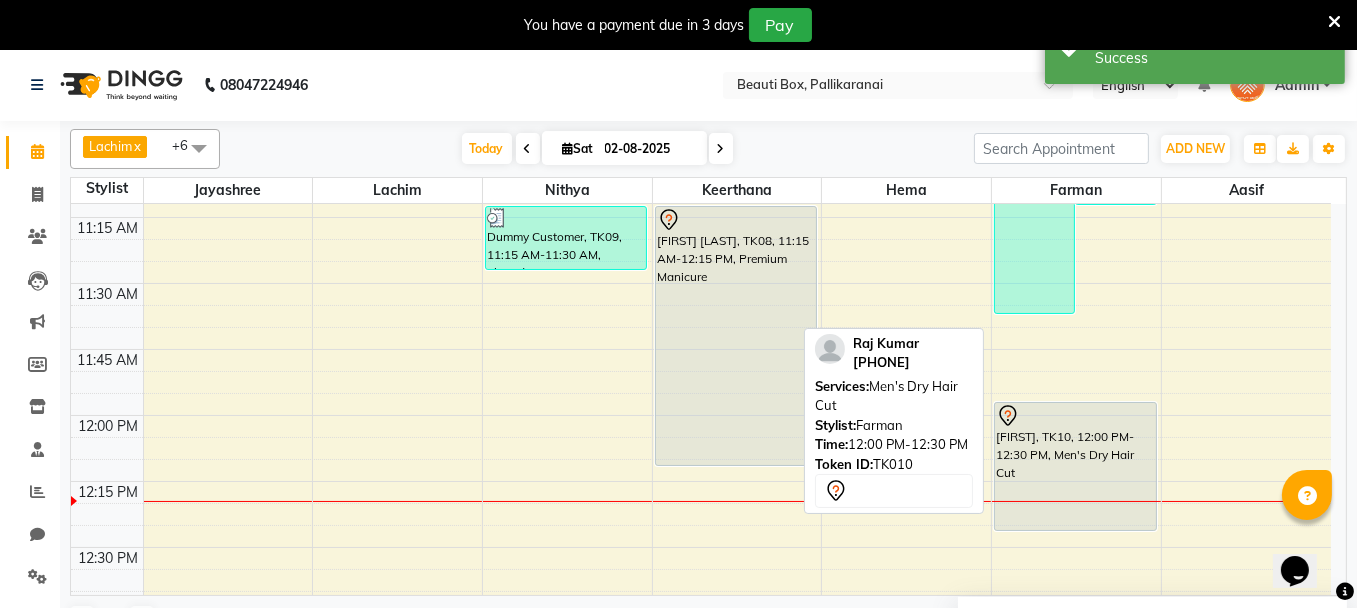 click at bounding box center [1075, 416] 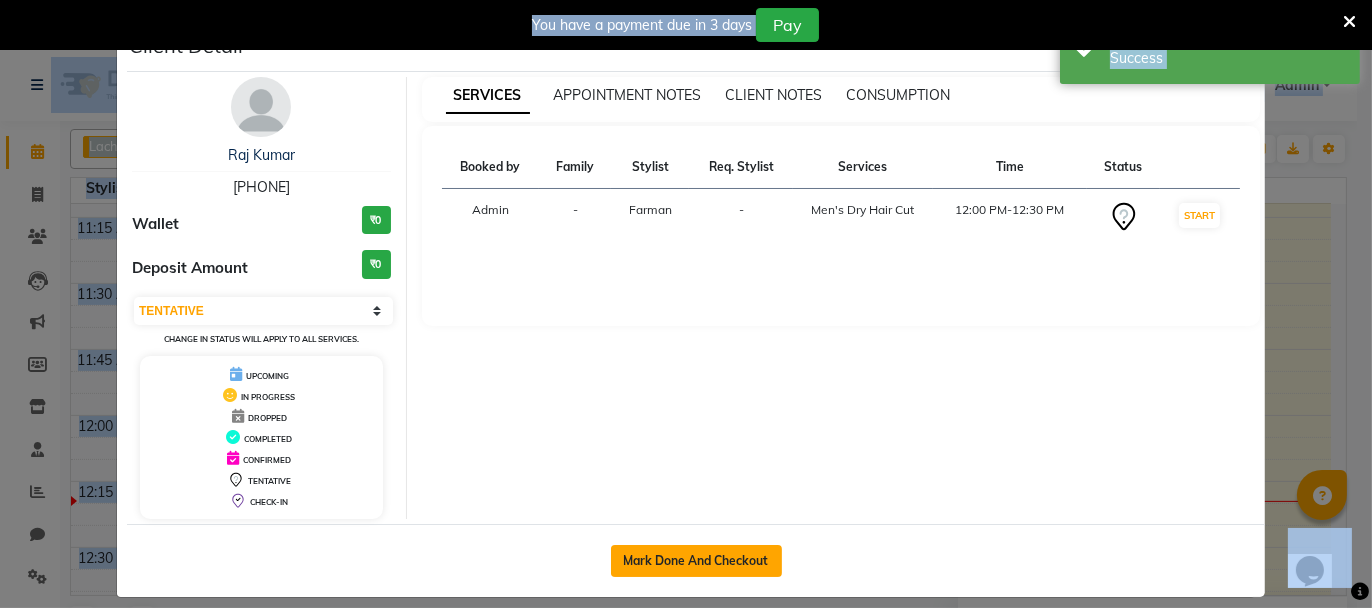click on "Mark Done And Checkout" 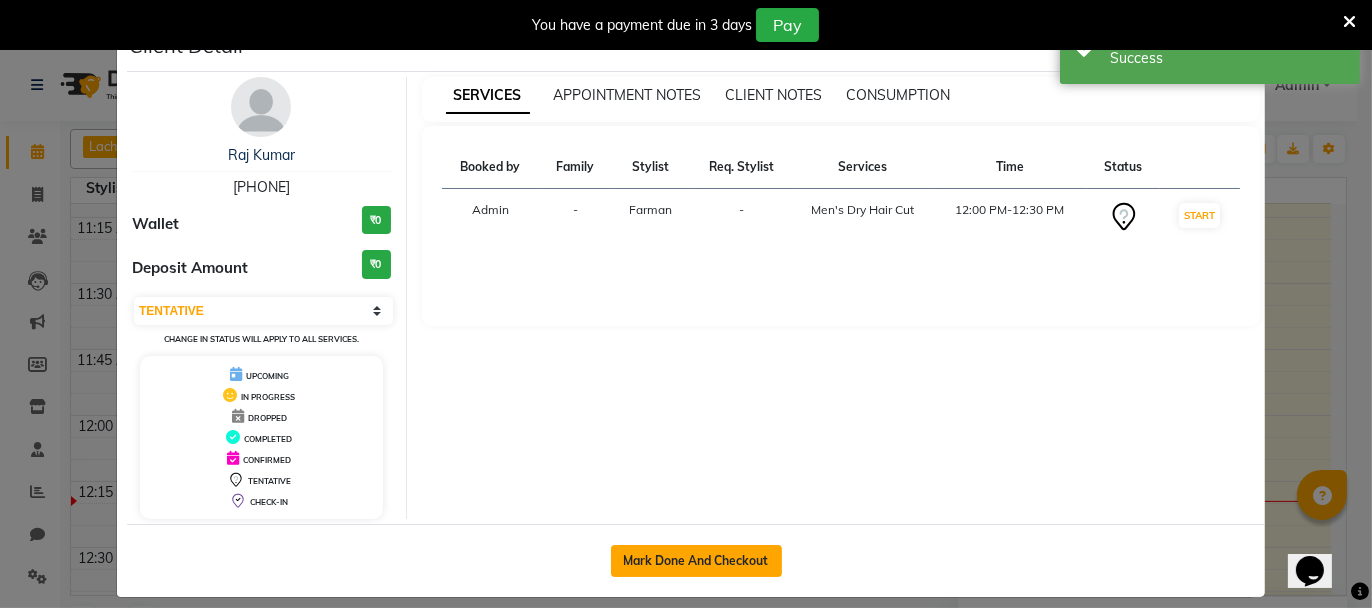 select on "service" 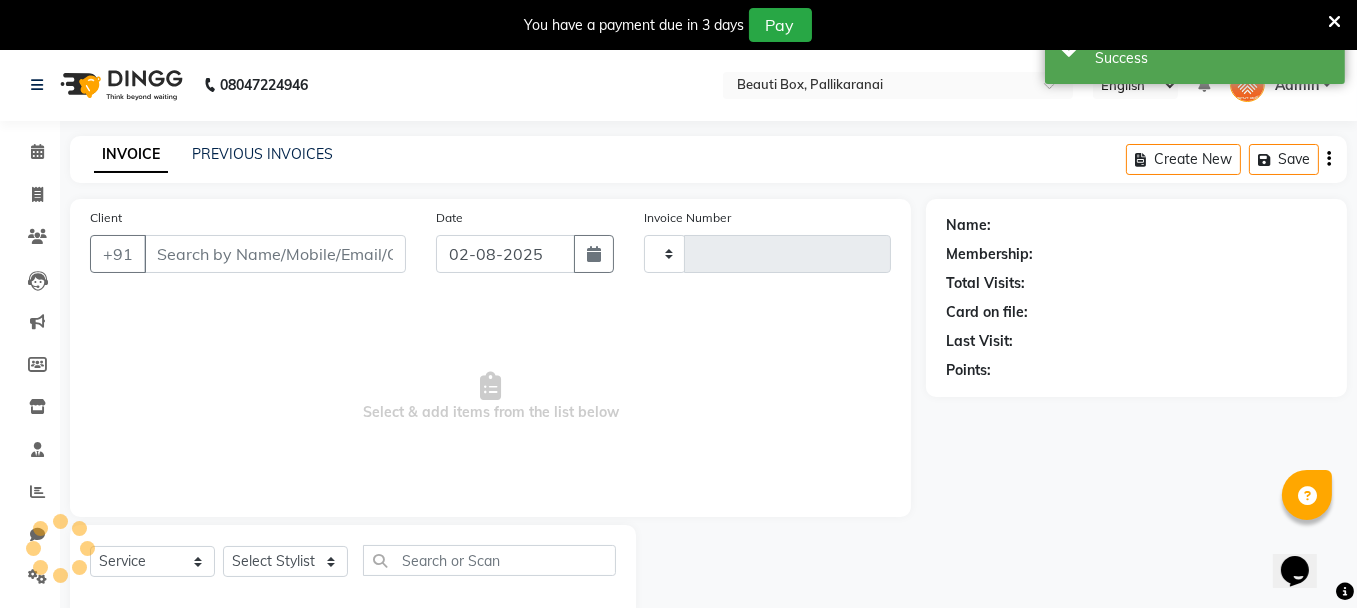 type on "1935" 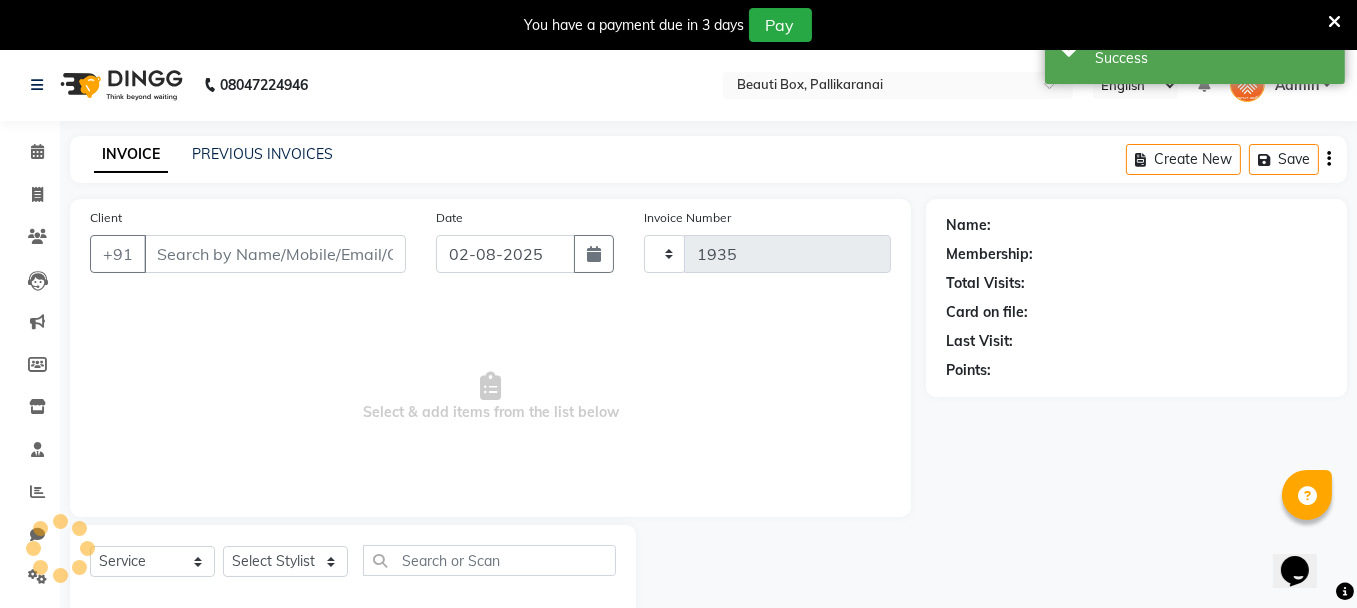 select on "11" 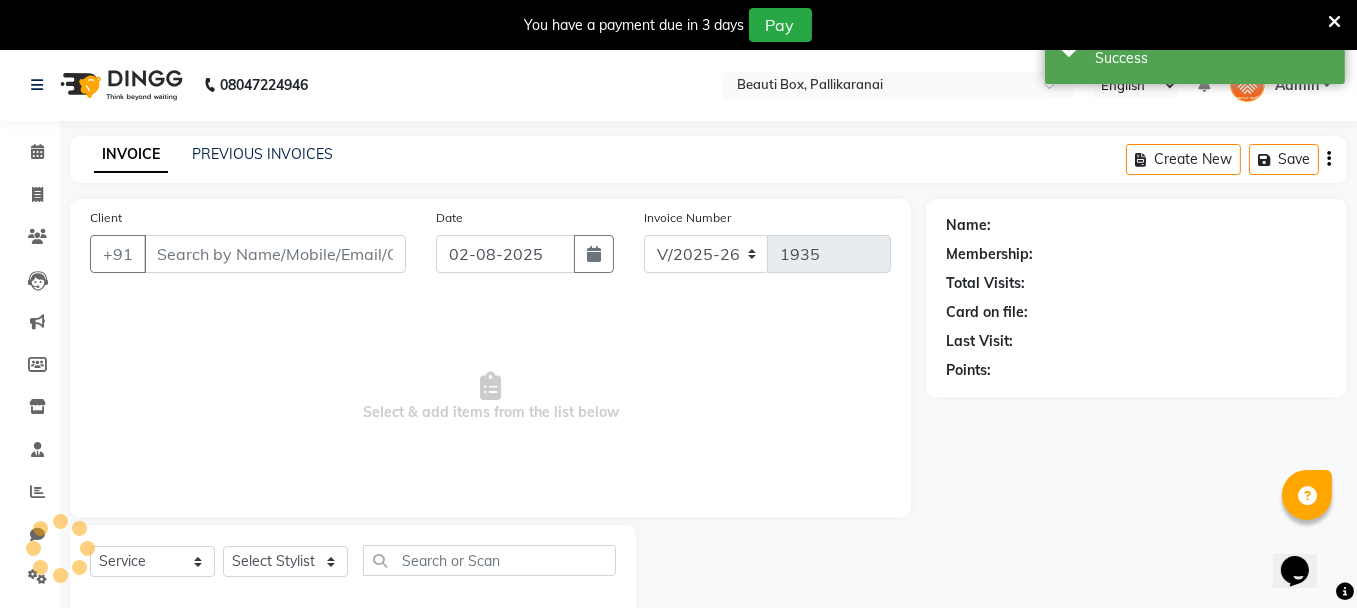 type on "[PHONE]" 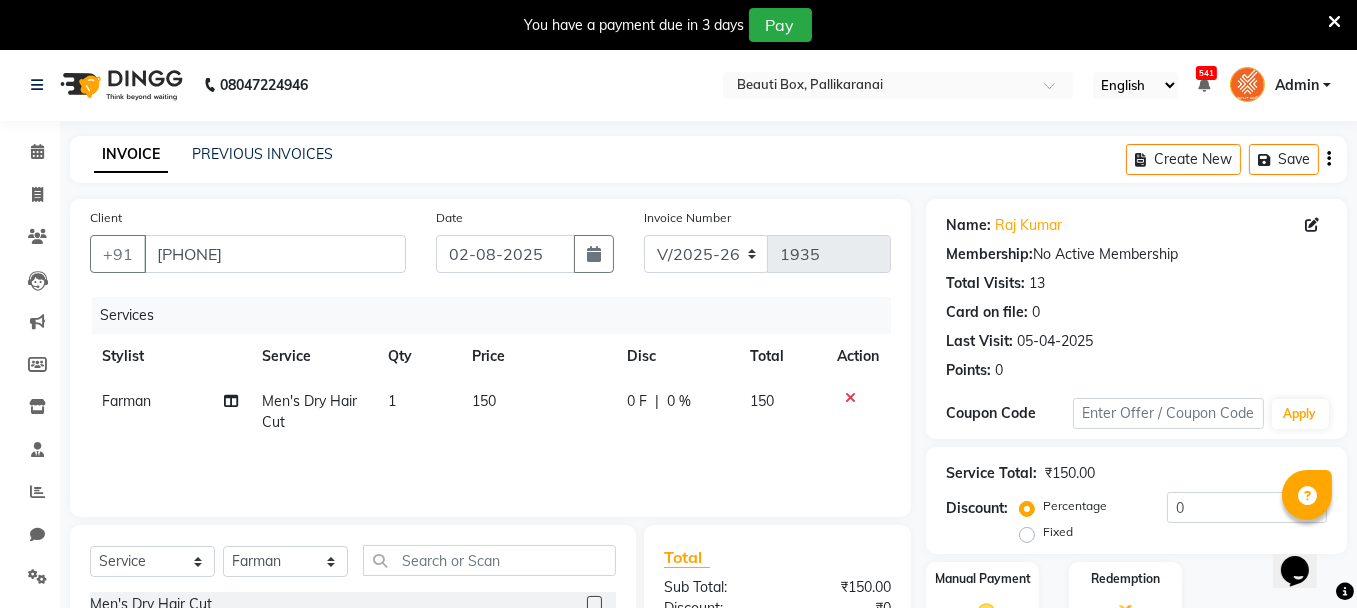 scroll, scrollTop: 240, scrollLeft: 0, axis: vertical 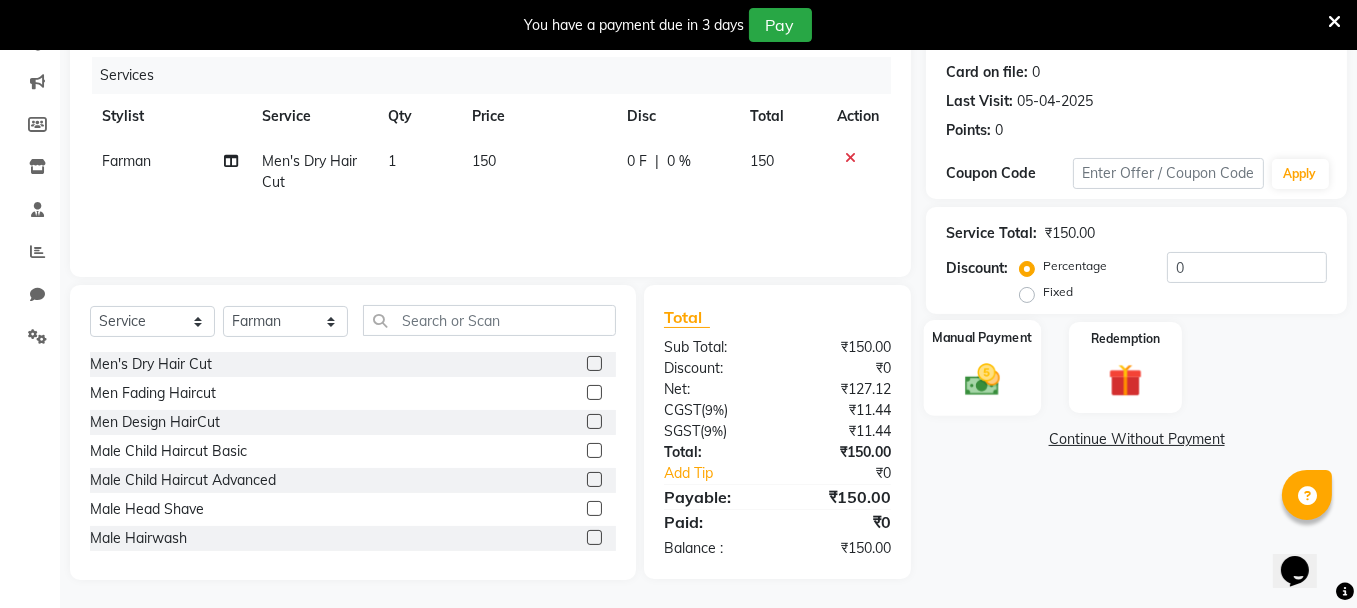 click 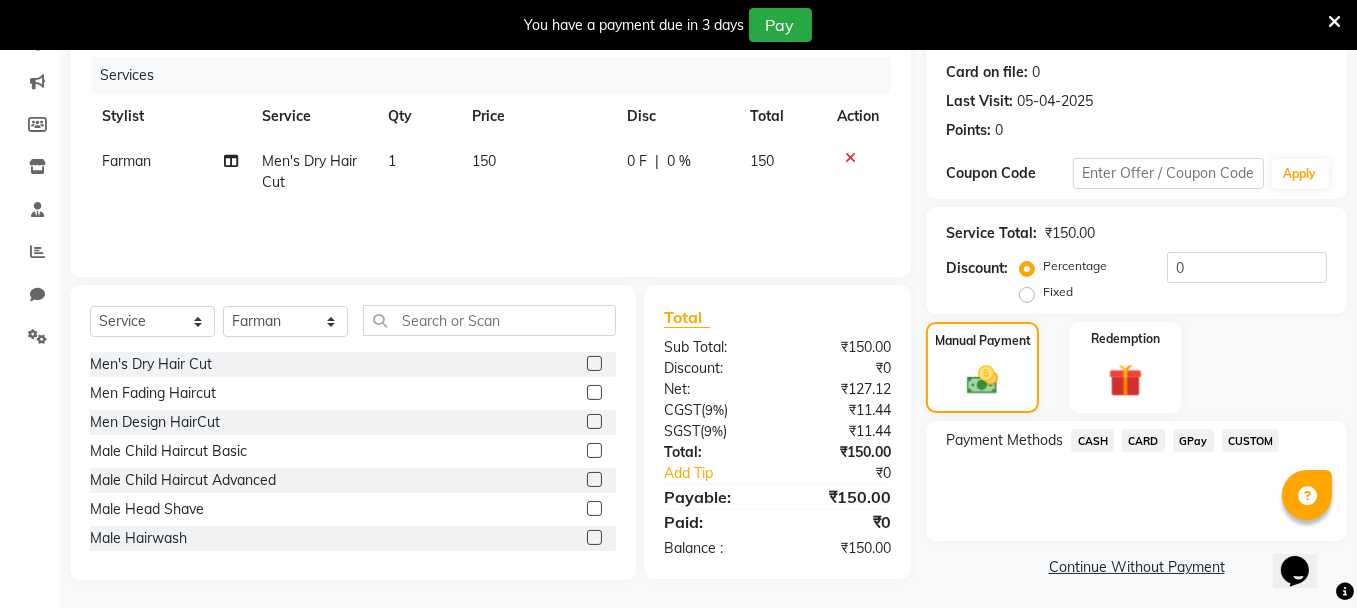 click on "GPay" 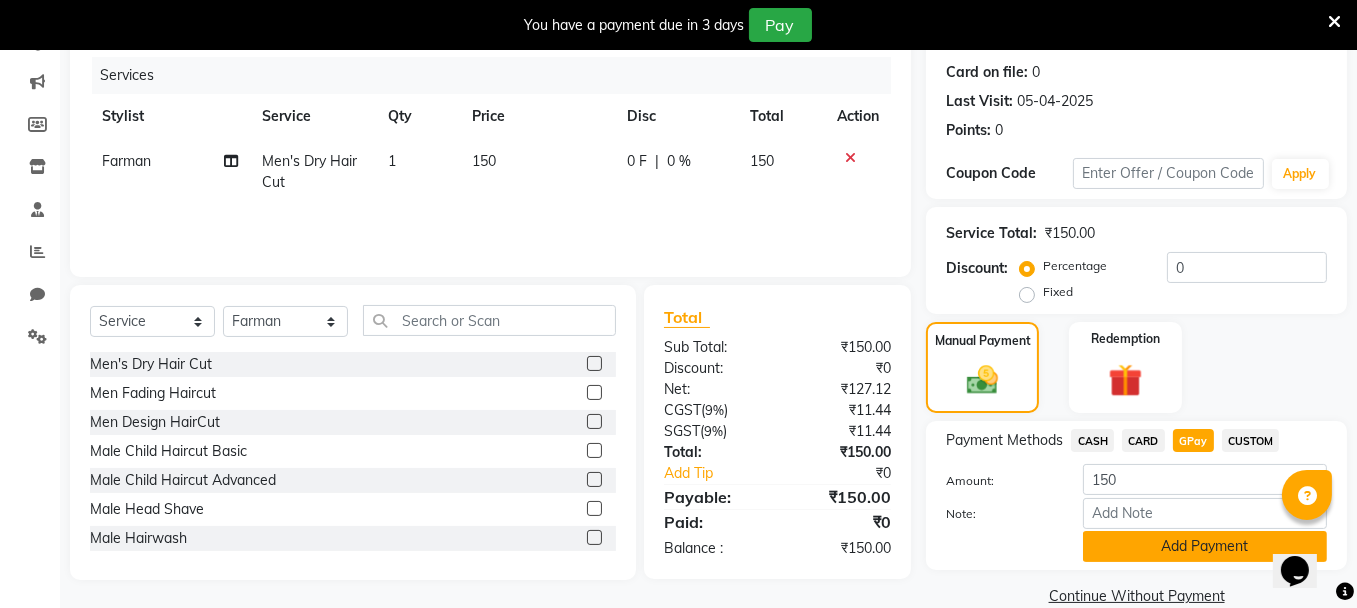 click on "Add Payment" 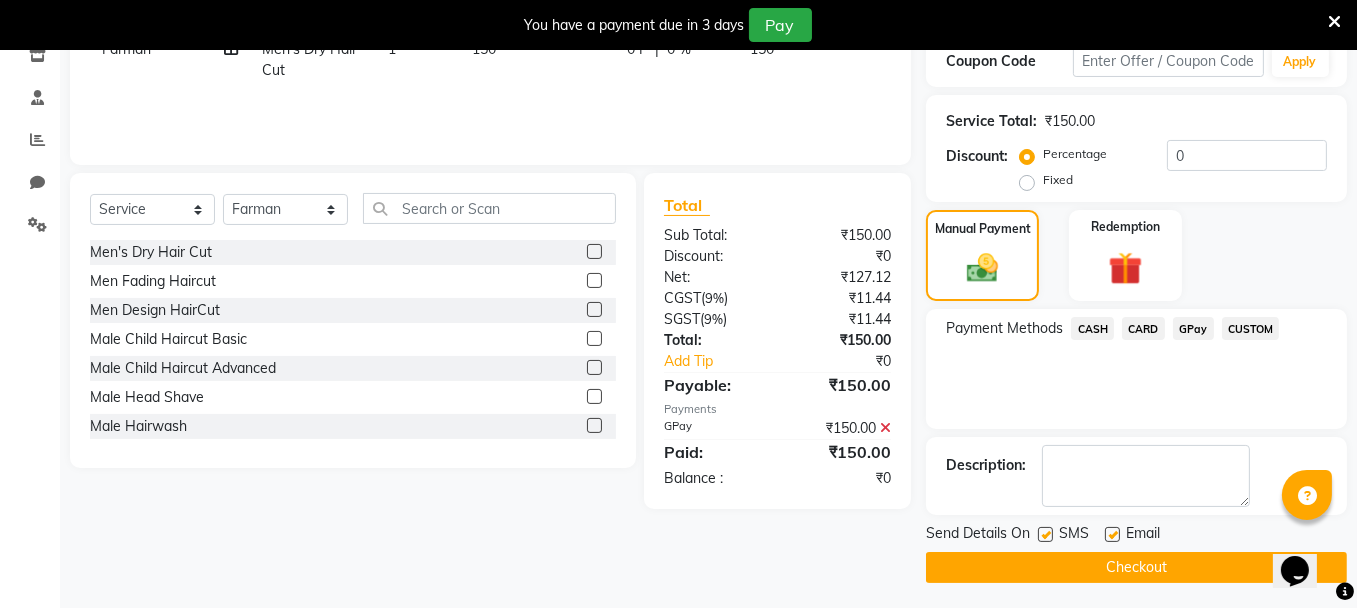 scroll, scrollTop: 355, scrollLeft: 0, axis: vertical 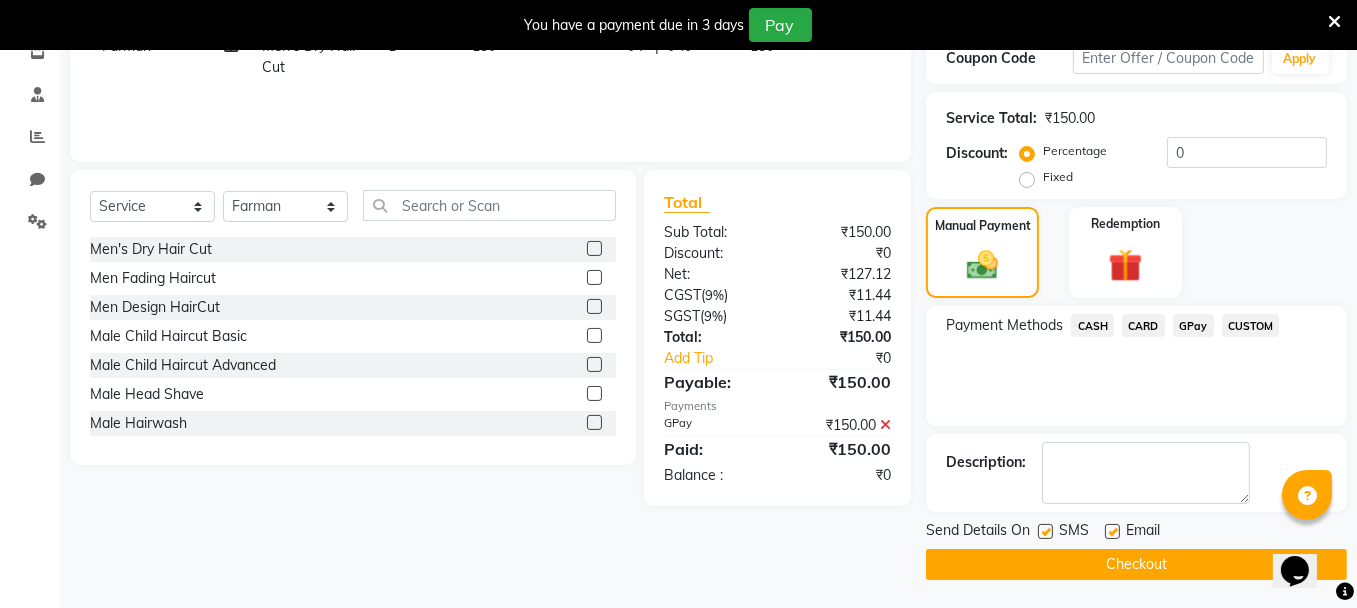 click on "Checkout" 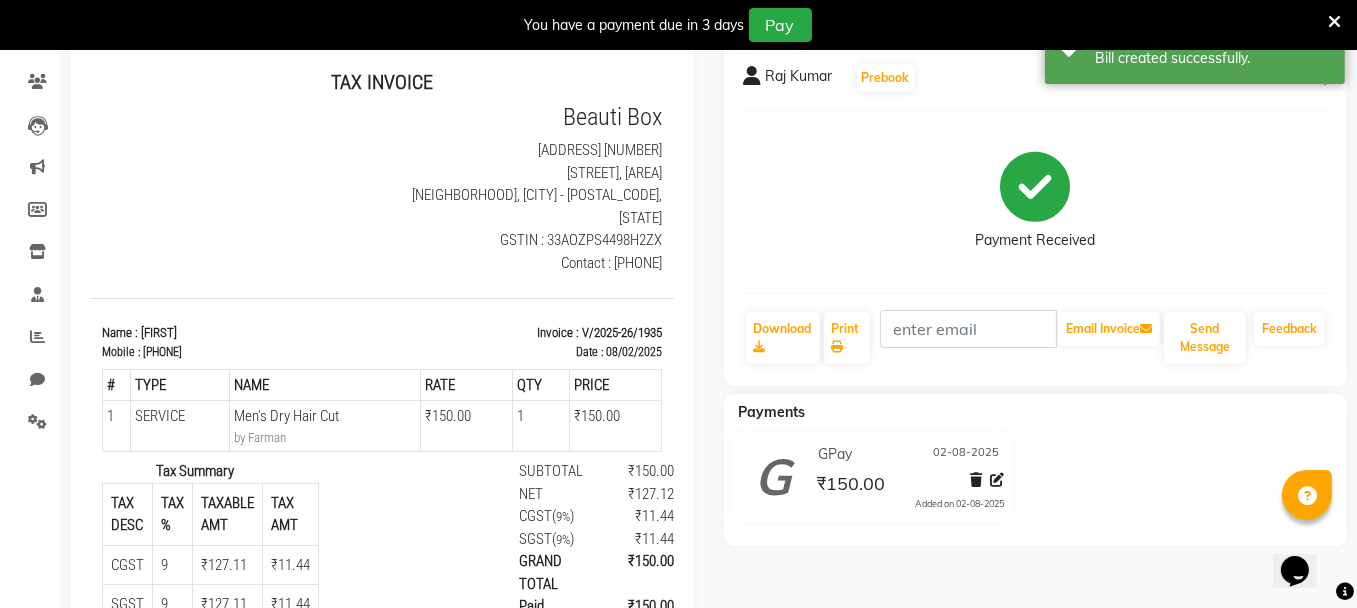 scroll, scrollTop: 0, scrollLeft: 0, axis: both 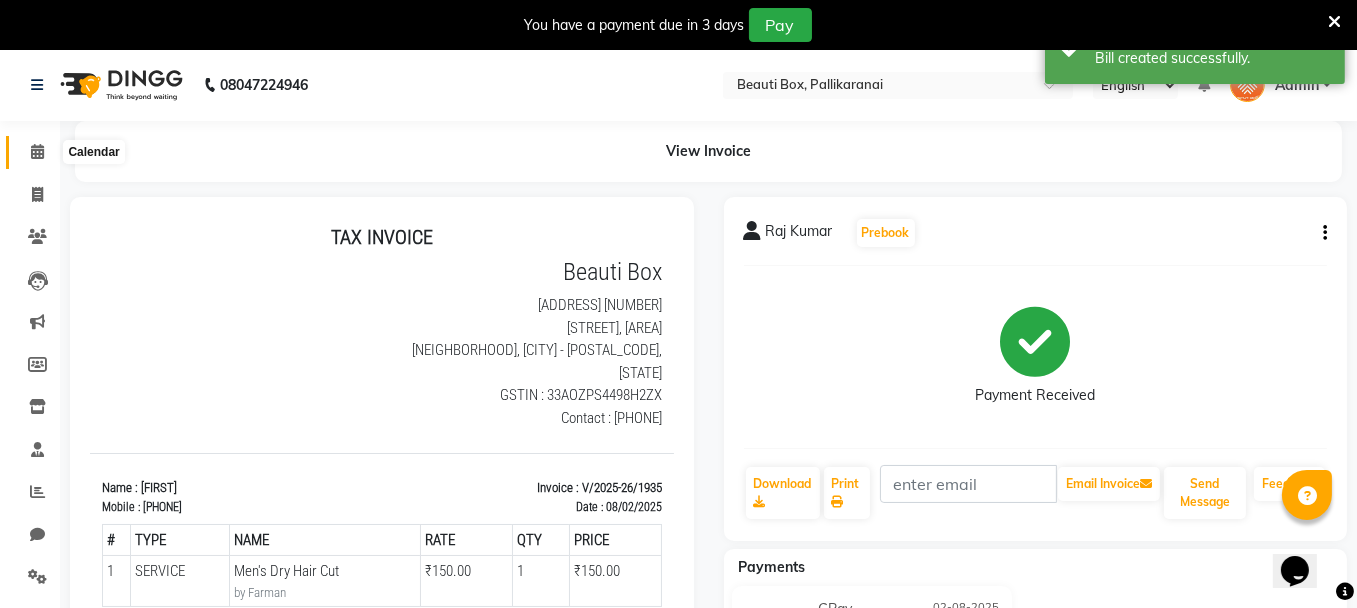 click 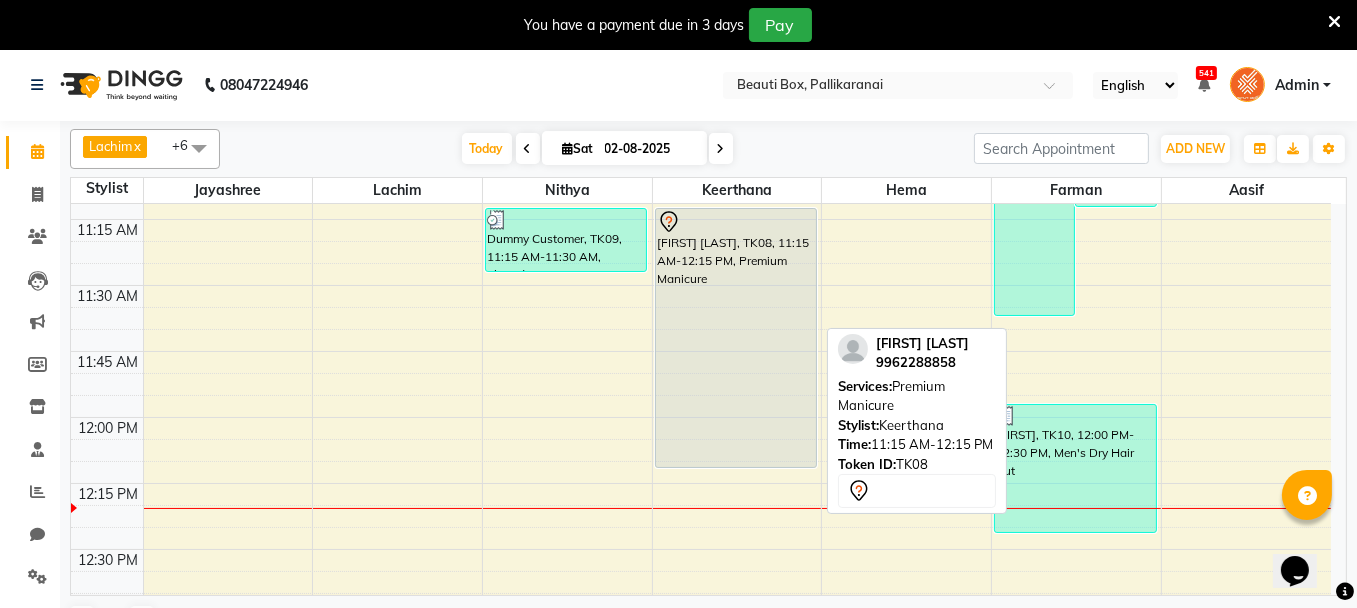 scroll, scrollTop: 742, scrollLeft: 0, axis: vertical 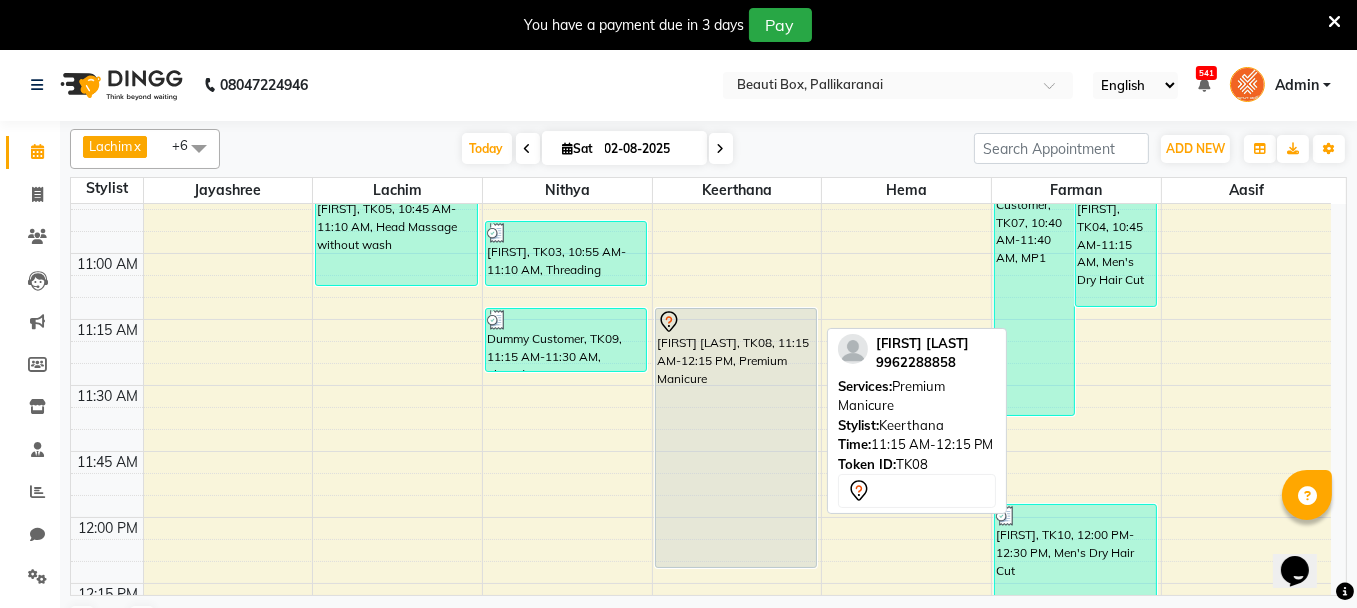 click on "[FIRST] [LAST], TK08, 11:15 AM-12:15 PM, Premium  Manicure" at bounding box center [736, 438] 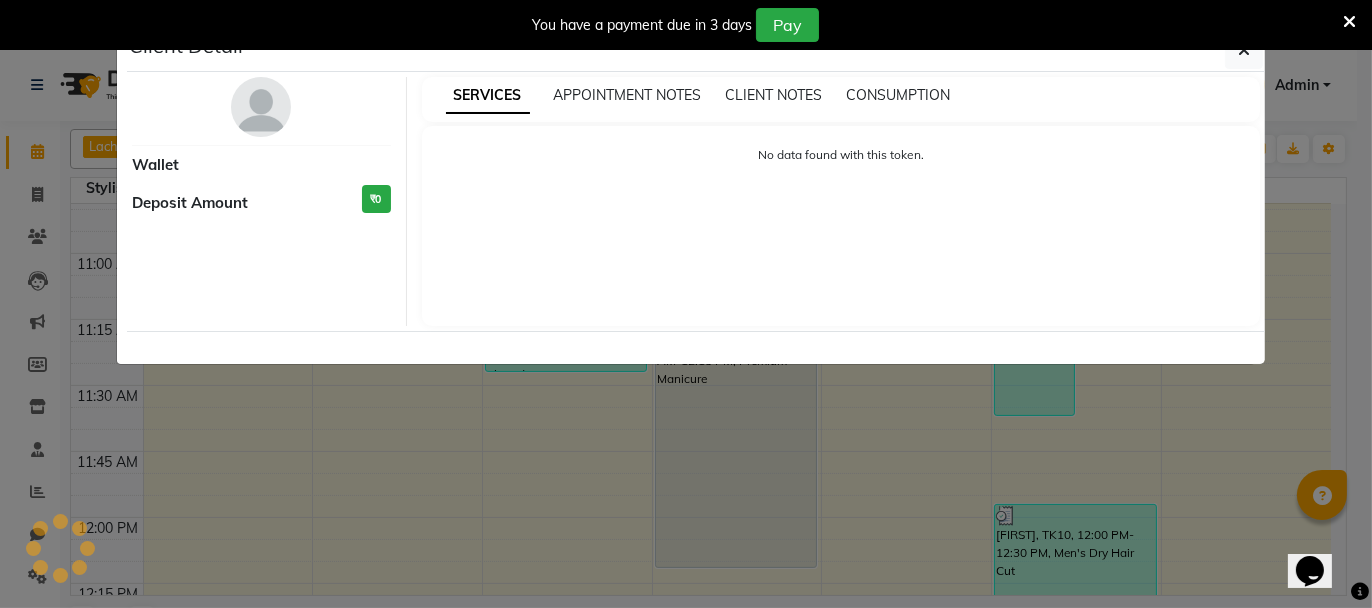 select on "7" 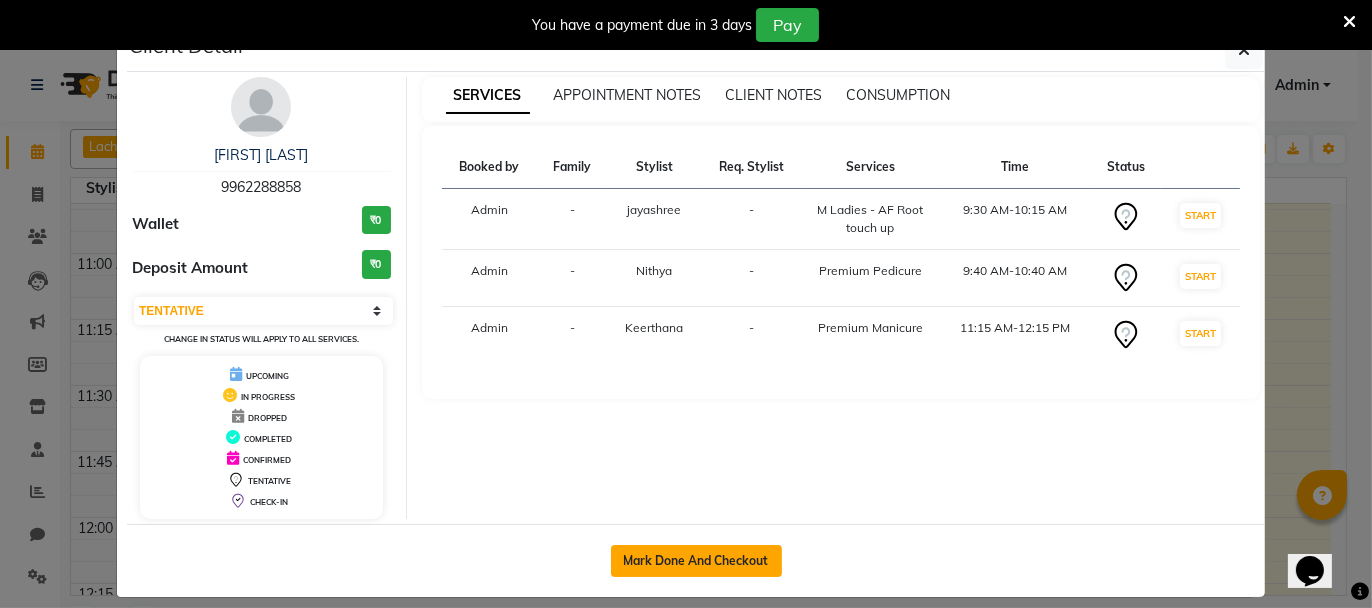 click on "Mark Done And Checkout" 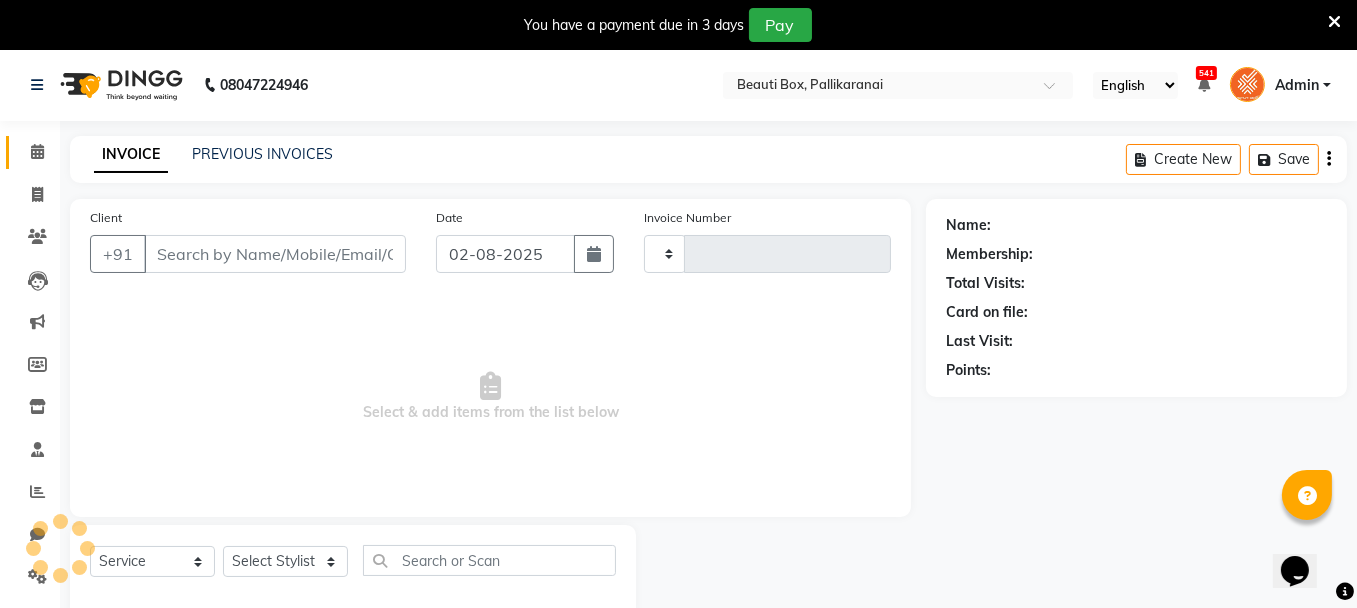 type on "1936" 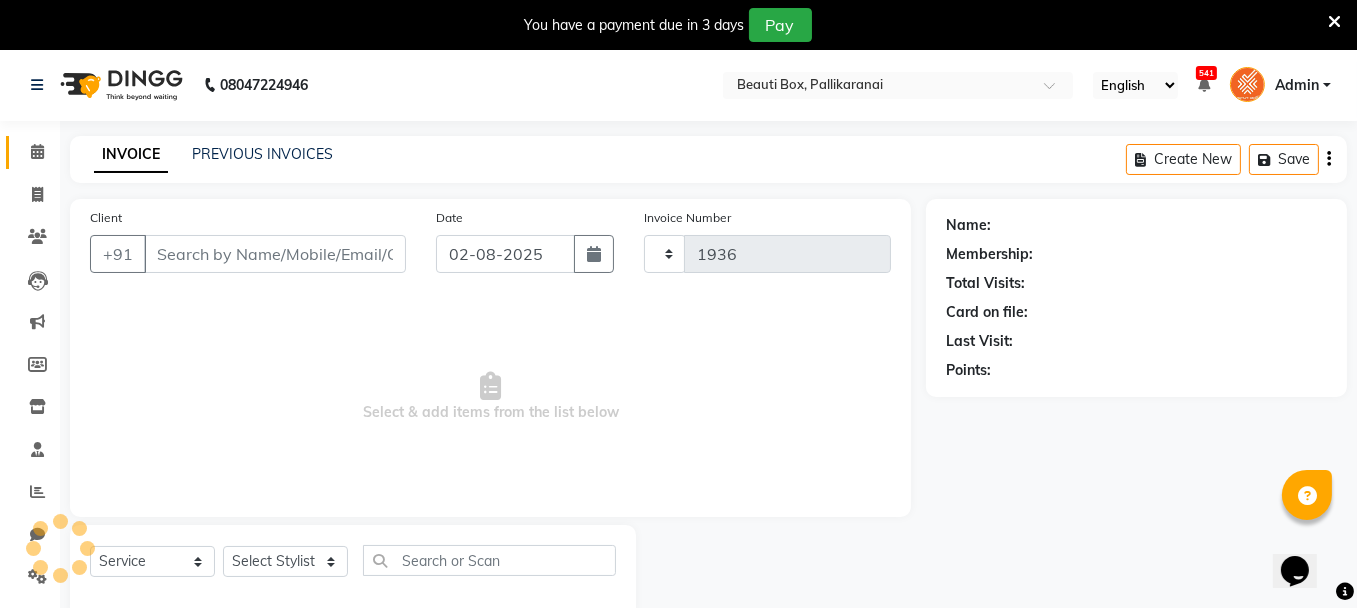 select on "11" 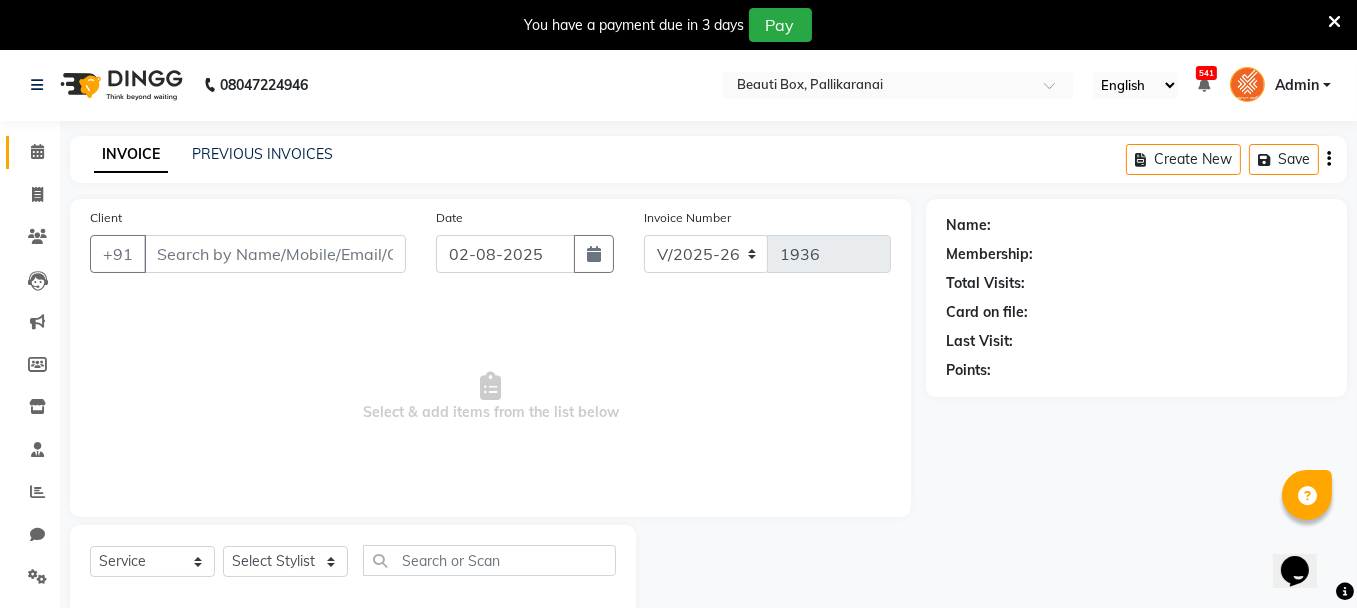 type on "9962288858" 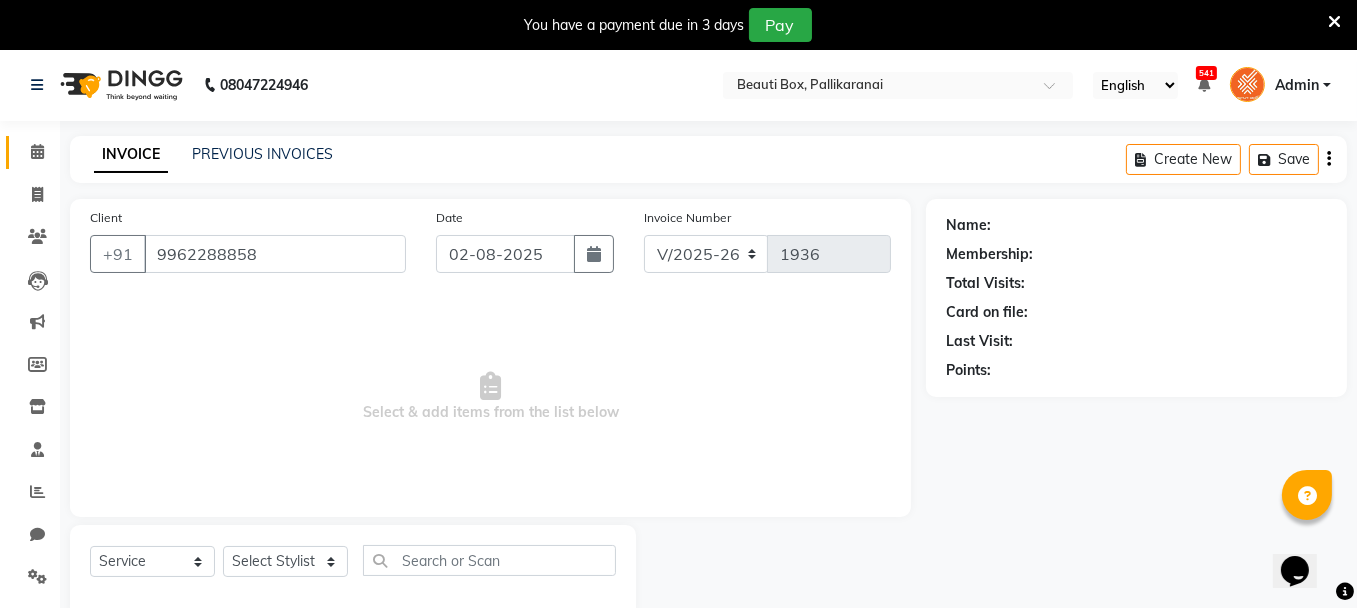 select on "40097" 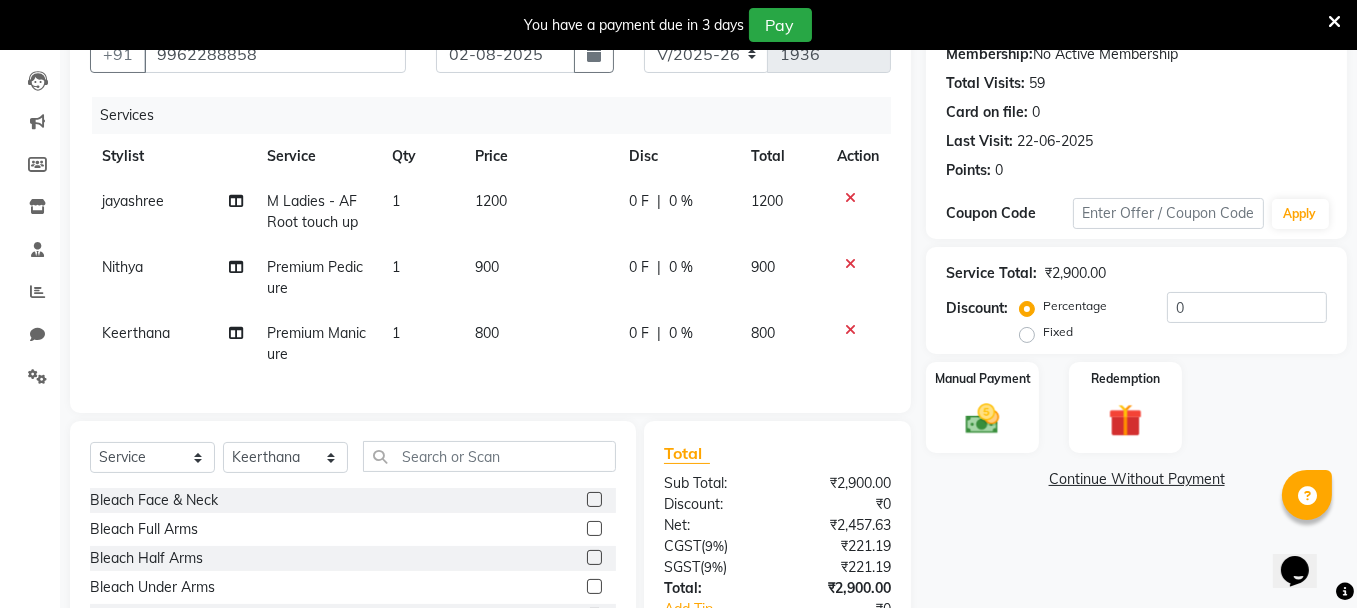 scroll, scrollTop: 351, scrollLeft: 0, axis: vertical 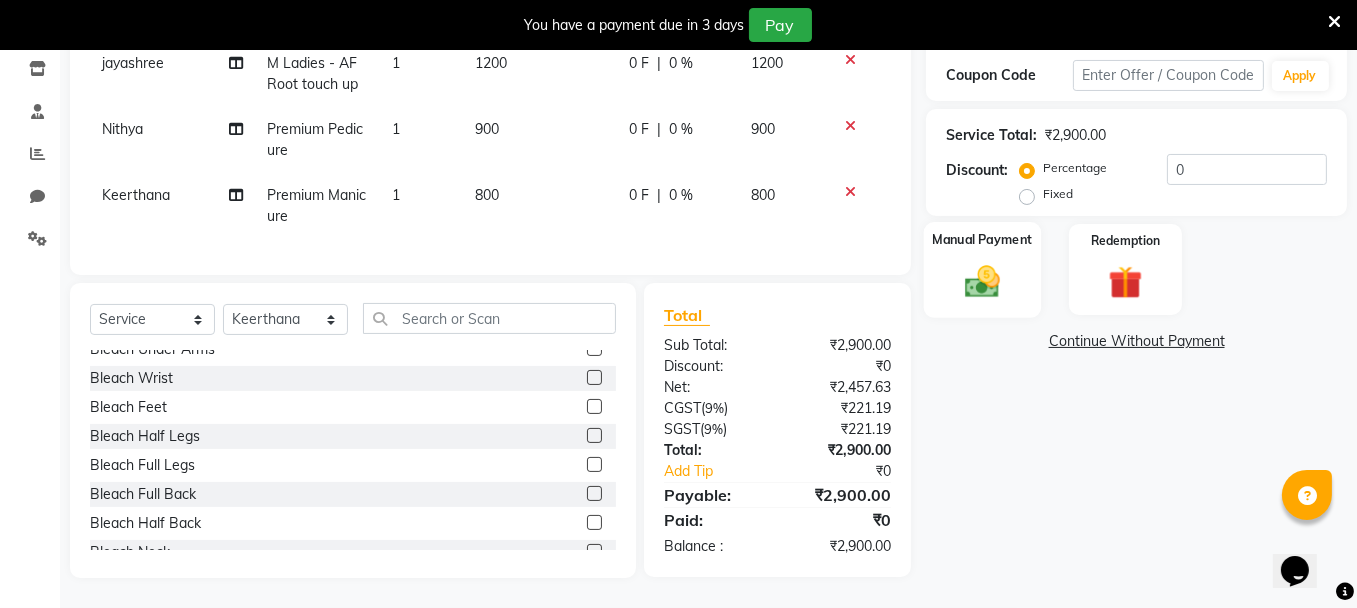 click 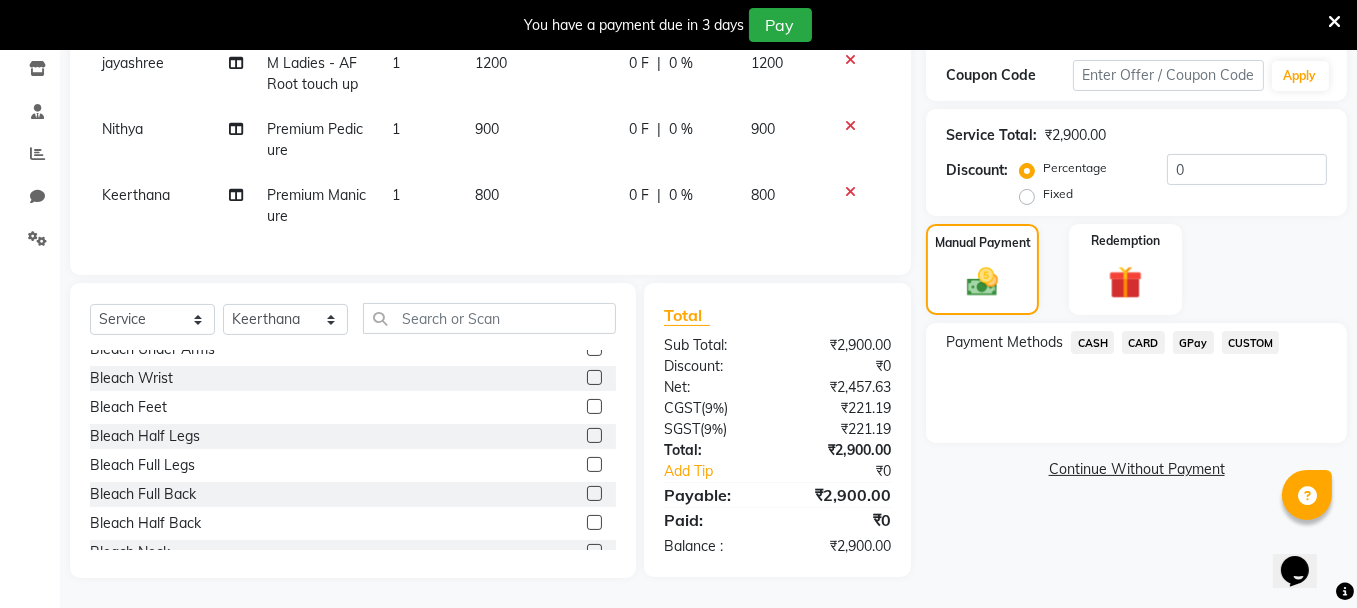 click on "GPay" 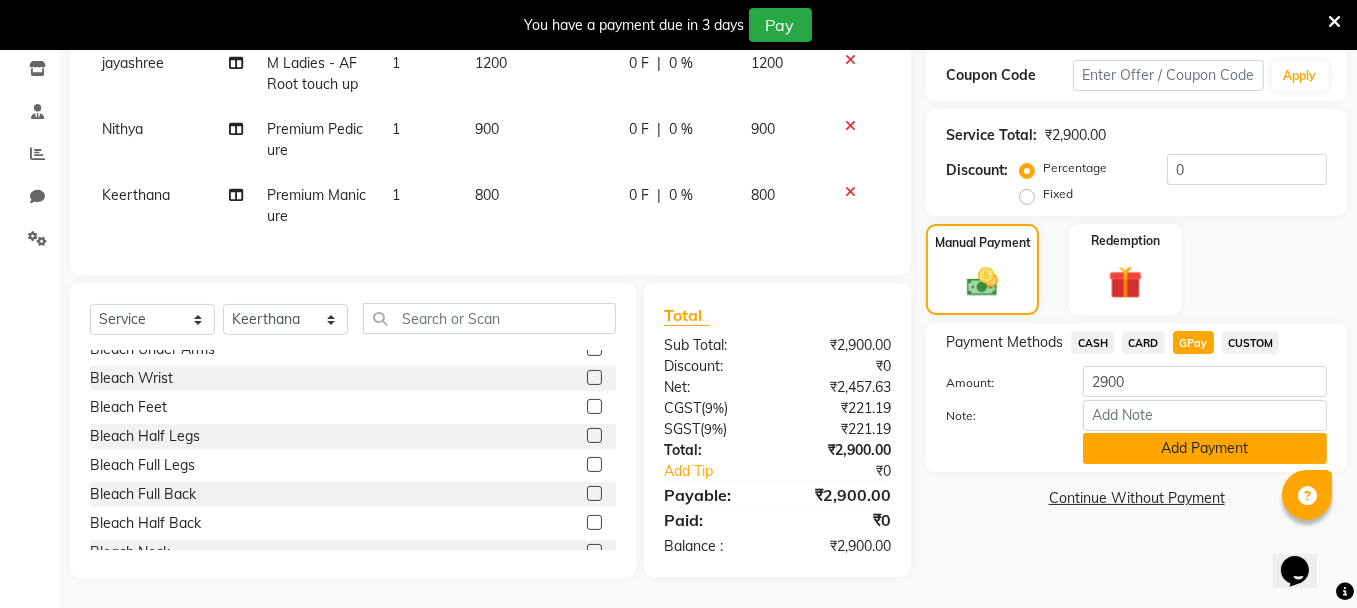 click on "Add Payment" 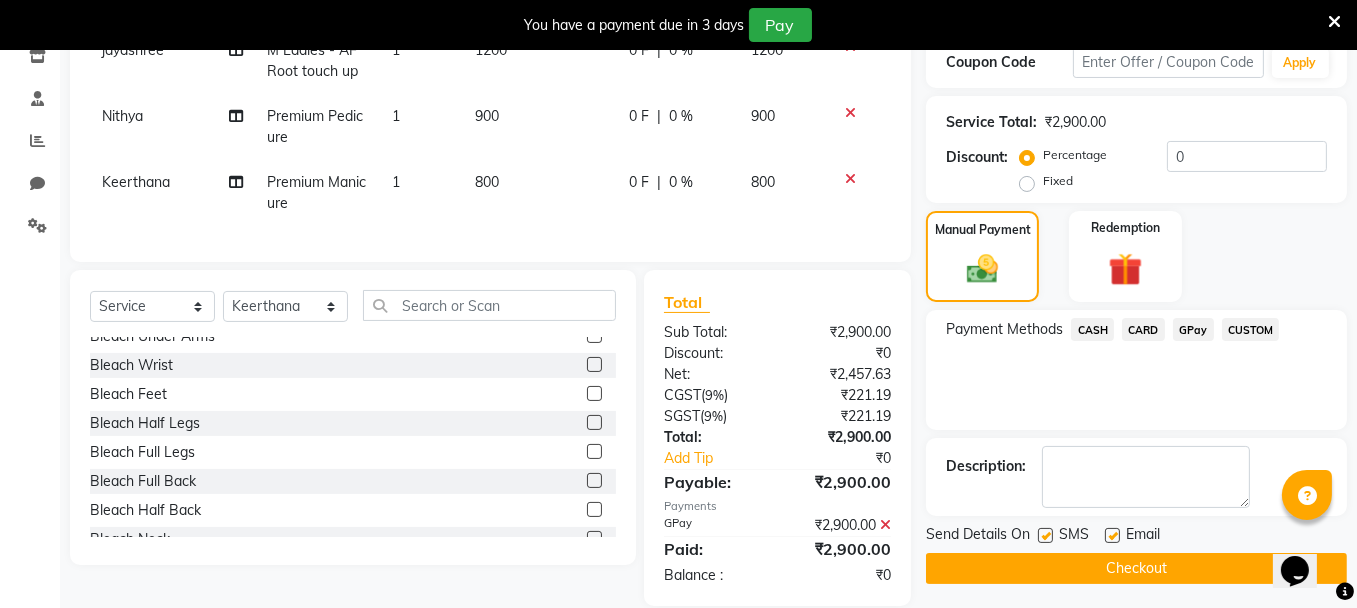 click on "Checkout" 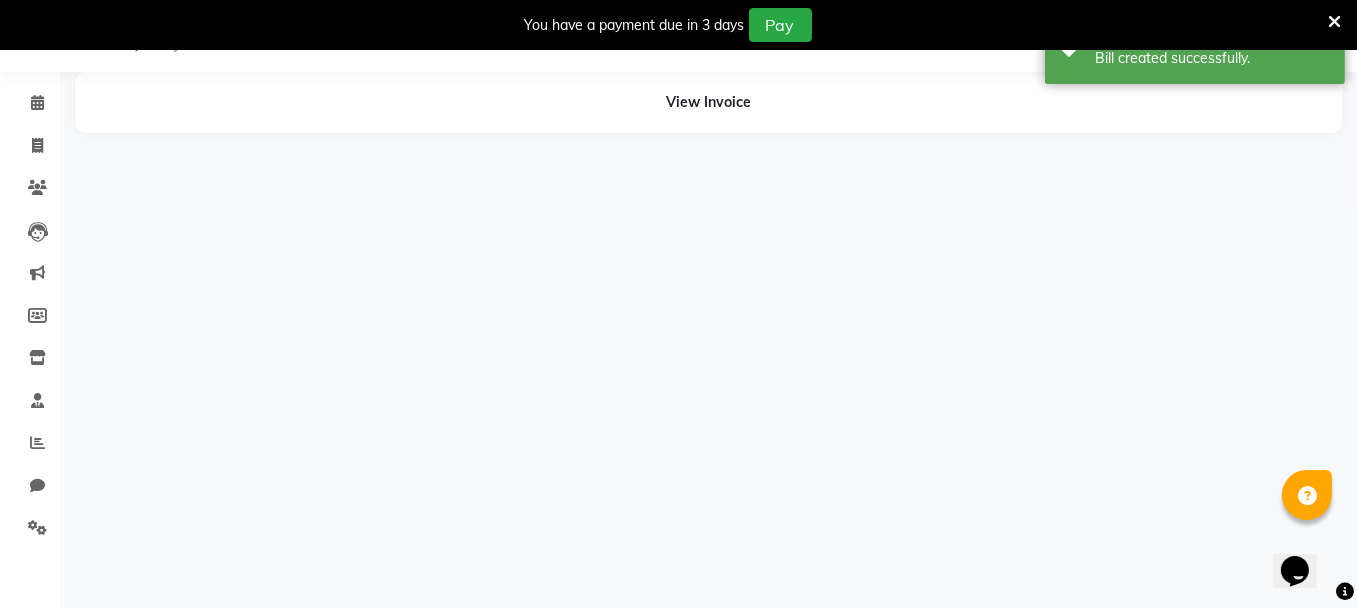 scroll, scrollTop: 121, scrollLeft: 0, axis: vertical 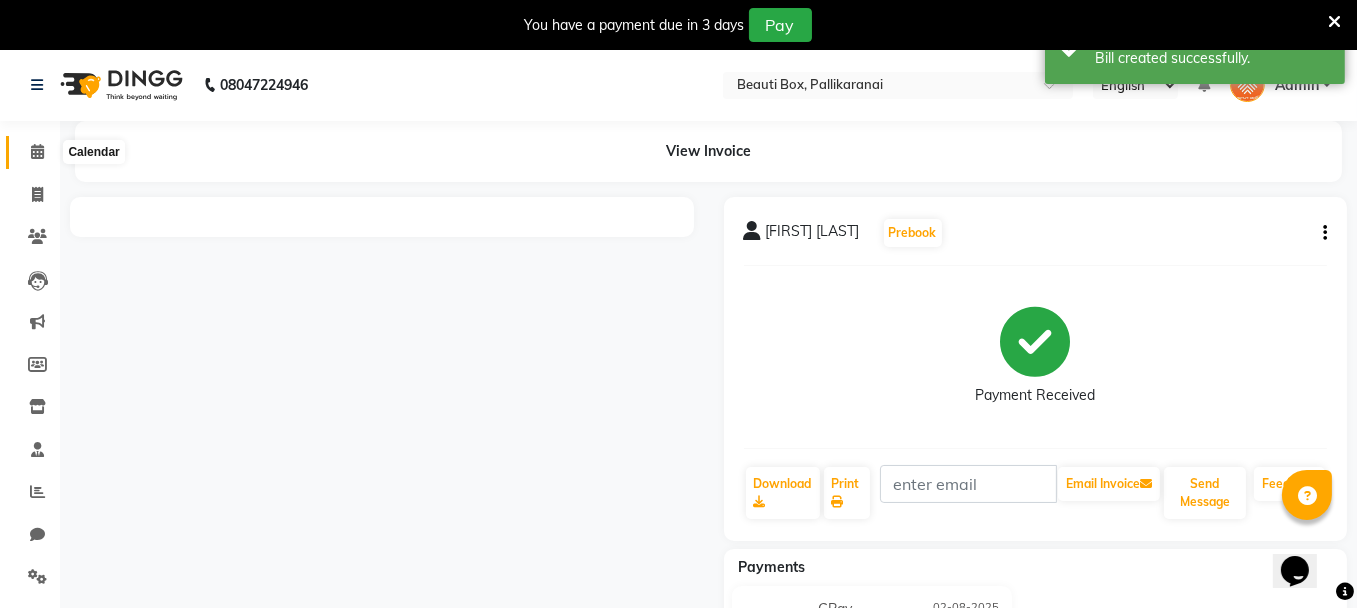 click 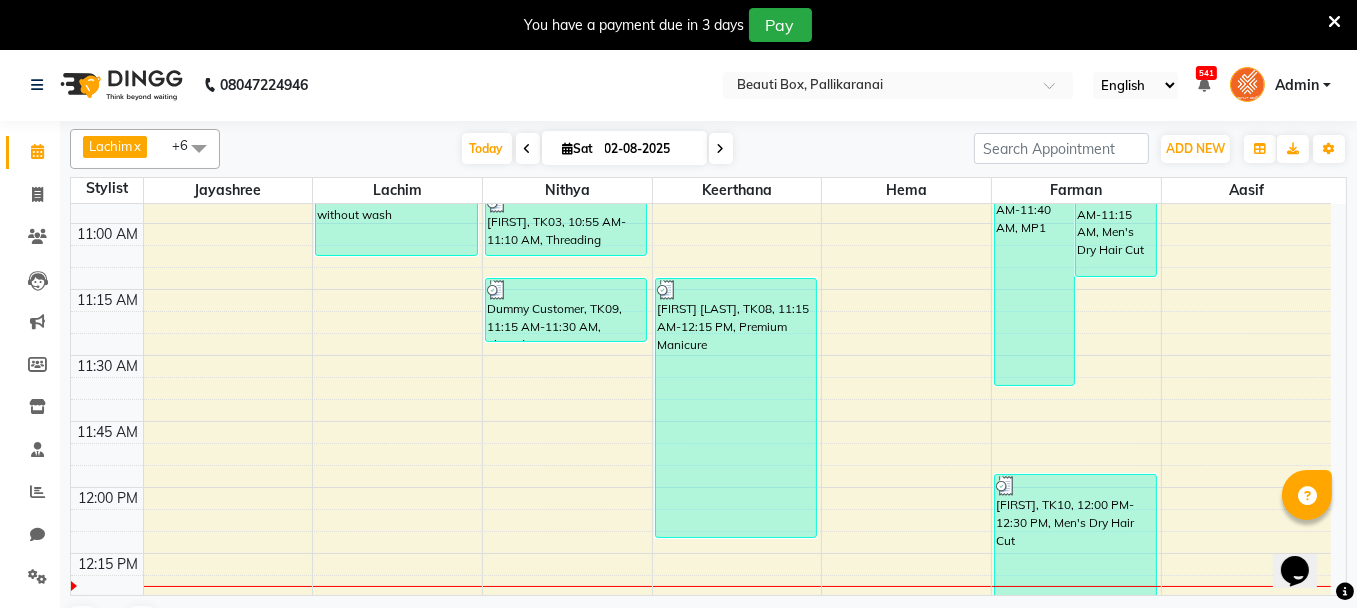 scroll, scrollTop: 700, scrollLeft: 0, axis: vertical 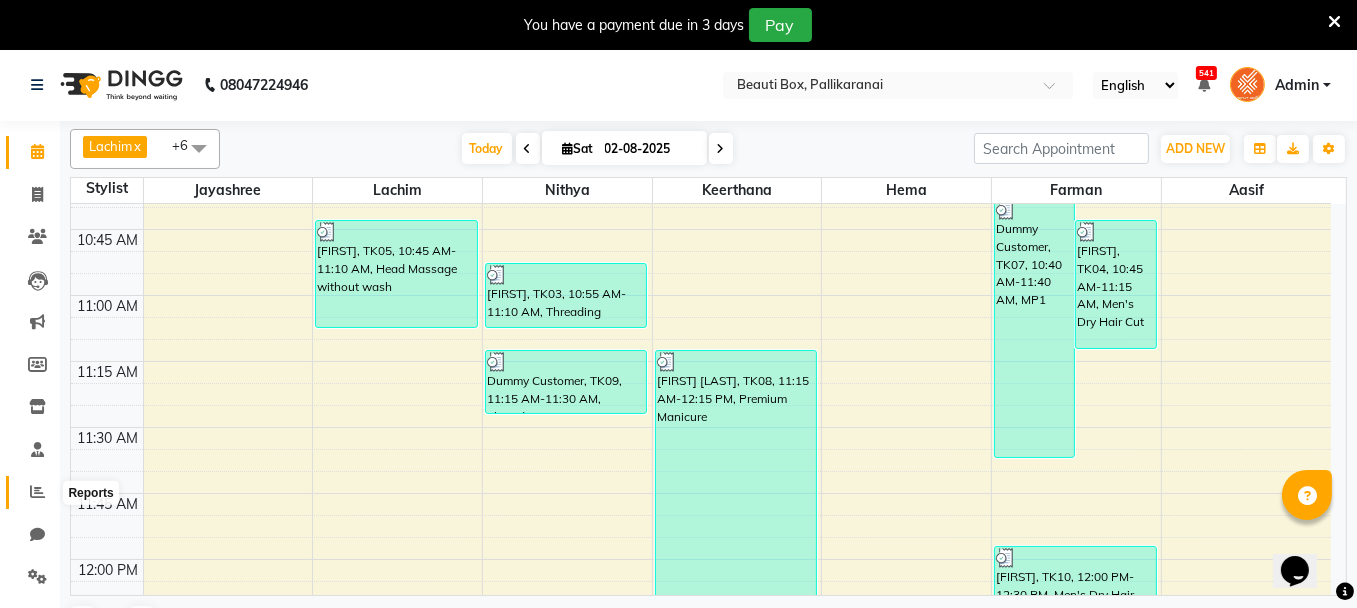 click 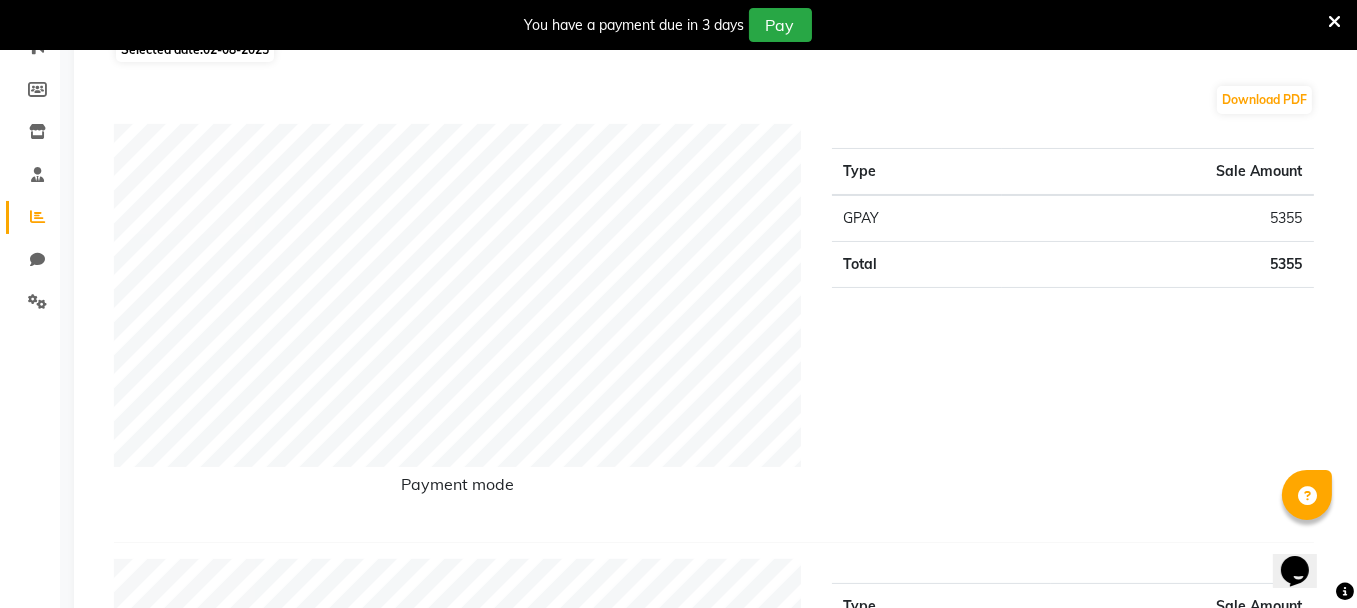 scroll, scrollTop: 300, scrollLeft: 0, axis: vertical 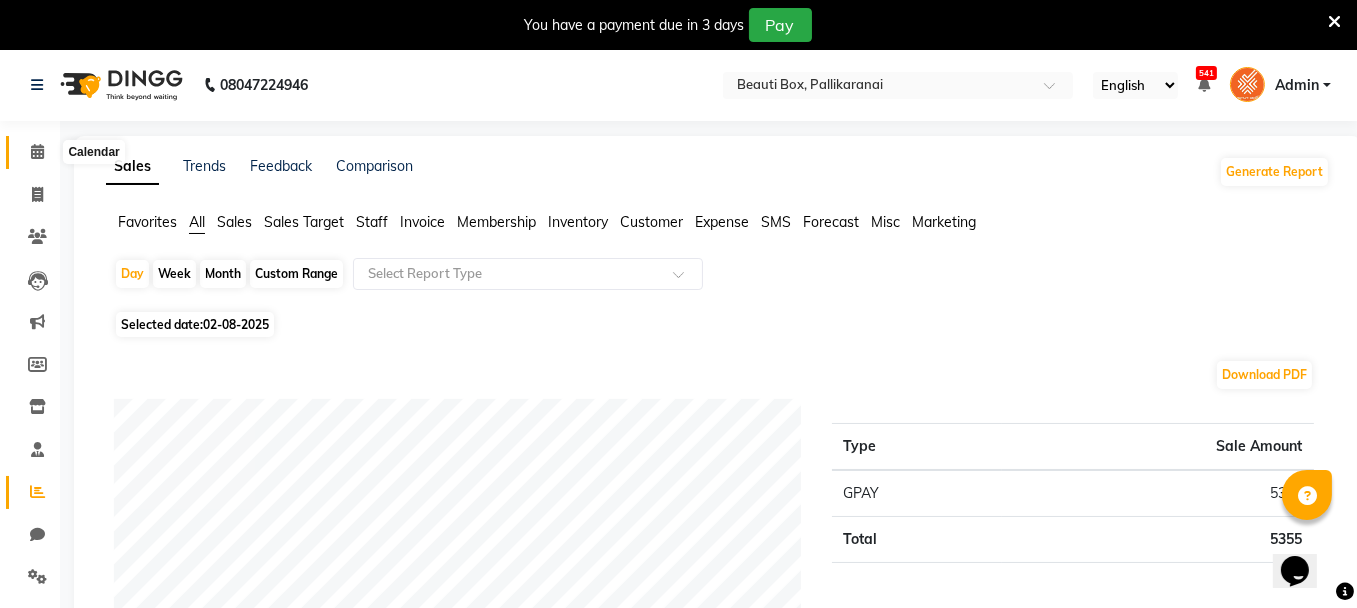 click 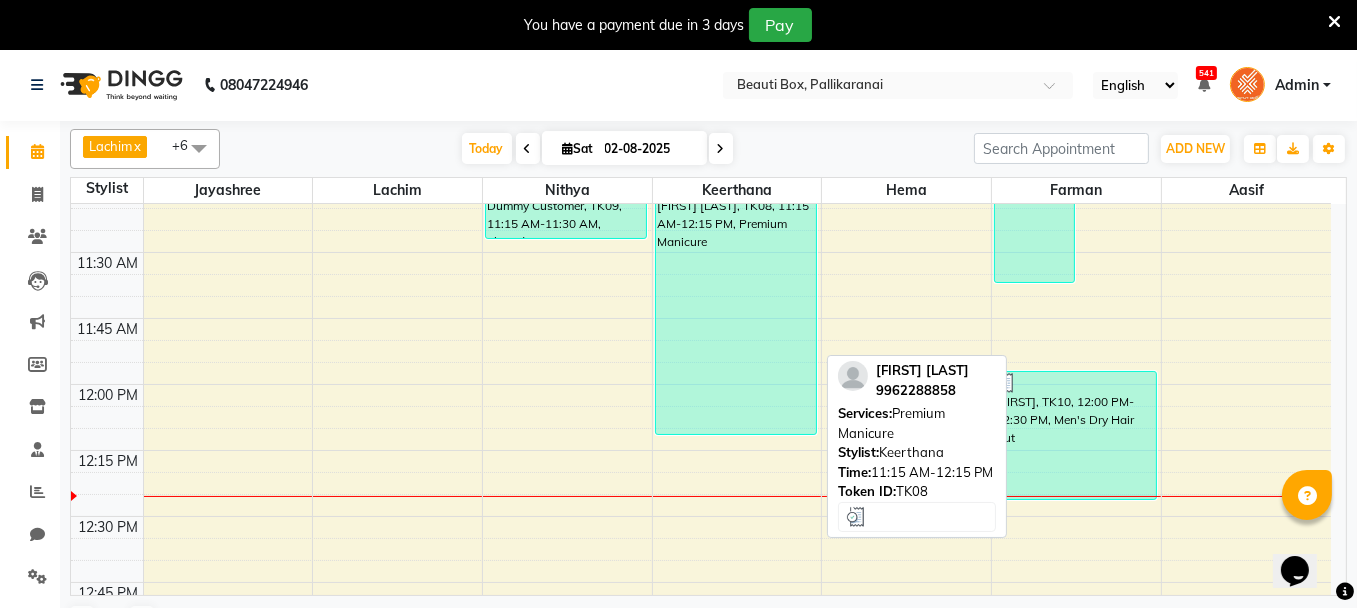 scroll, scrollTop: 842, scrollLeft: 0, axis: vertical 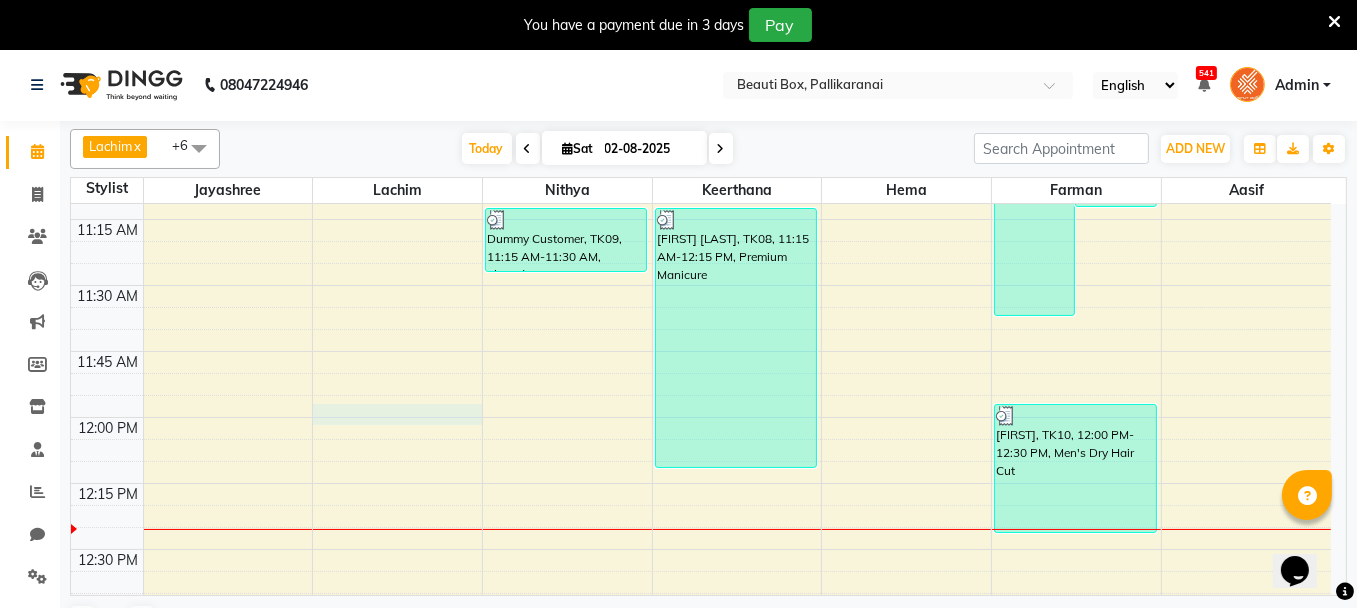 click on "8:00 AM 8:15 AM 8:30 AM 8:45 AM 9:00 AM 9:15 AM 9:30 AM 9:45 AM 10:00 AM 10:15 AM 10:30 AM 10:45 AM 11:00 AM 11:15 AM 11:30 AM 11:45 AM 12:00 PM 12:15 PM 12:30 PM 12:45 PM 1:00 PM 1:15 PM 1:30 PM 1:45 PM 2:00 PM 2:15 PM 2:30 PM 2:45 PM 3:00 PM 3:15 PM 3:30 PM 3:45 PM 4:00 PM 4:15 PM 4:30 PM 4:45 PM 5:00 PM 5:15 PM 5:30 PM 5:45 PM 6:00 PM 6:15 PM 6:30 PM 6:45 PM 7:00 PM 7:15 PM 7:30 PM 7:45 PM 8:00 PM 8:15 PM 8:30 PM 8:45 PM 9:00 PM 9:15 PM 9:30 PM 9:45 PM     [FIRST] [LAST], TK08, 09:30 AM-10:15 AM, M Ladies - AF Root touch up      [FIRST], TK01, 09:00 AM-10:05 AM, Foam Shave ,Men's Dry Hair Cut      Dummy Customer, TK07, 10:00 AM-10:30 AM, Men Fading Haircut      [FIRST] , TK06, 10:30 AM-10:40 AM, Male Child Haircut Basic      [FIRST], TK05, 10:45 AM-11:10 AM, Head Massage without wash      [FIRST] [LAST], TK08, 09:40 AM-10:40 AM, Premium Pedicure      [FIRST], TK03, 10:55 AM-11:10 AM, Threading     Dummy Customer, TK09, 11:15 AM-11:30 AM, Threading     [FIRST], TK02, 09:45 AM-10:00 AM, Threading" at bounding box center (701, 1209) 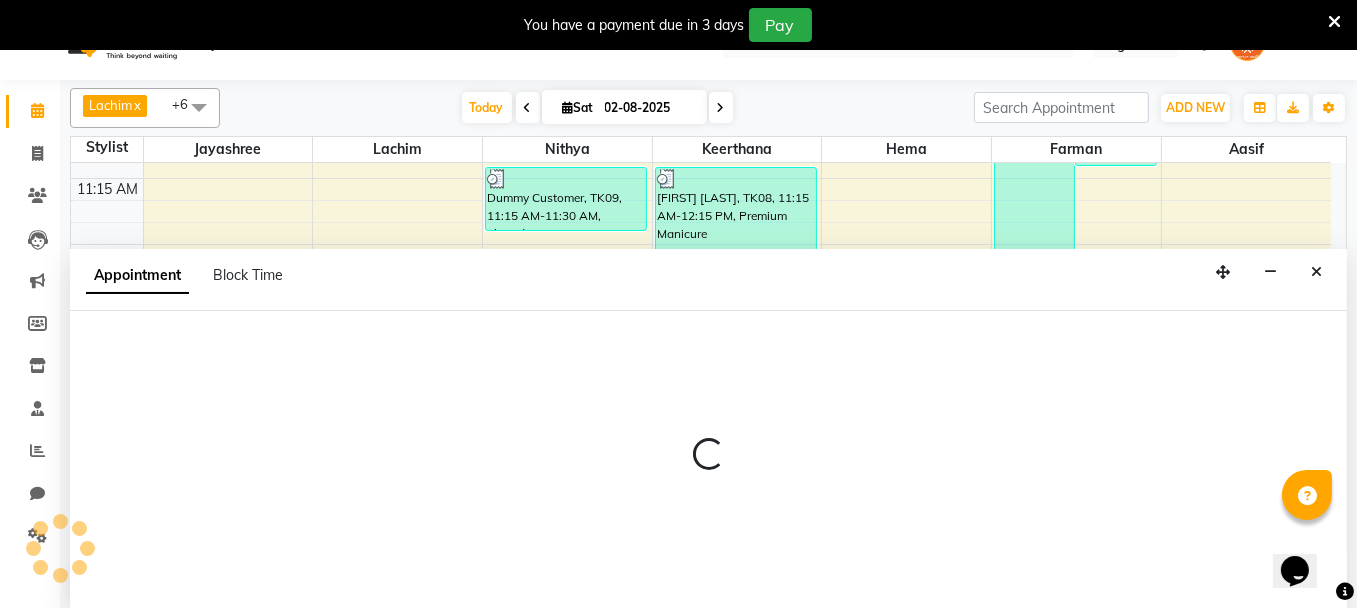 scroll, scrollTop: 49, scrollLeft: 0, axis: vertical 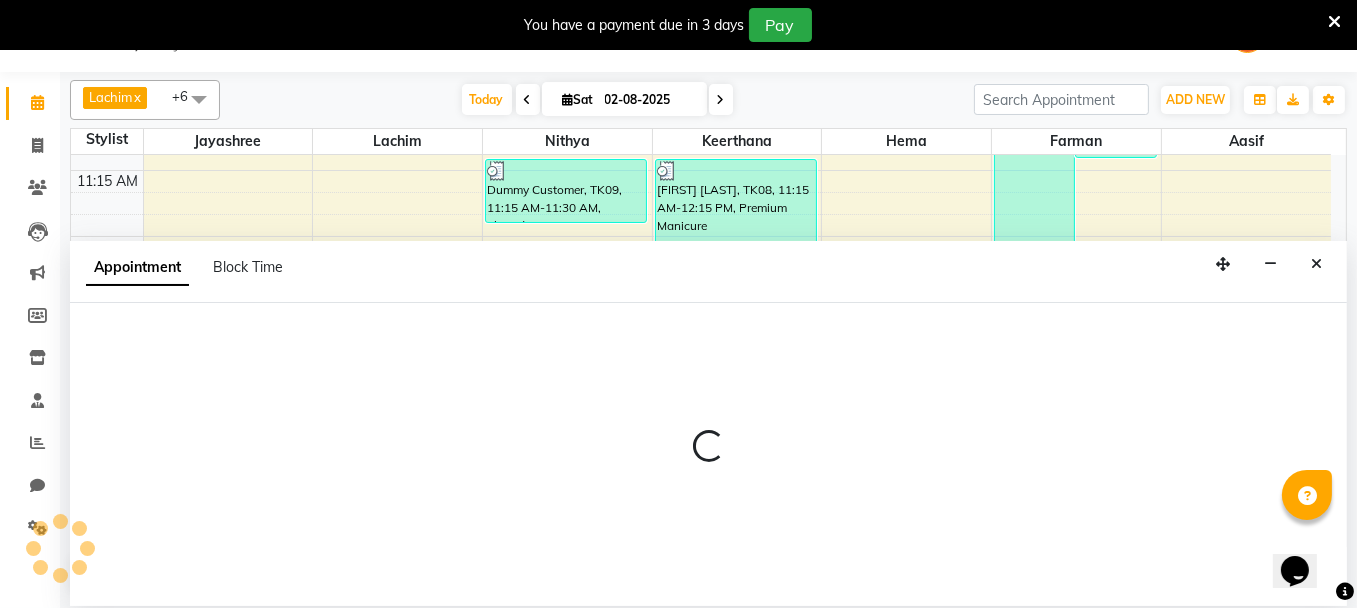 select on "9763" 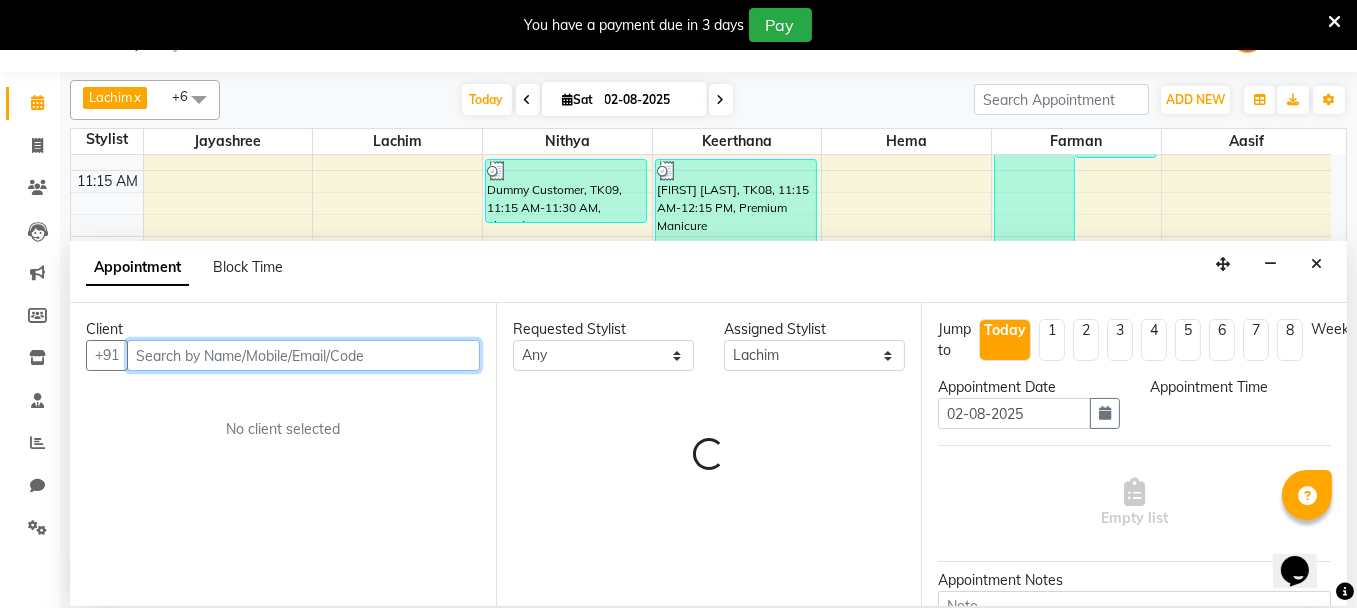 select on "720" 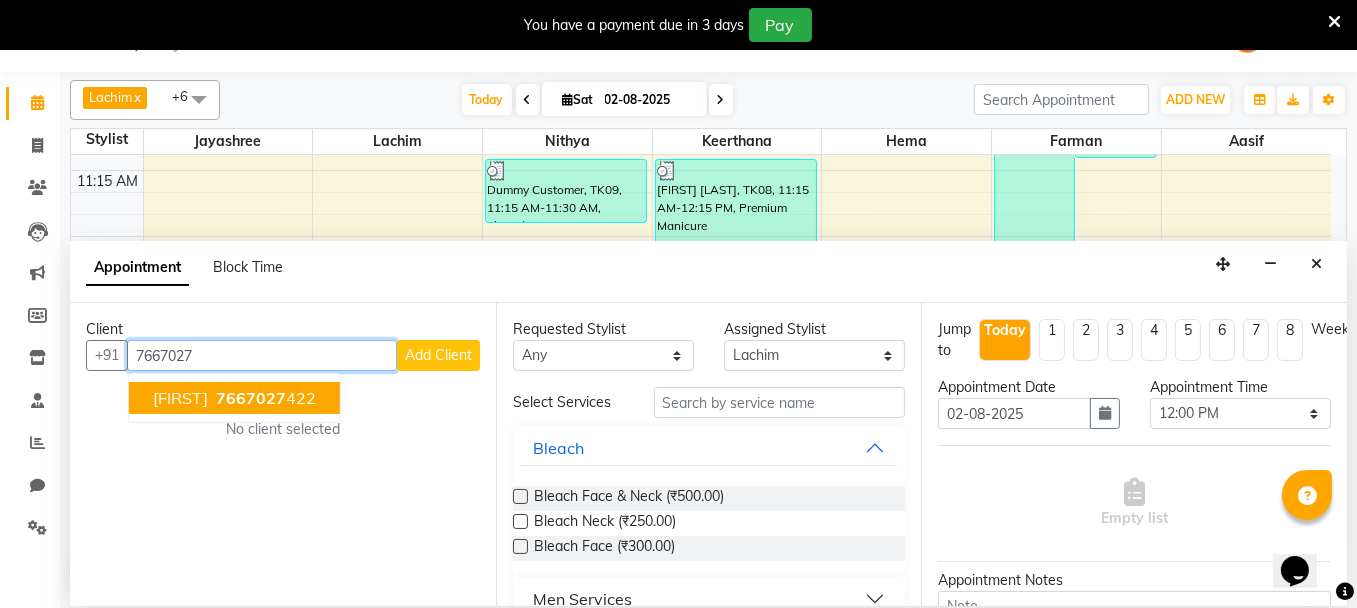 click on "[PHONE] 422" at bounding box center (264, 398) 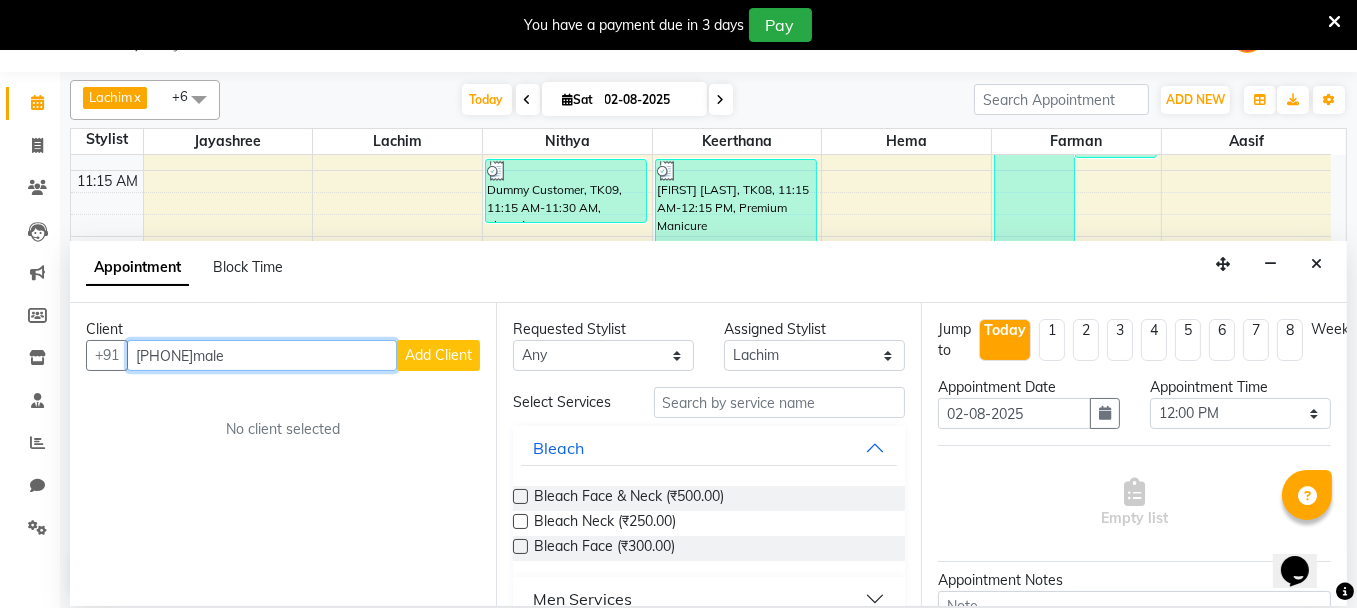 scroll, scrollTop: 0, scrollLeft: 0, axis: both 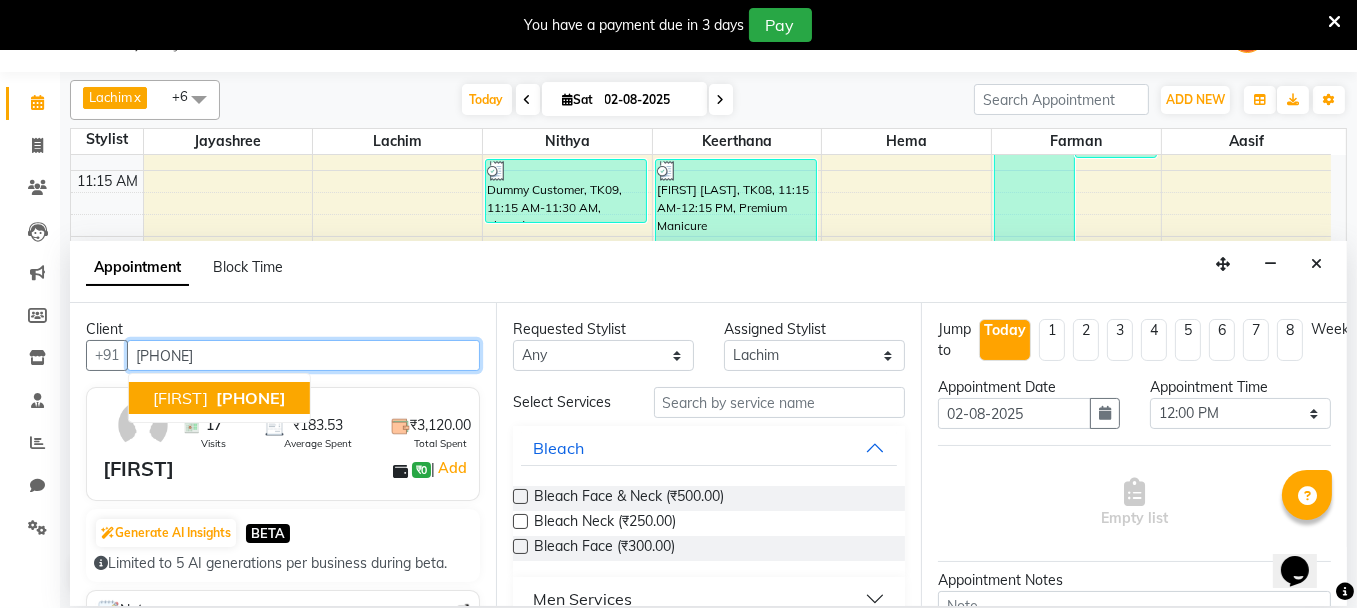 click on "[PHONE]" at bounding box center [251, 398] 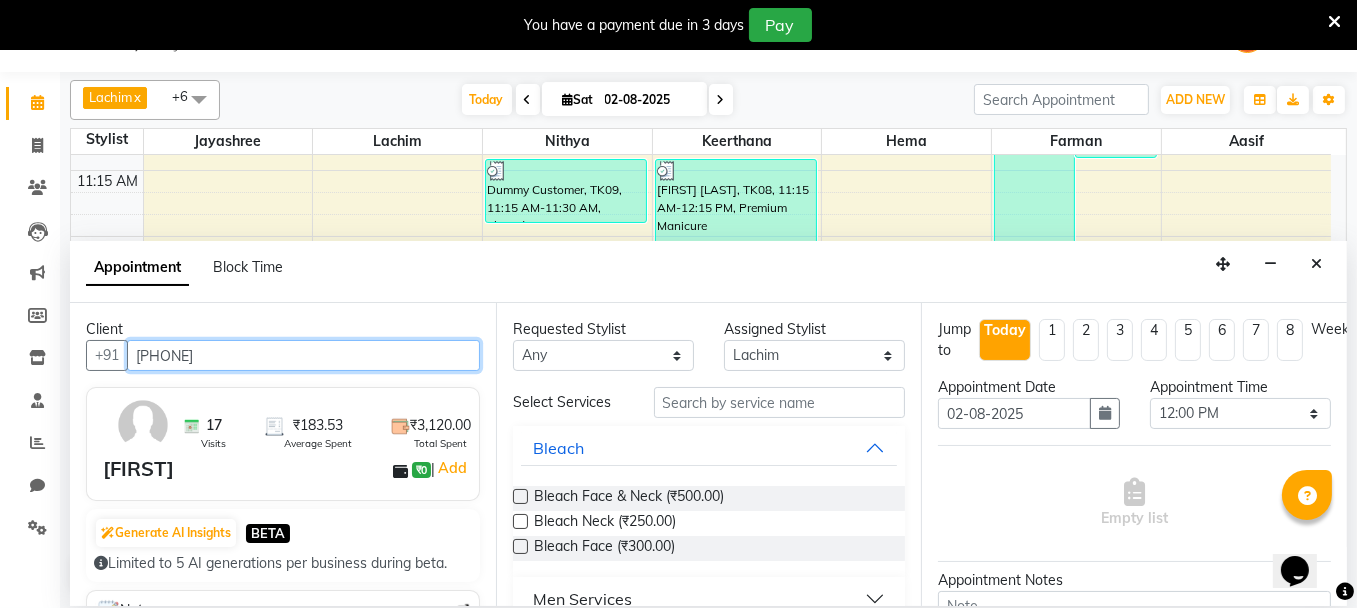 type on "[PHONE]" 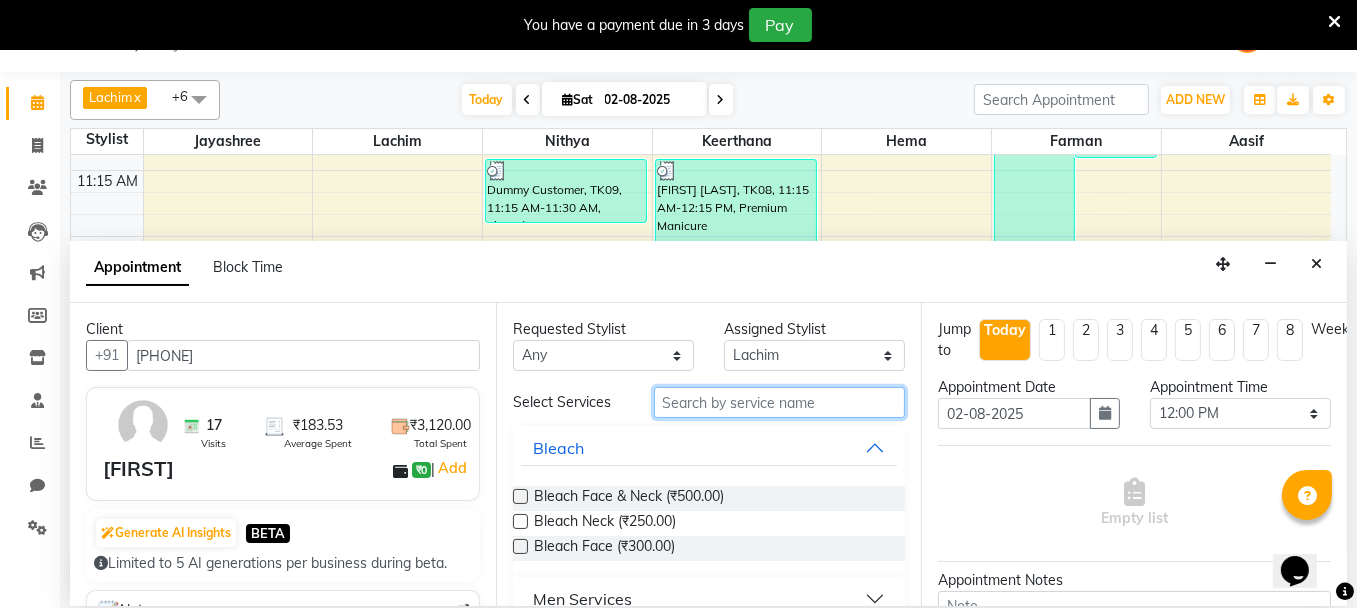 click at bounding box center (780, 402) 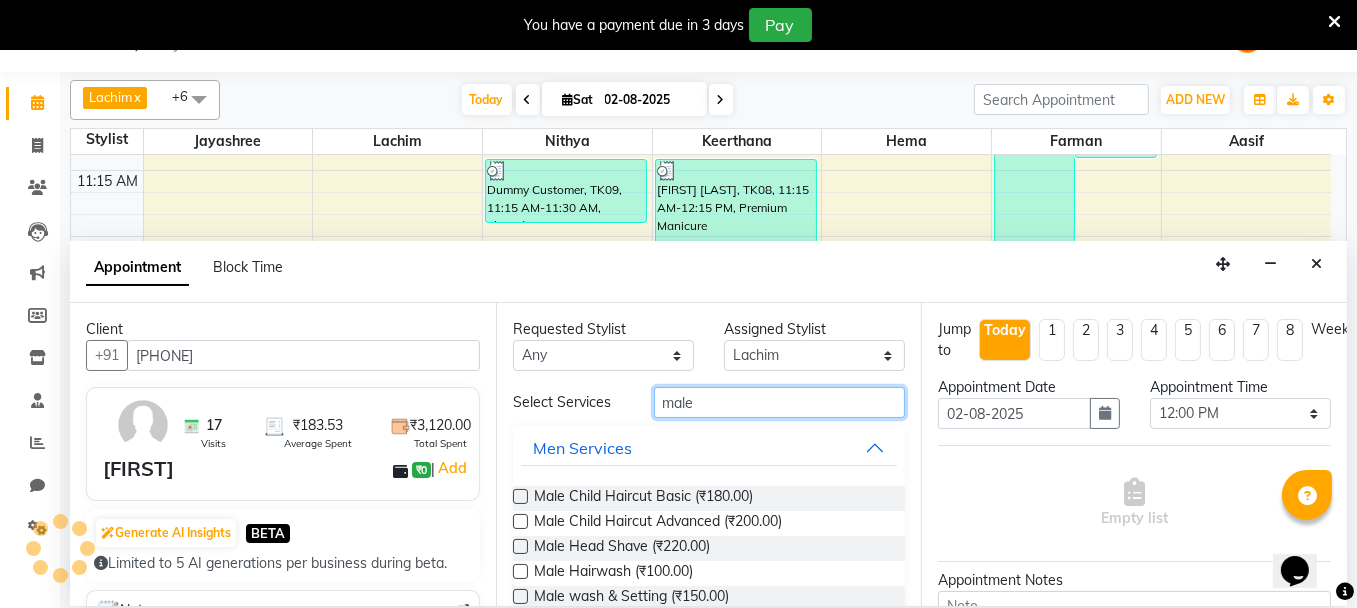 type on "male" 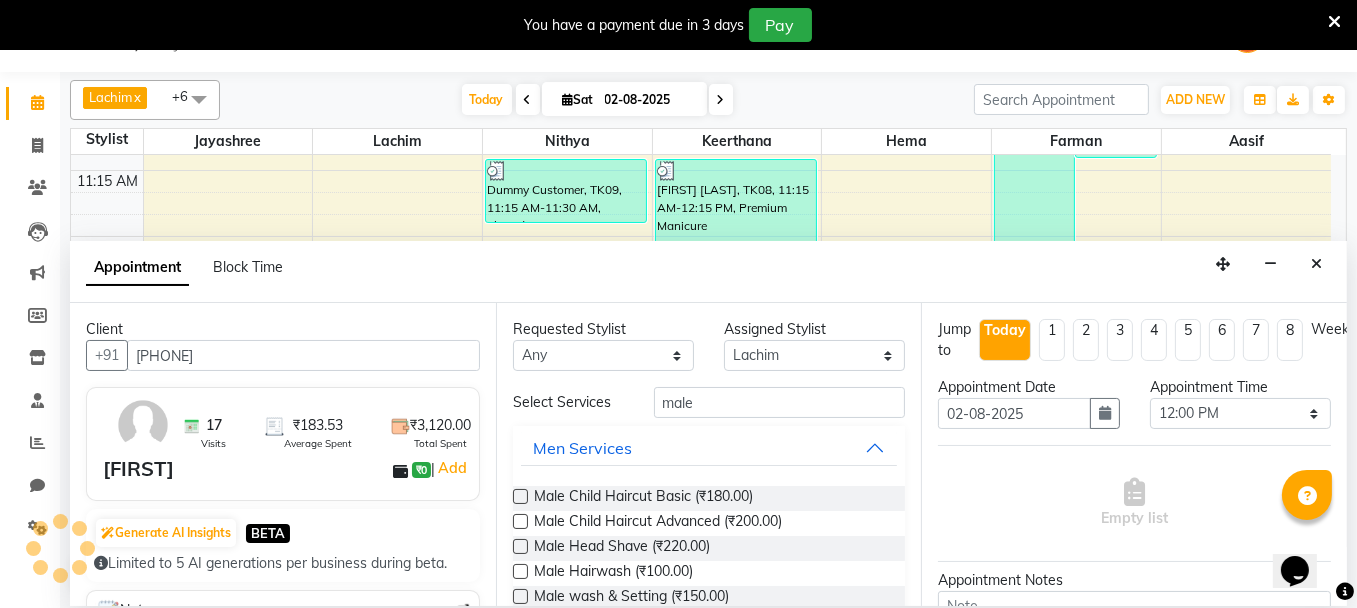 click at bounding box center (520, 496) 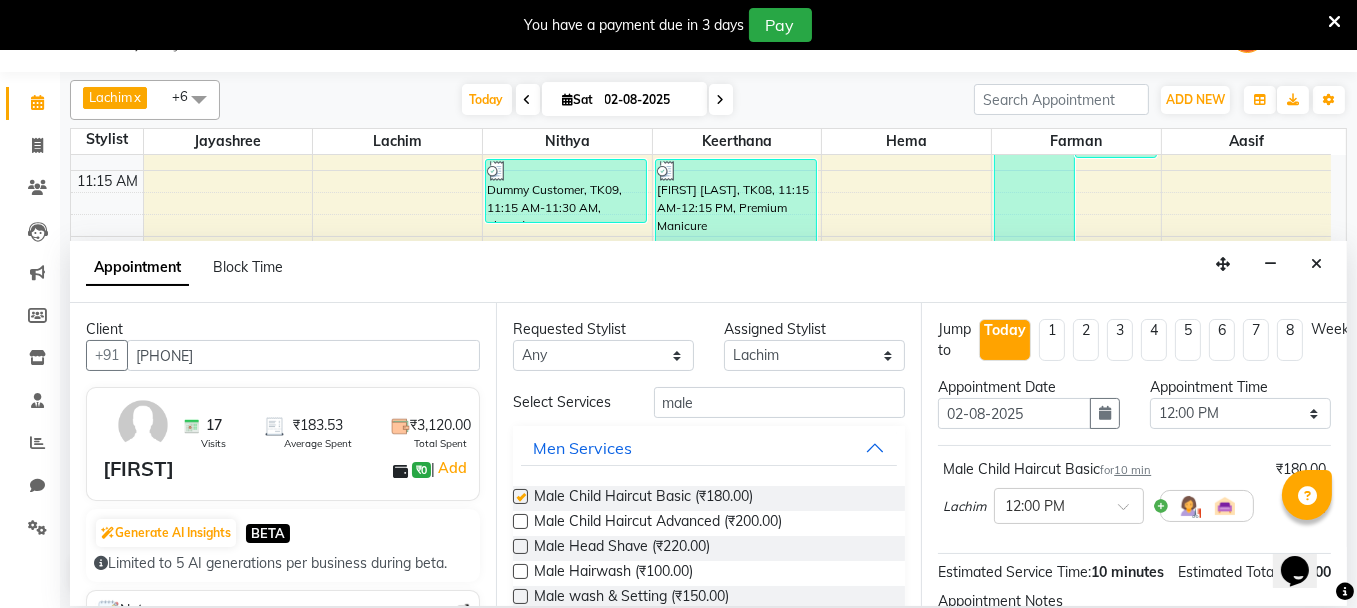 checkbox on "false" 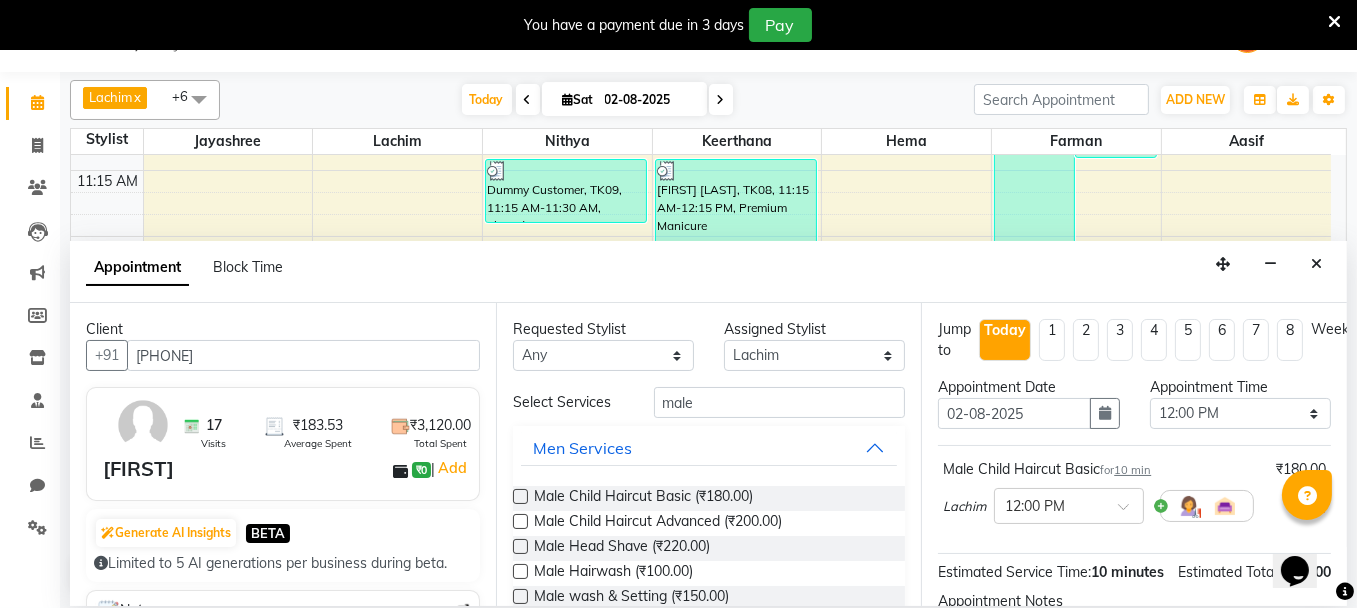 scroll, scrollTop: 252, scrollLeft: 0, axis: vertical 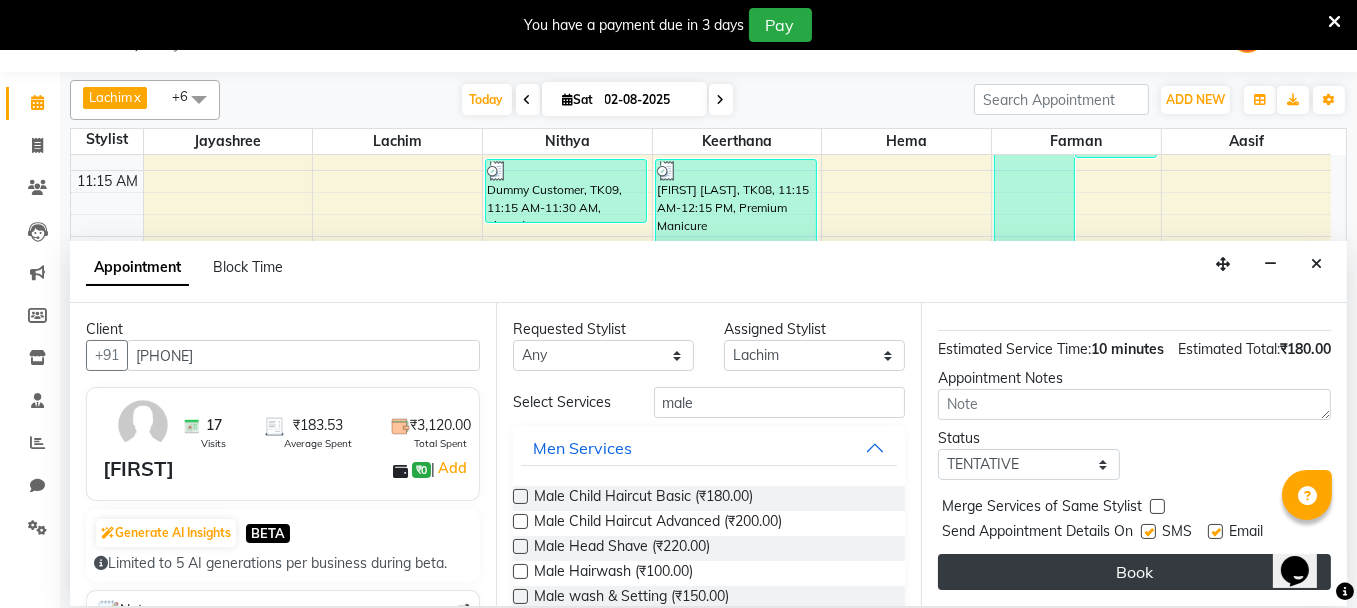 click on "Book" at bounding box center (1134, 572) 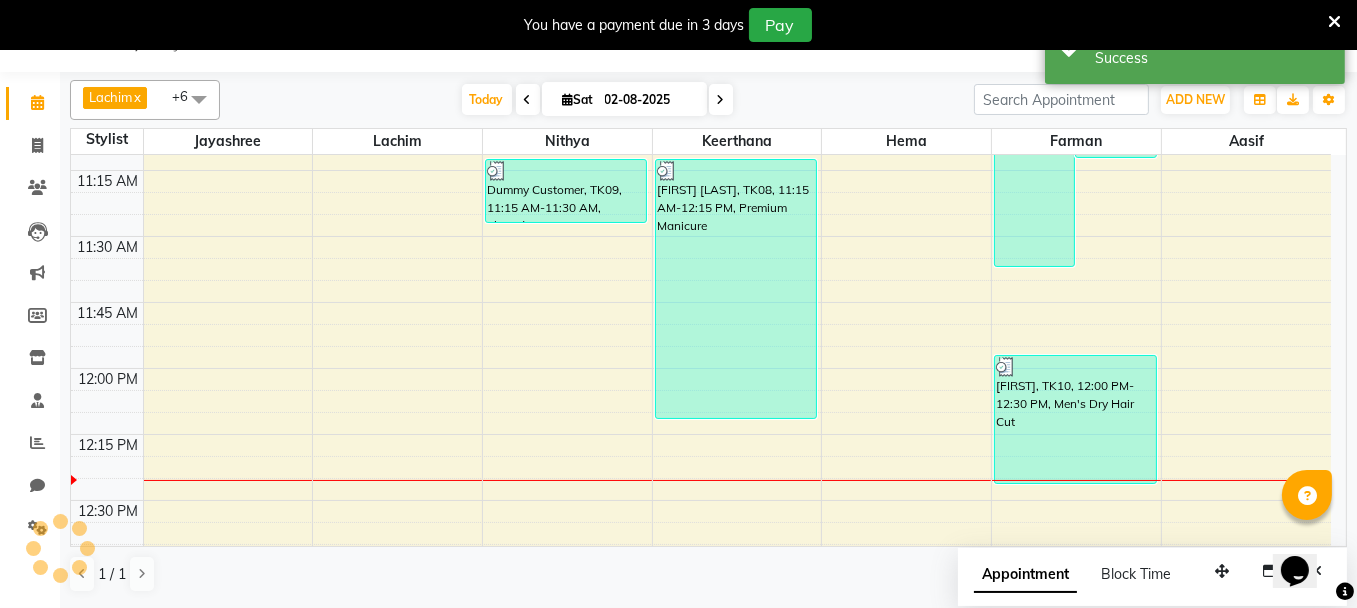 scroll, scrollTop: 0, scrollLeft: 0, axis: both 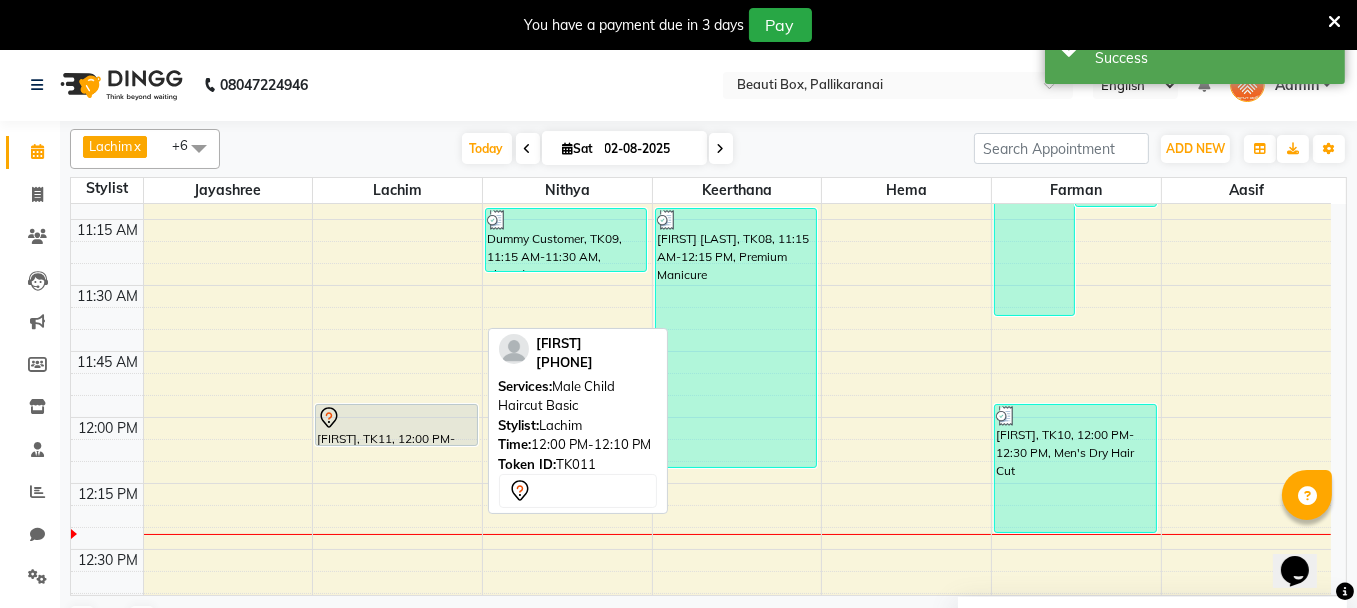 click at bounding box center (396, 418) 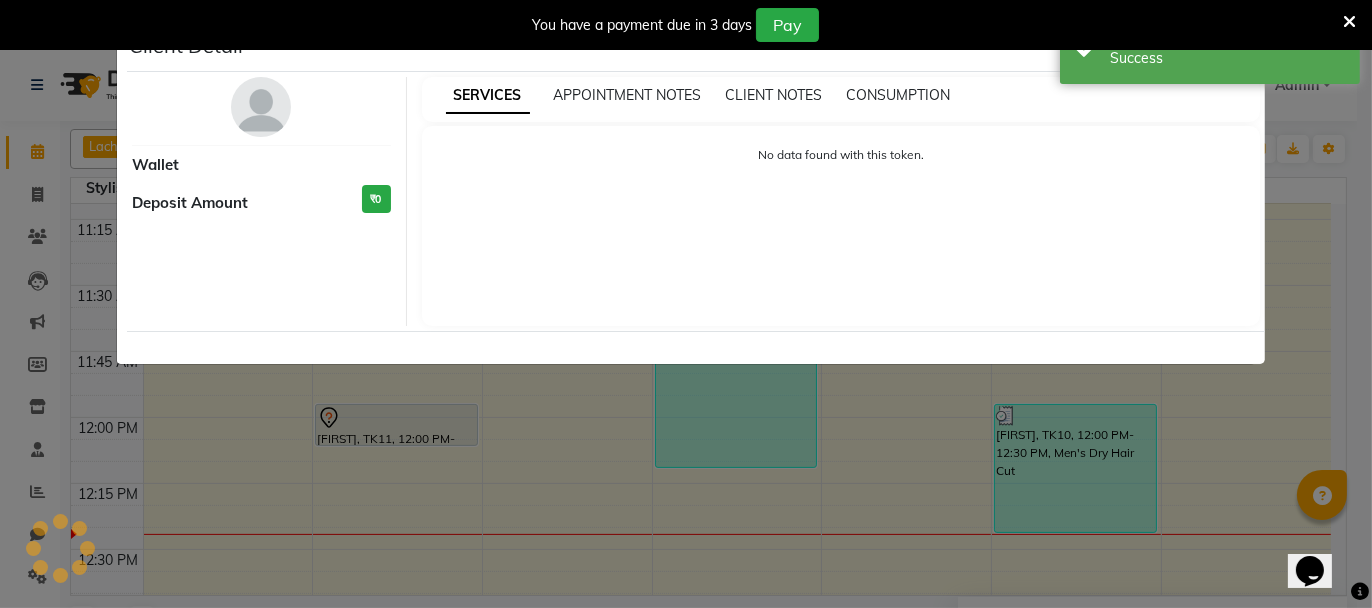 select on "7" 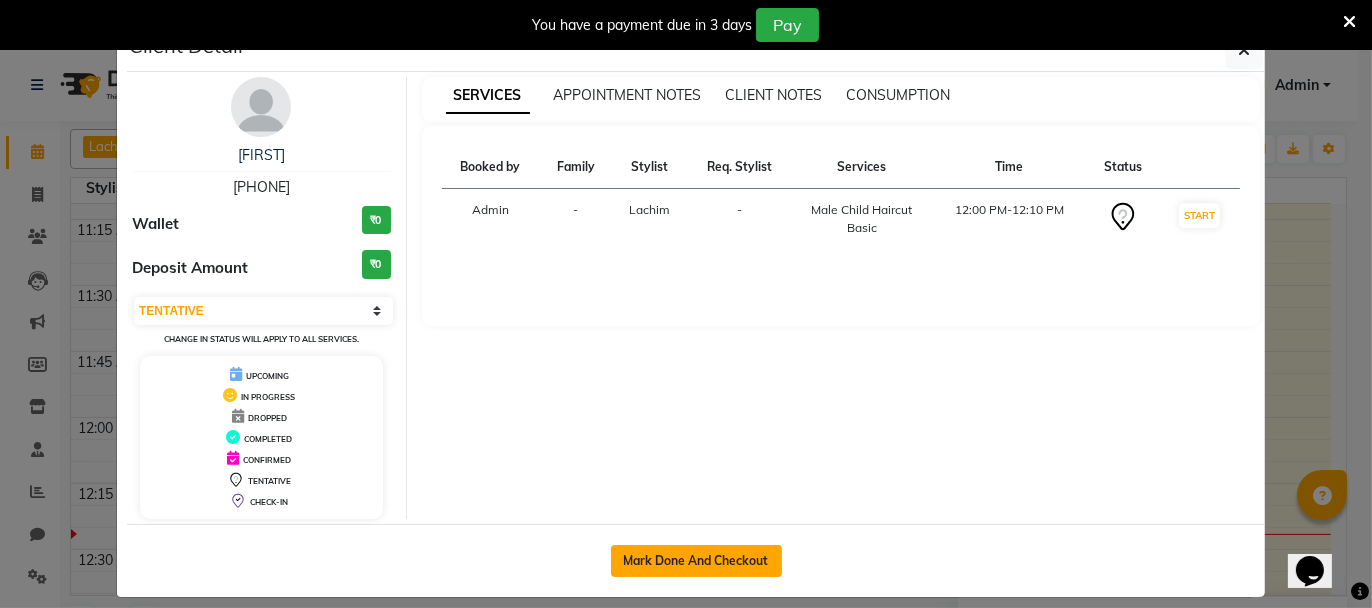 click on "Mark Done And Checkout" 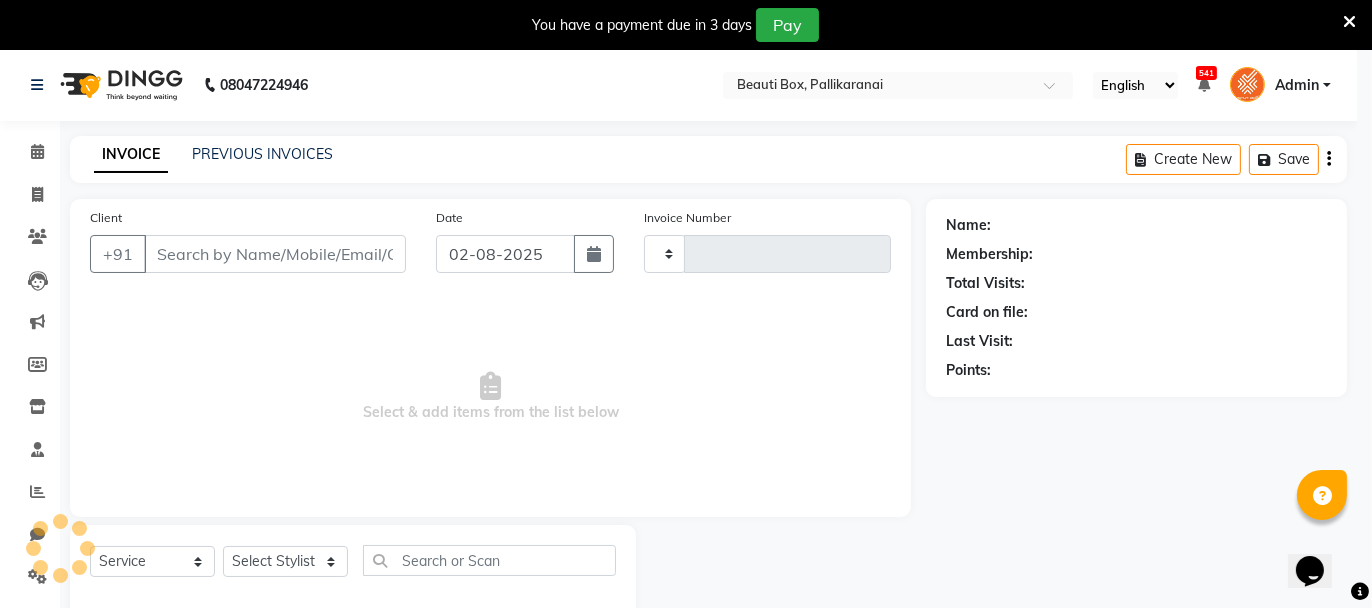 type on "1937" 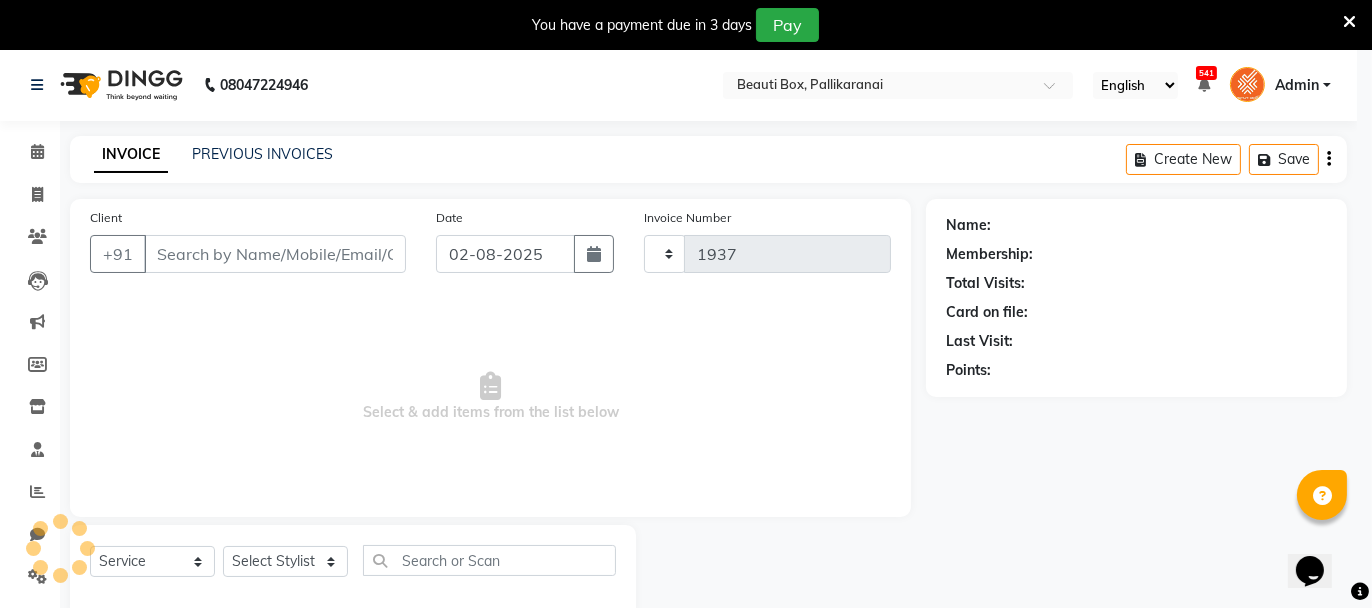 select on "11" 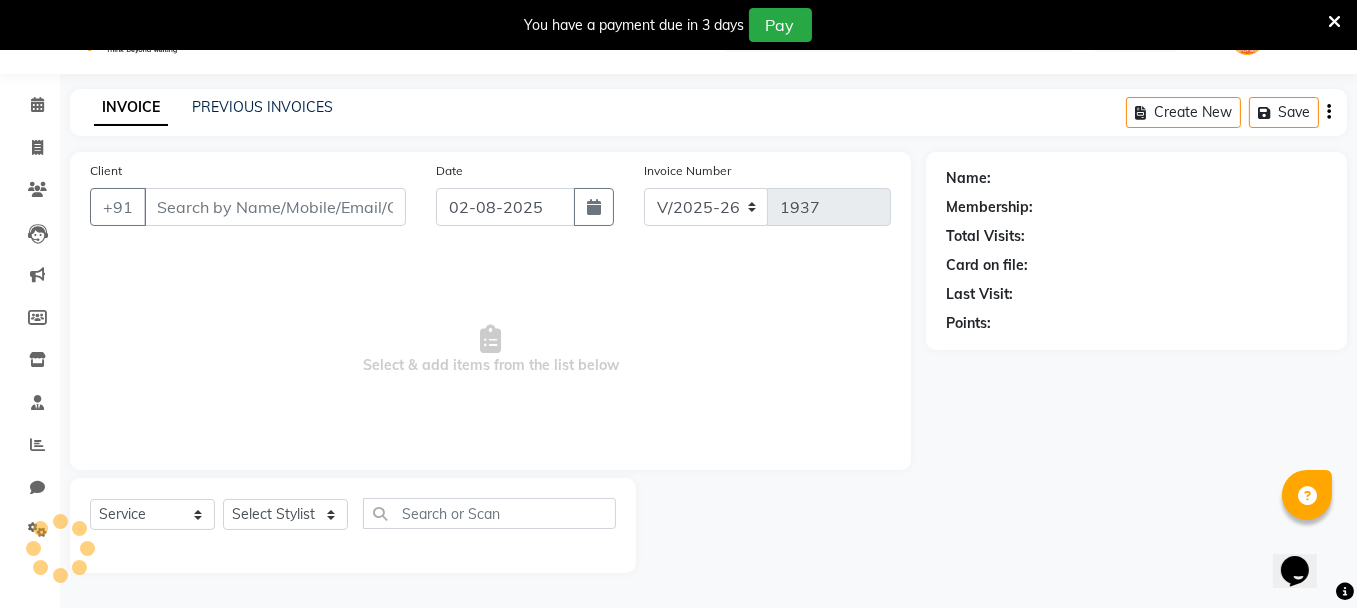 scroll, scrollTop: 49, scrollLeft: 0, axis: vertical 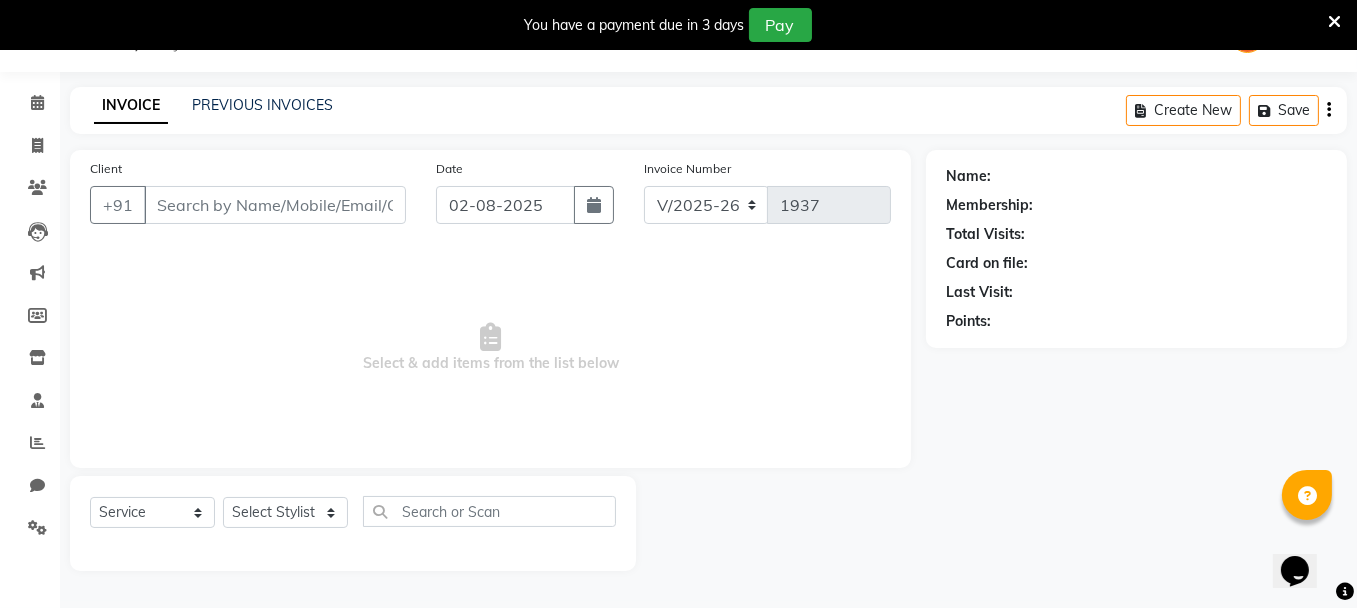 type on "[PHONE]" 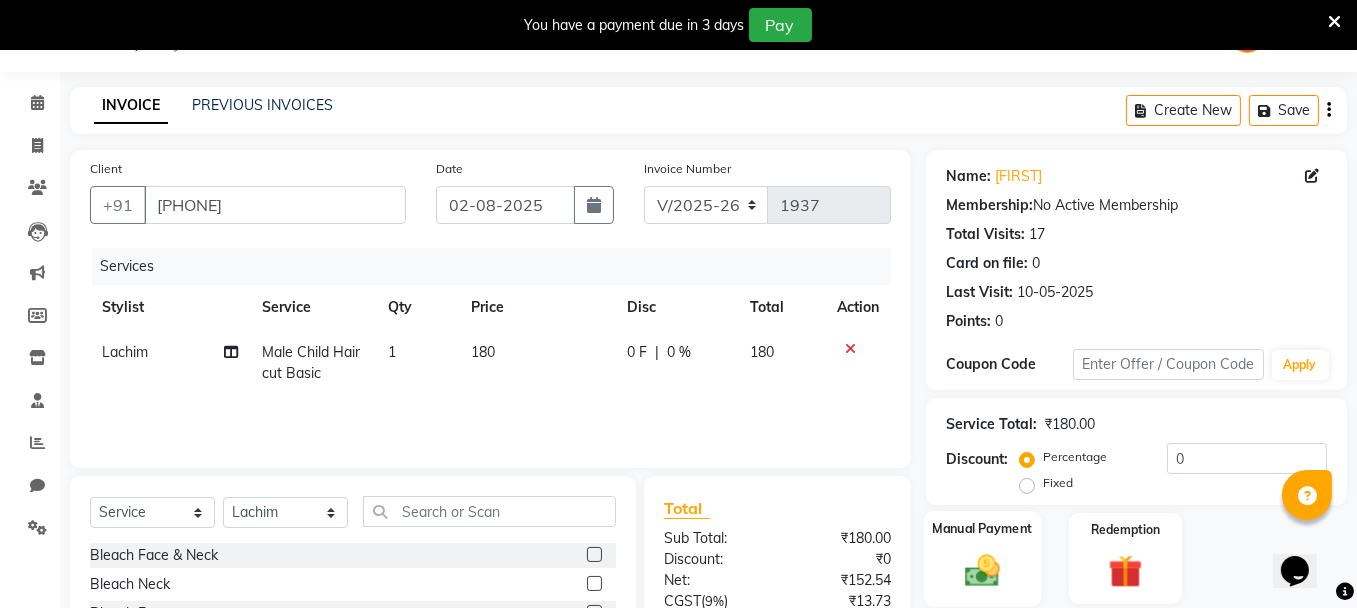 click on "Manual Payment" 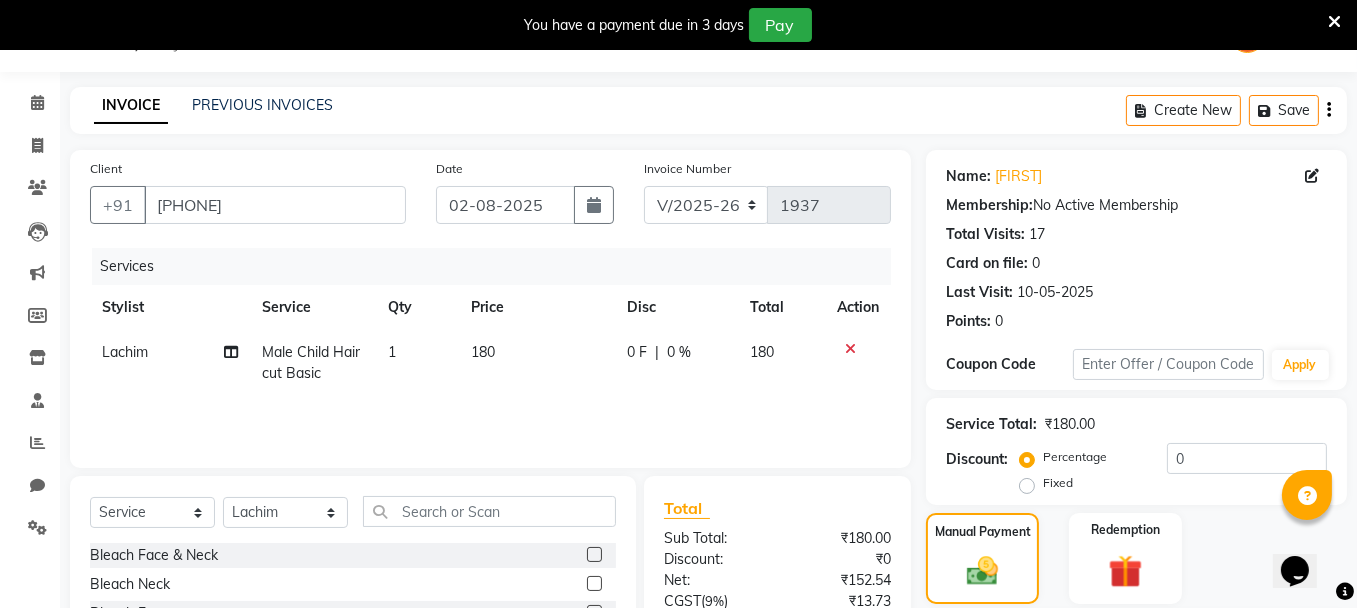 scroll, scrollTop: 242, scrollLeft: 0, axis: vertical 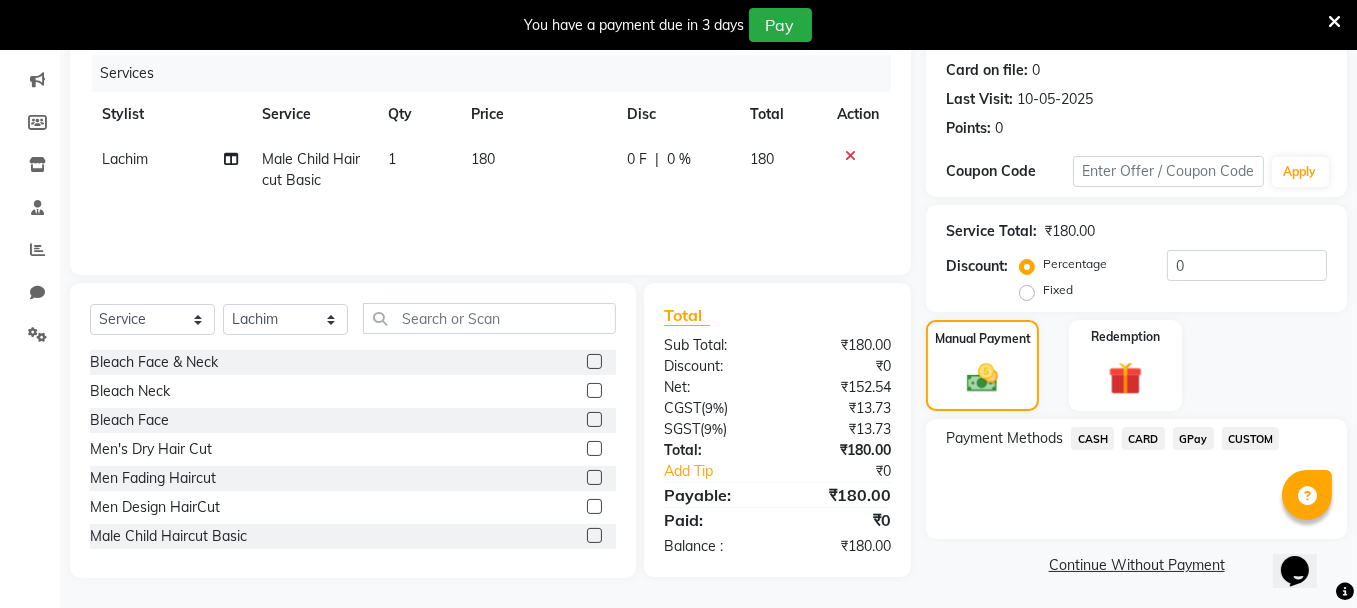 click on "GPay" 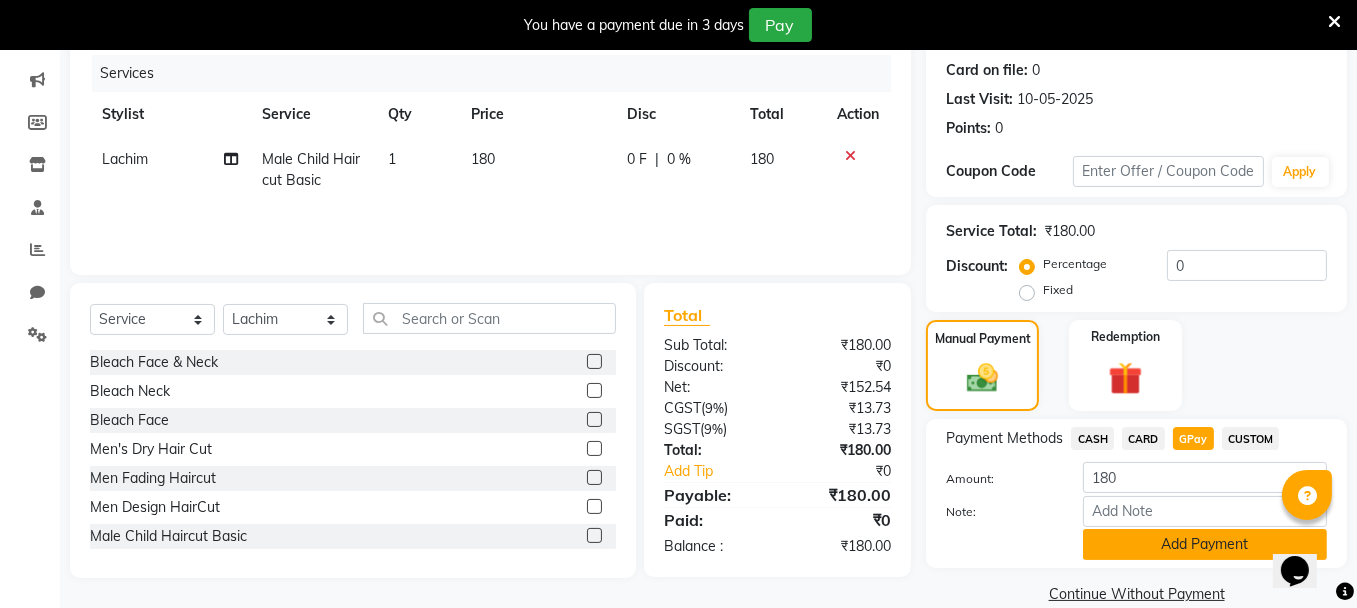 click on "Add Payment" 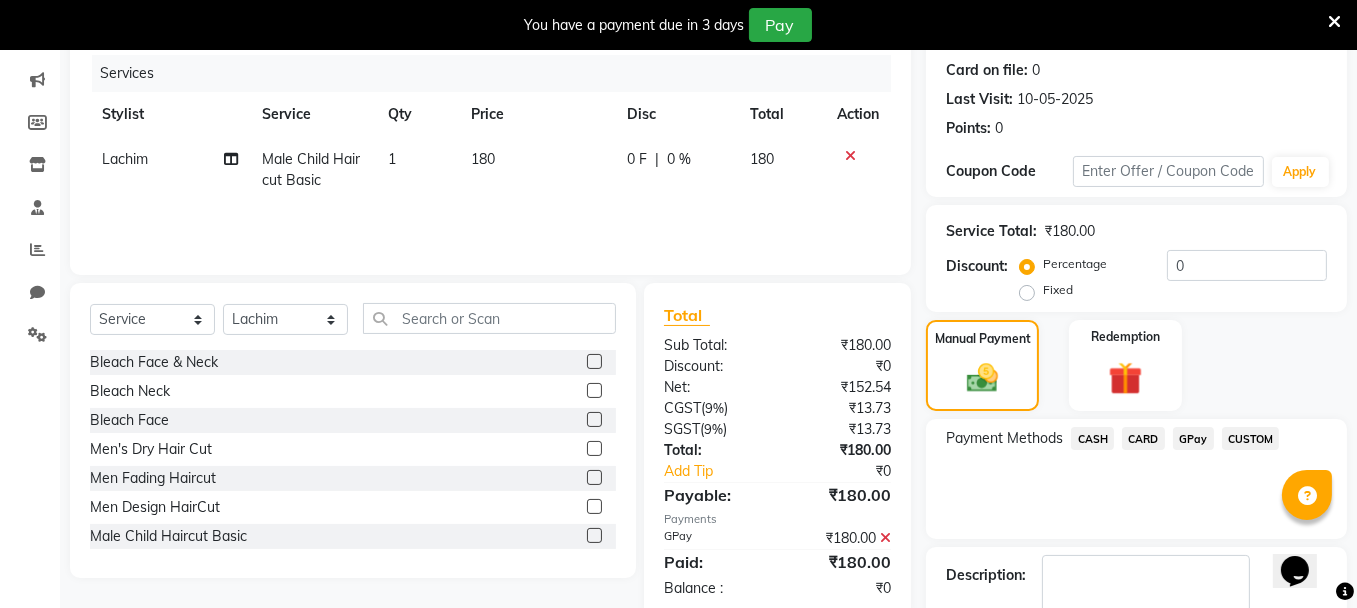 click on "GPay" 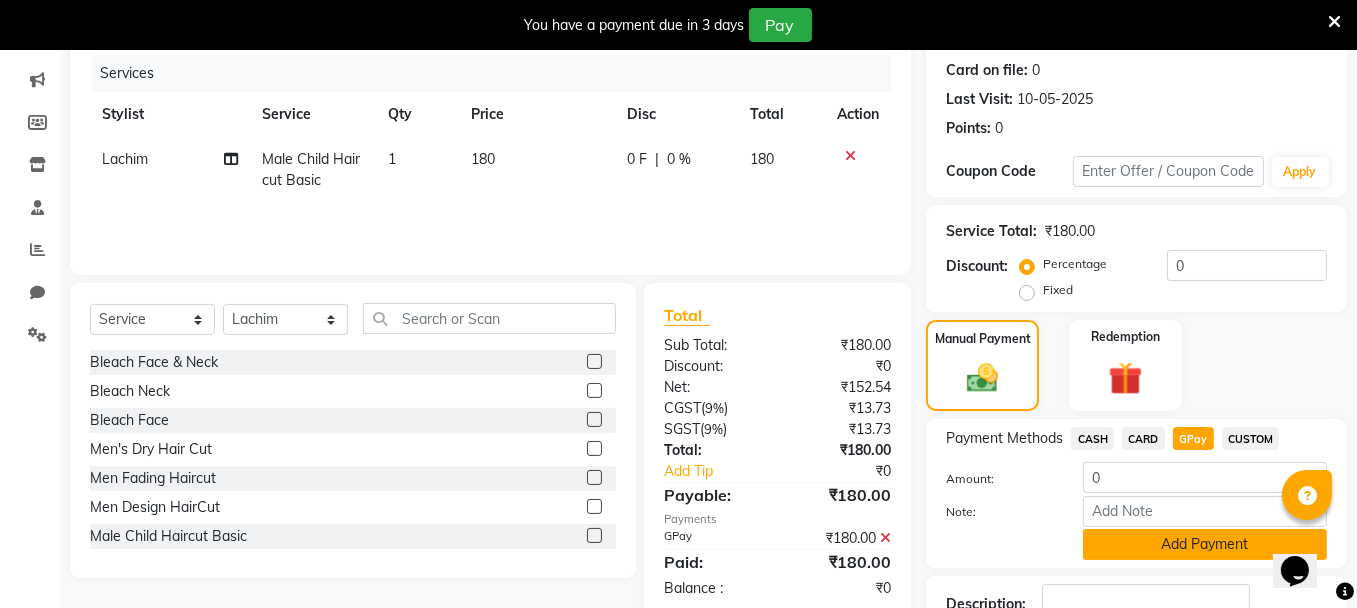 click on "Add Payment" 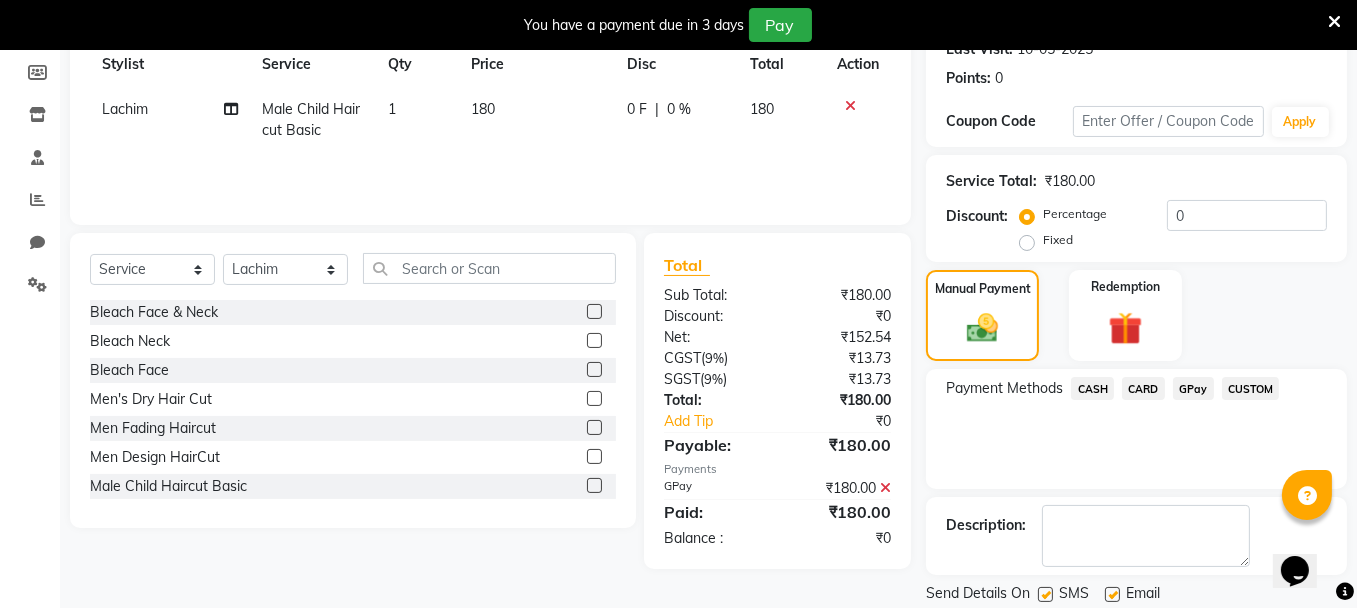 scroll, scrollTop: 355, scrollLeft: 0, axis: vertical 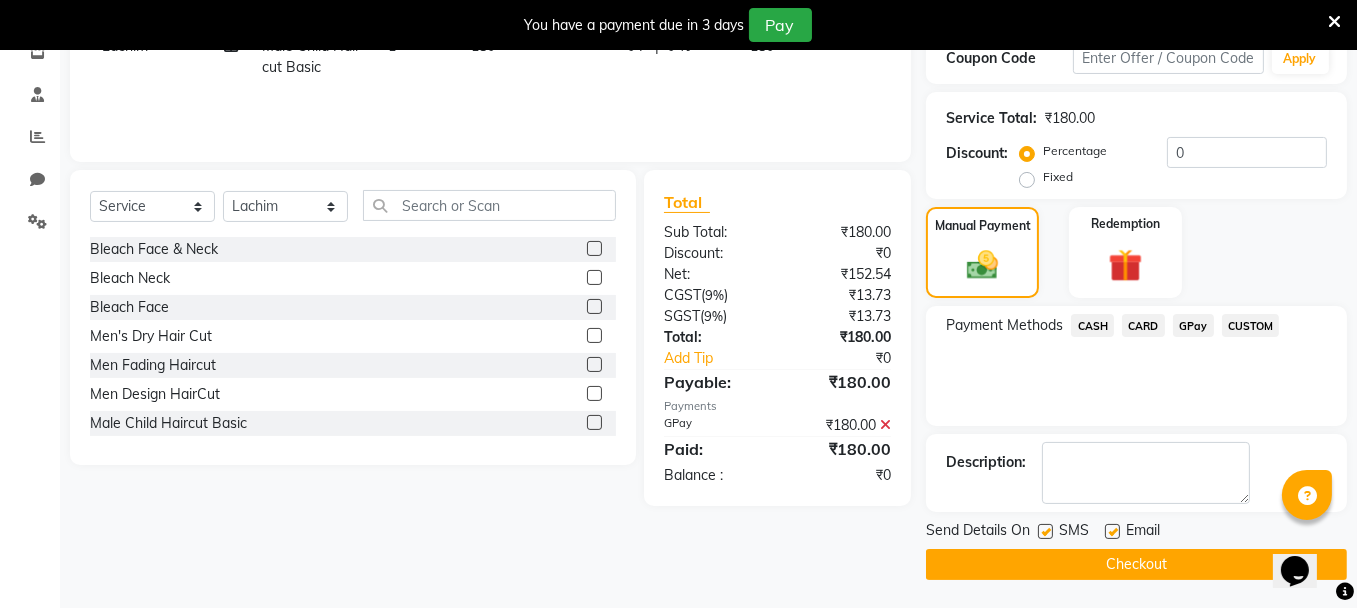 click on "Checkout" 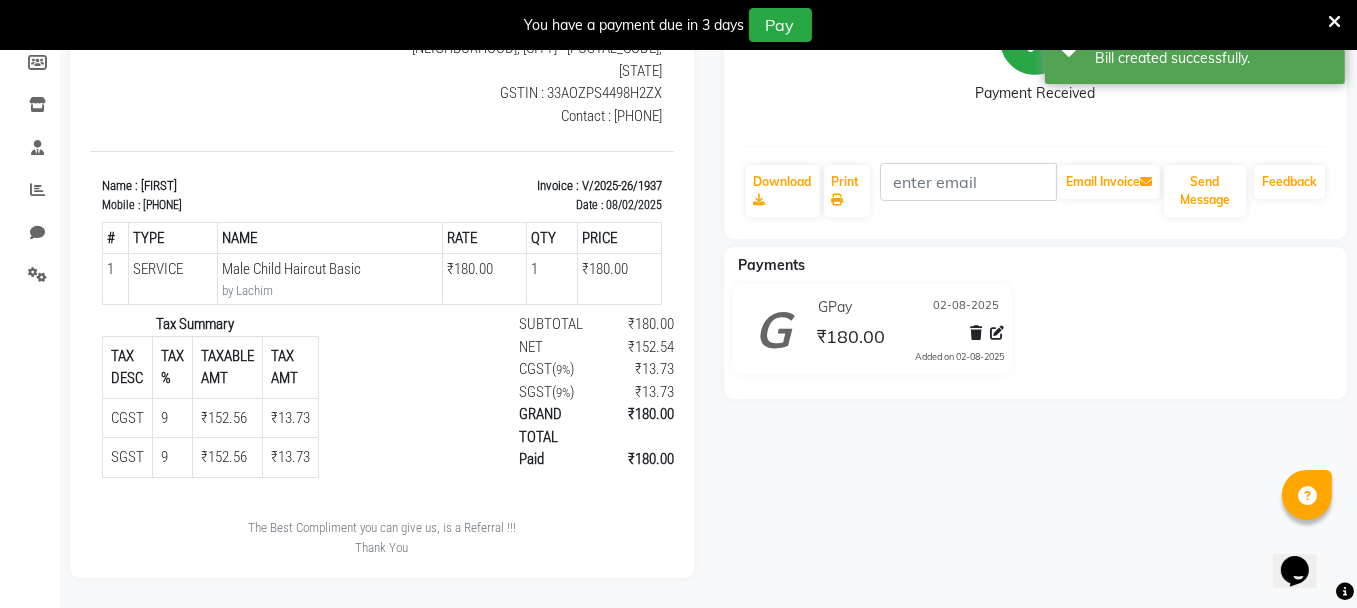 scroll, scrollTop: 0, scrollLeft: 0, axis: both 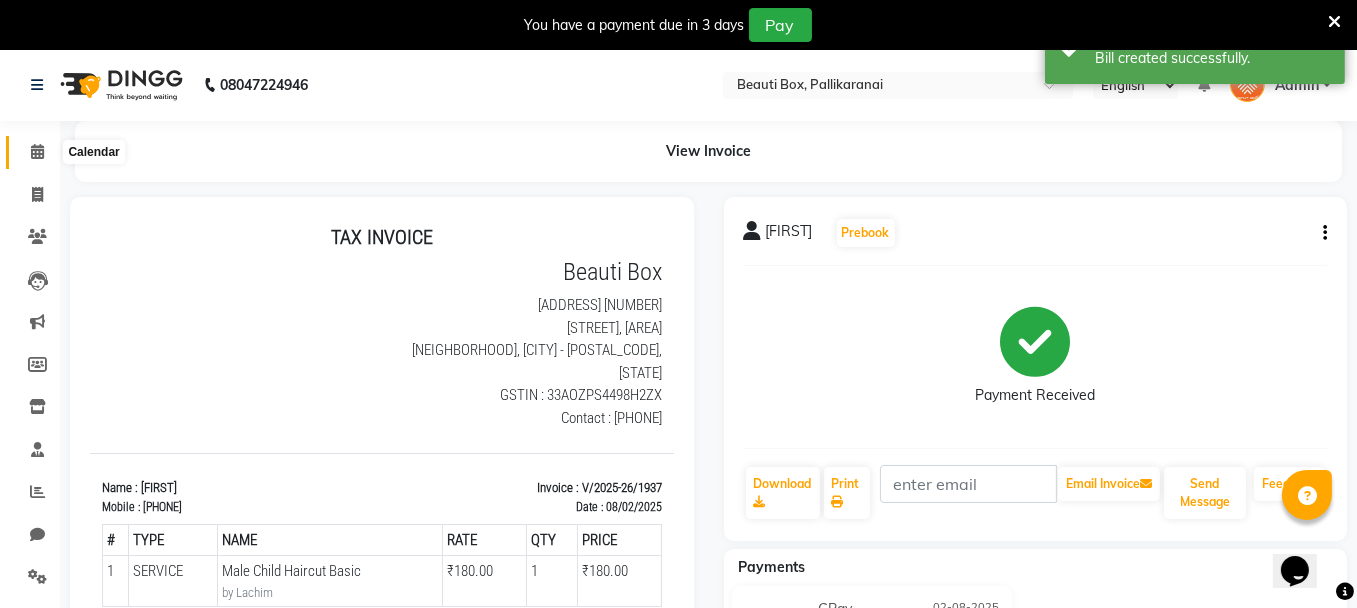 click 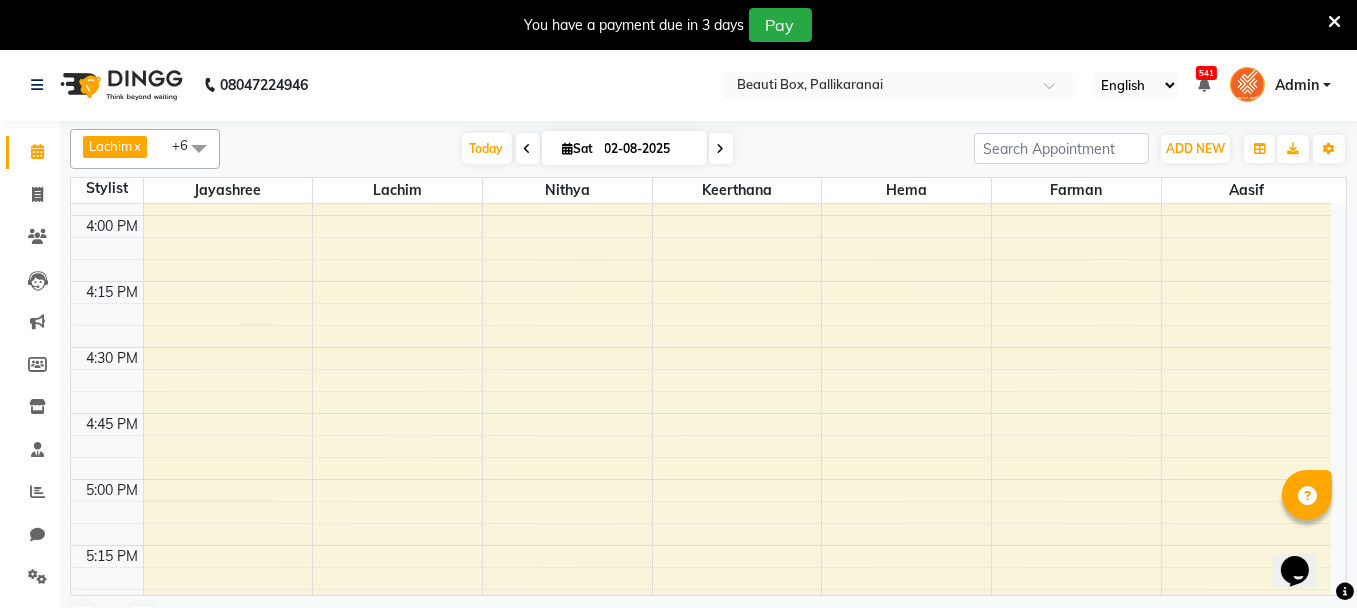 scroll, scrollTop: 1800, scrollLeft: 0, axis: vertical 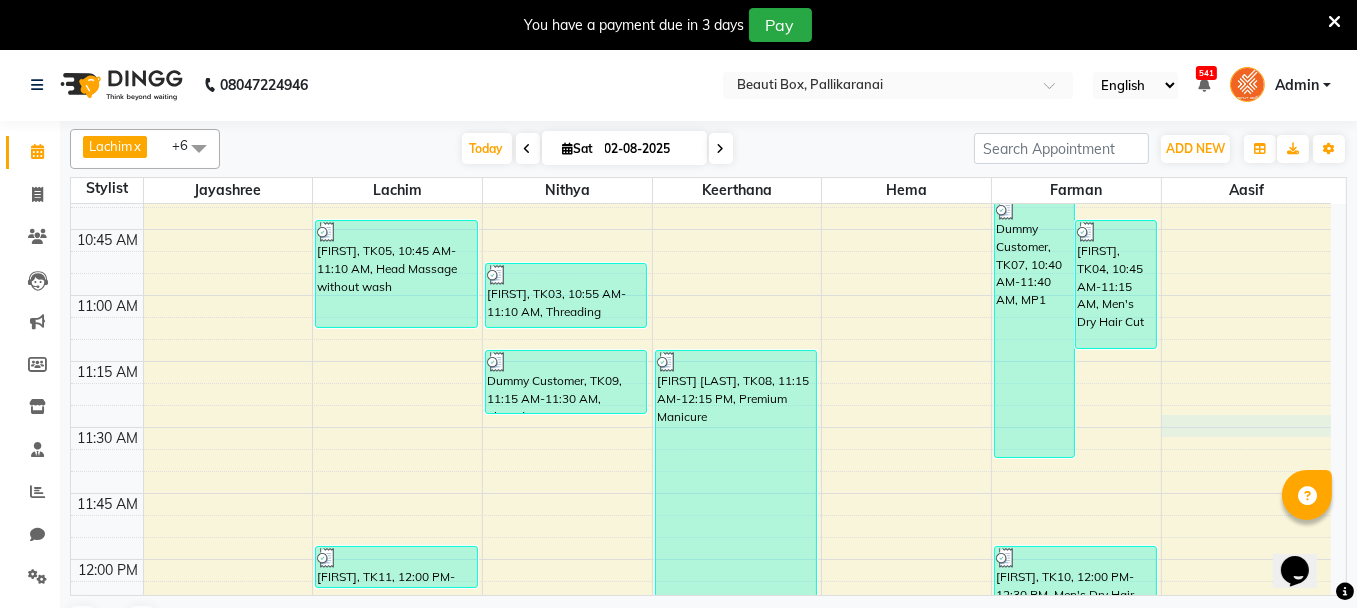 click on "8:00 AM 8:15 AM 8:30 AM 8:45 AM 9:00 AM 9:15 AM 9:30 AM 9:45 AM 10:00 AM 10:15 AM 10:30 AM 10:45 AM 11:00 AM 11:15 AM 11:30 AM 11:45 AM 12:00 PM 12:15 PM 12:30 PM 12:45 PM 1:00 PM 1:15 PM 1:30 PM 1:45 PM 2:00 PM 2:15 PM 2:30 PM 2:45 PM 3:00 PM 3:15 PM 3:30 PM 3:45 PM 4:00 PM 4:15 PM 4:30 PM 4:45 PM 5:00 PM 5:15 PM 5:30 PM 5:45 PM 6:00 PM 6:15 PM 6:30 PM 6:45 PM 7:00 PM 7:15 PM 7:30 PM 7:45 PM 8:00 PM 8:15 PM 8:30 PM 8:45 PM 9:00 PM 9:15 PM 9:30 PM 9:45 PM     [FIRST] [LAST], TK08, 09:30 AM-10:15 AM, M Ladies - AF Root touch up      [FIRST], TK01, 09:00 AM-10:05 AM, Foam Shave ,Men's Dry Hair Cut      Dummy Customer, TK07, 10:00 AM-10:30 AM, Men Fading Haircut      [FIRST] , TK06, 10:30 AM-10:40 AM, Male Child Haircut Basic      [FIRST], TK05, 10:45 AM-11:10 AM, Head Massage without wash      [FIRST], TK11, 12:00 PM-12:10 PM, Male Child Haircut Basic      [FIRST] [LAST], TK08, 09:40 AM-10:40 AM, Premium Pedicure      [FIRST], TK03, 10:55 AM-11:10 AM, Threading" at bounding box center [701, 1351] 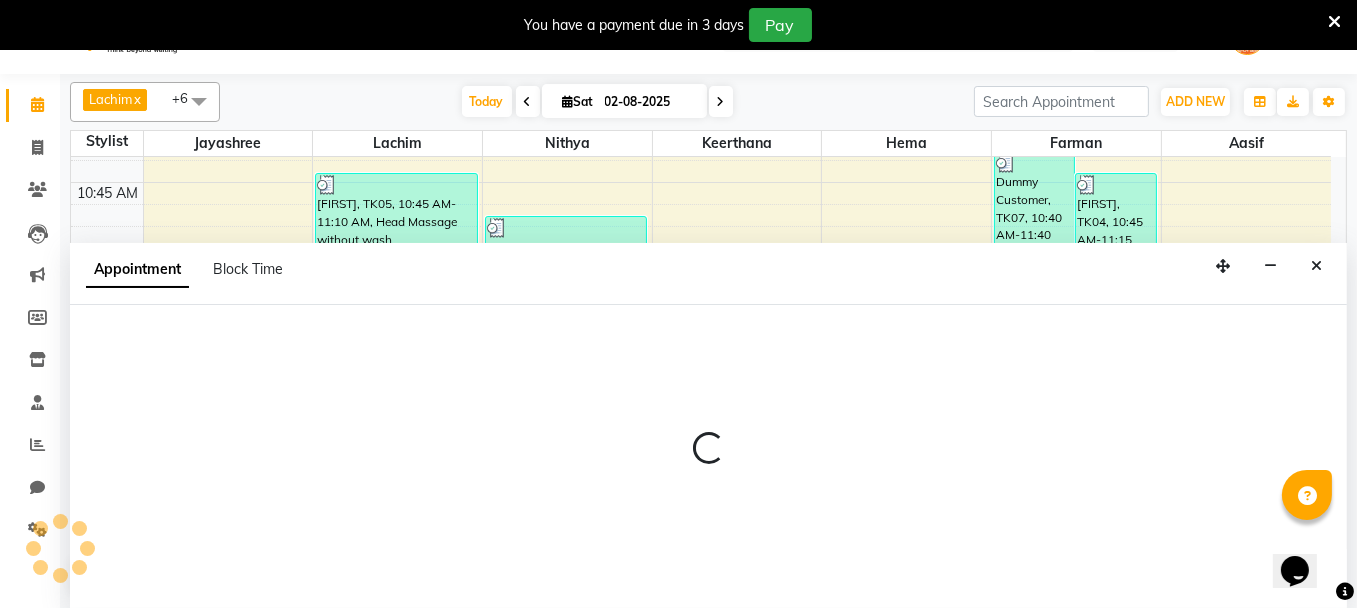 scroll, scrollTop: 49, scrollLeft: 0, axis: vertical 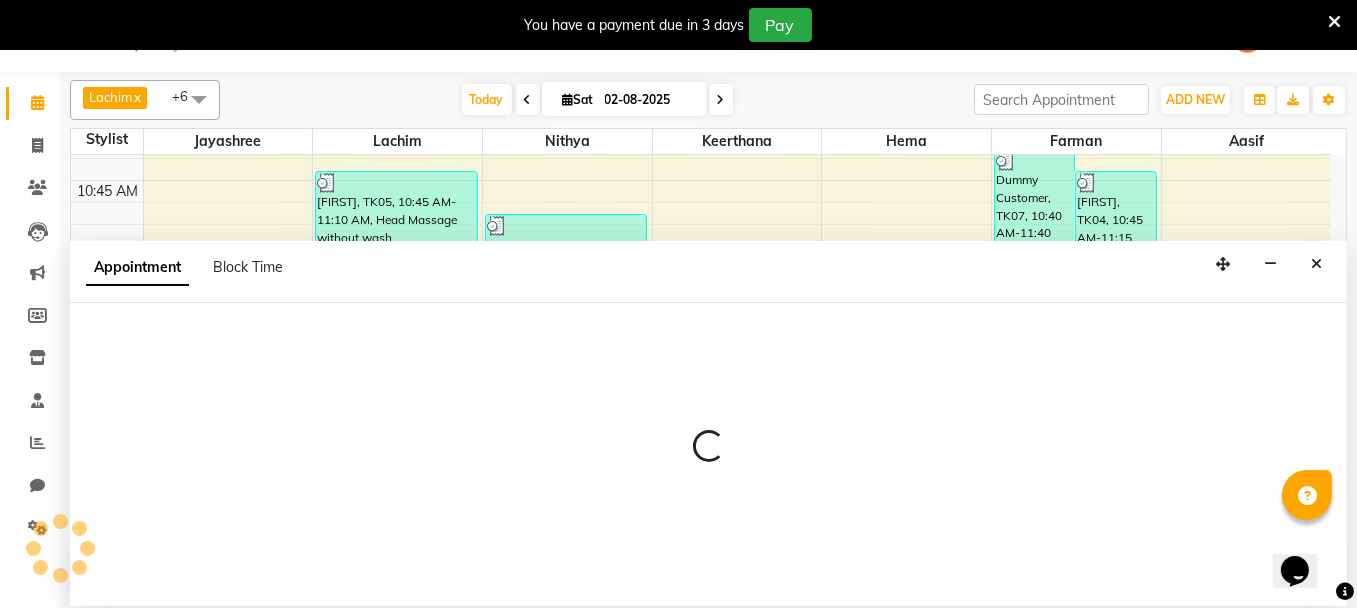 select on "[POSTAL_CODE]" 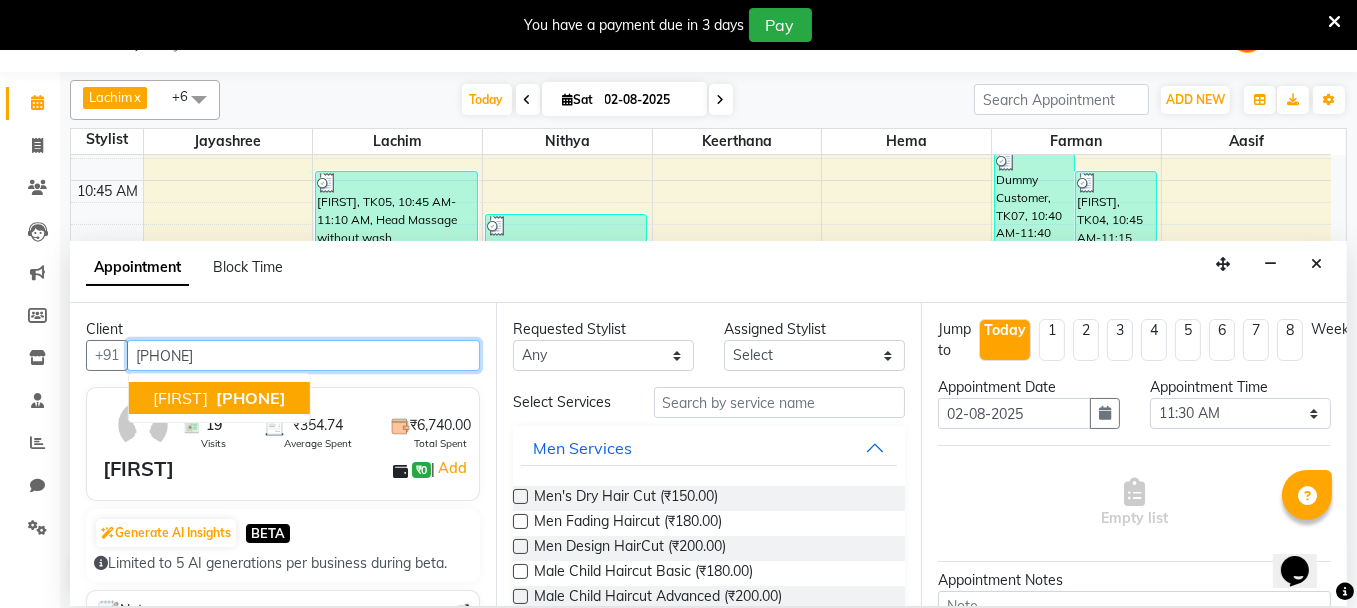 click on "[PHONE]" at bounding box center (251, 398) 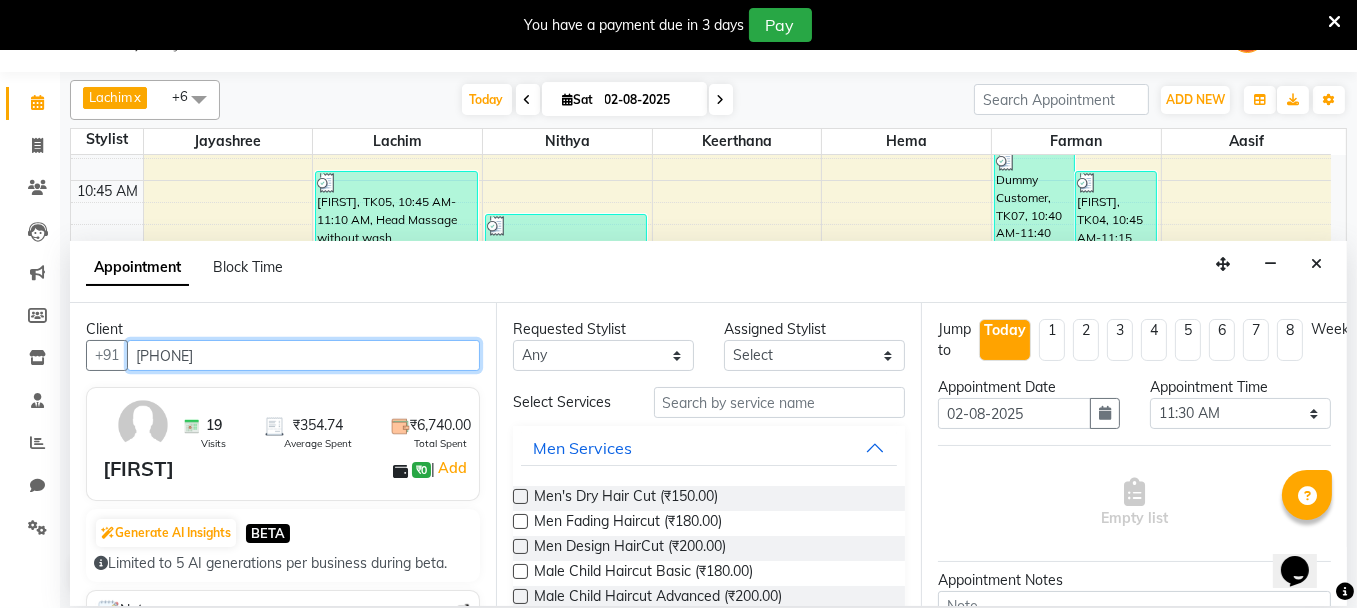 type on "[PHONE]" 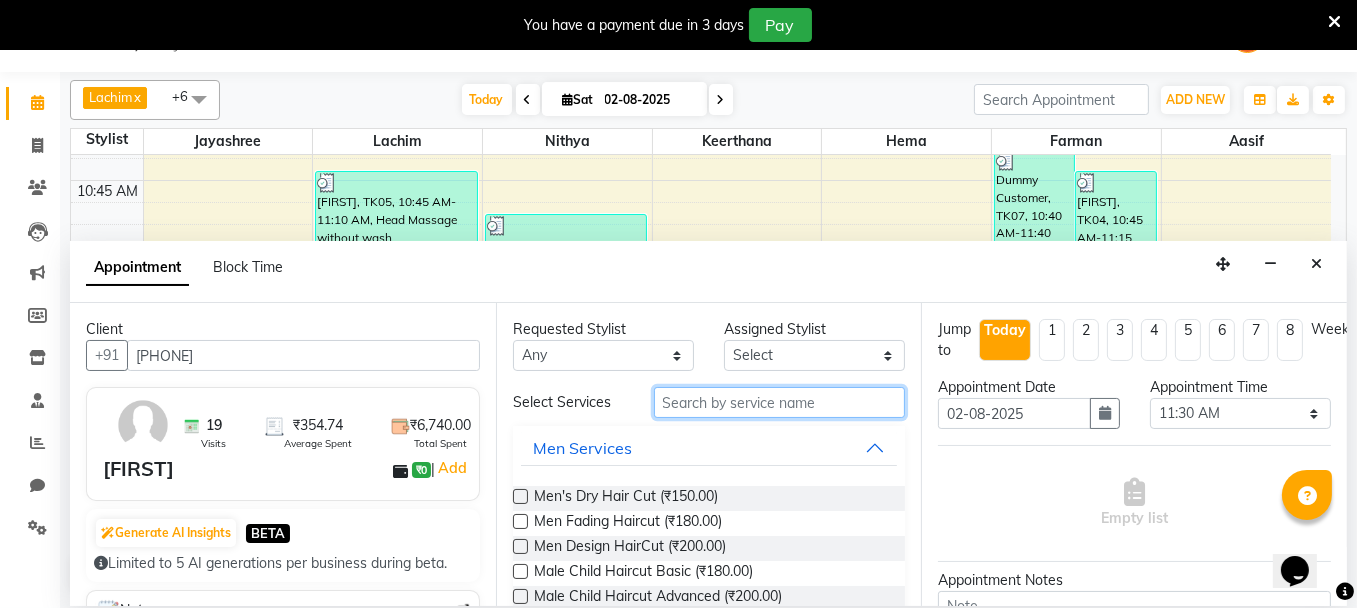 click at bounding box center (780, 402) 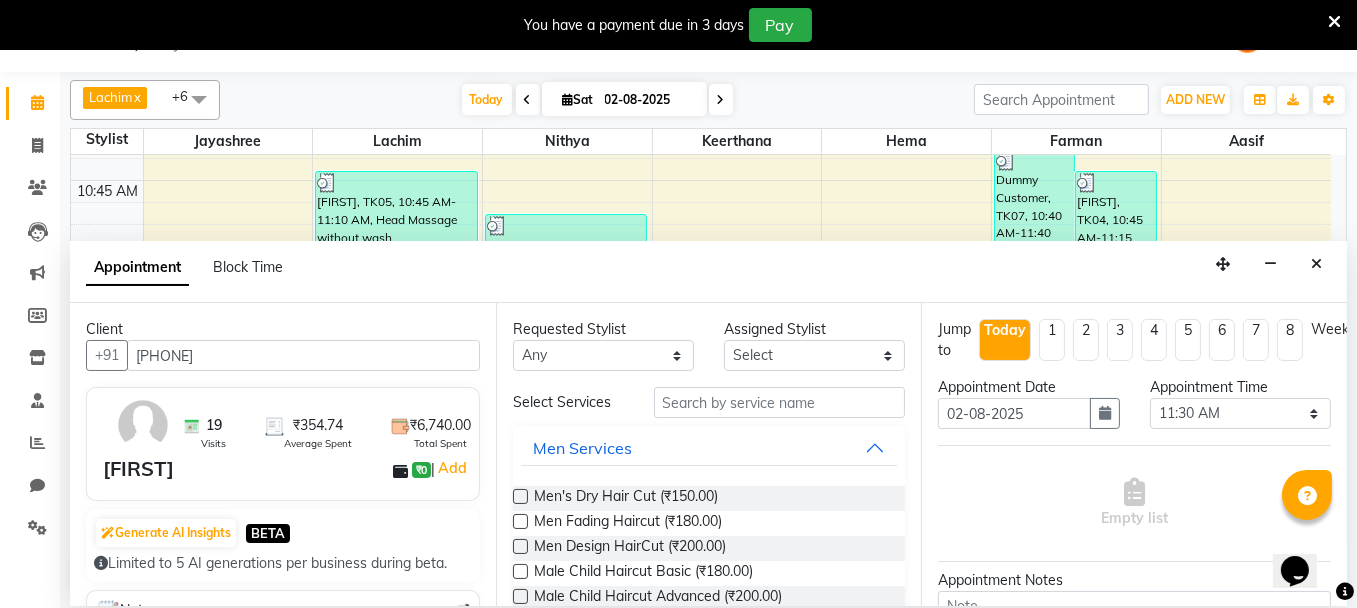click at bounding box center (520, 496) 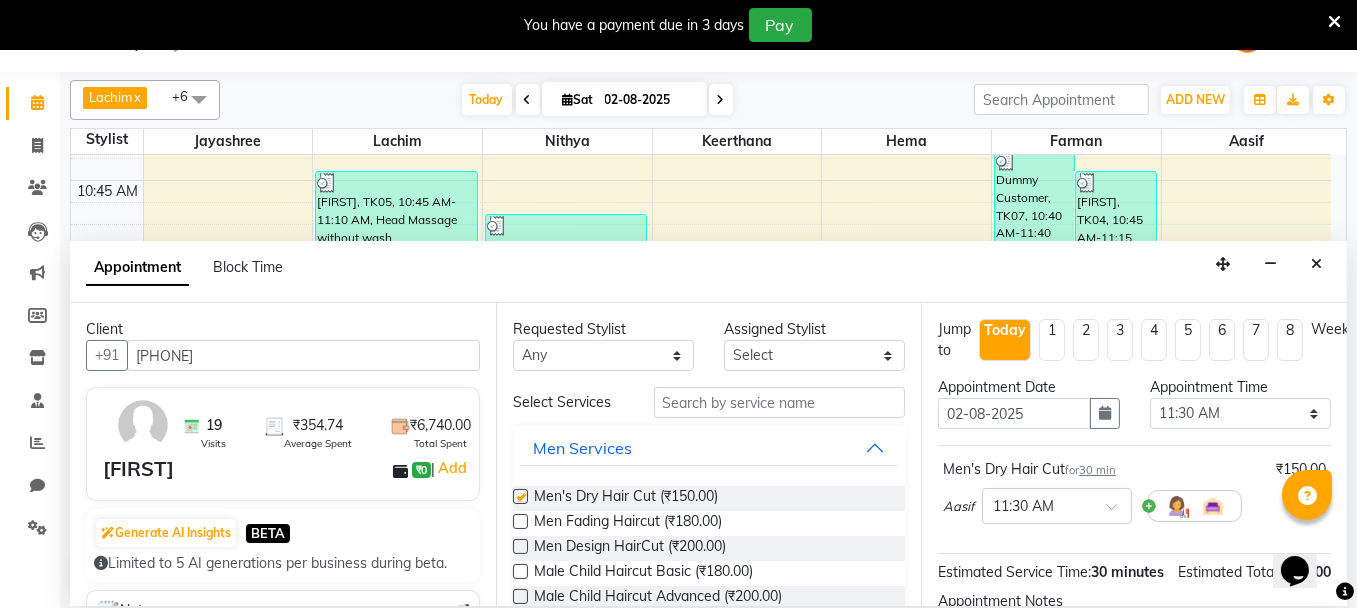 checkbox on "false" 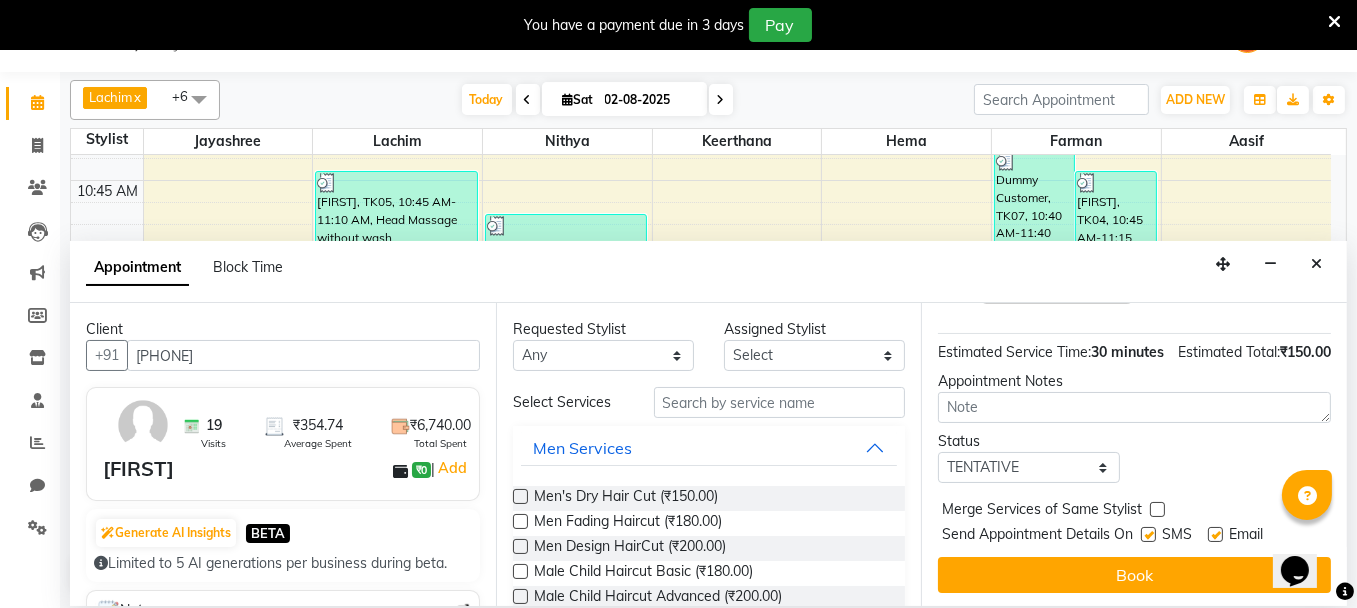 scroll, scrollTop: 252, scrollLeft: 0, axis: vertical 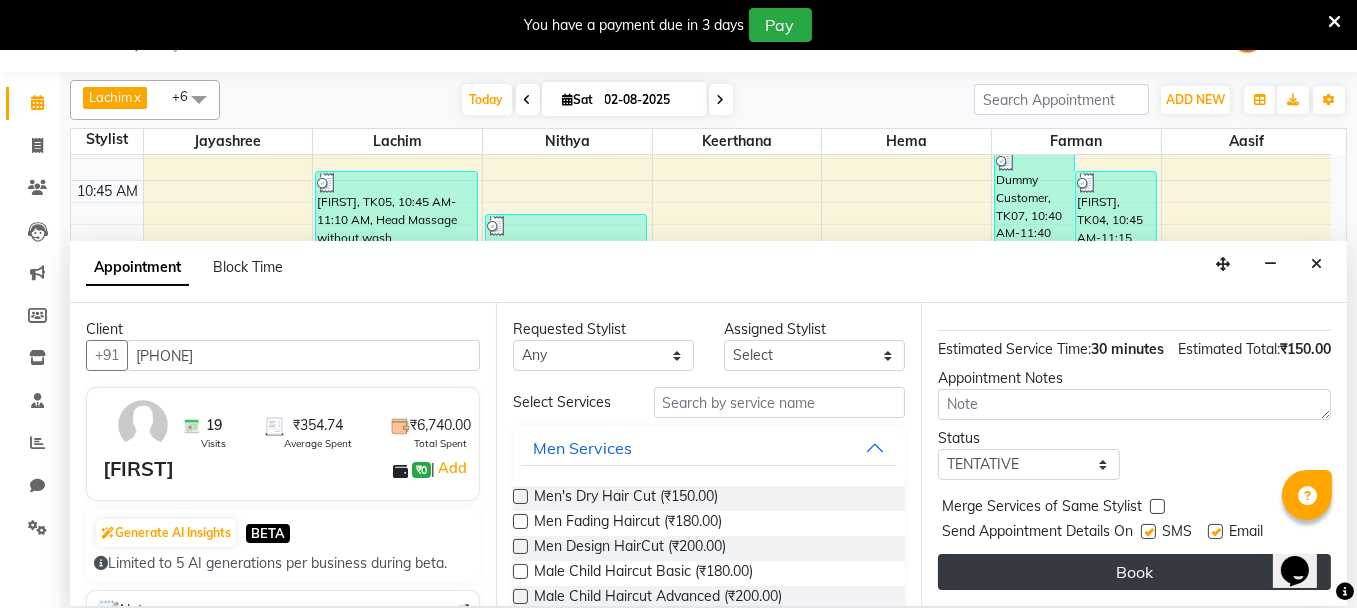 click on "Book" at bounding box center (1134, 572) 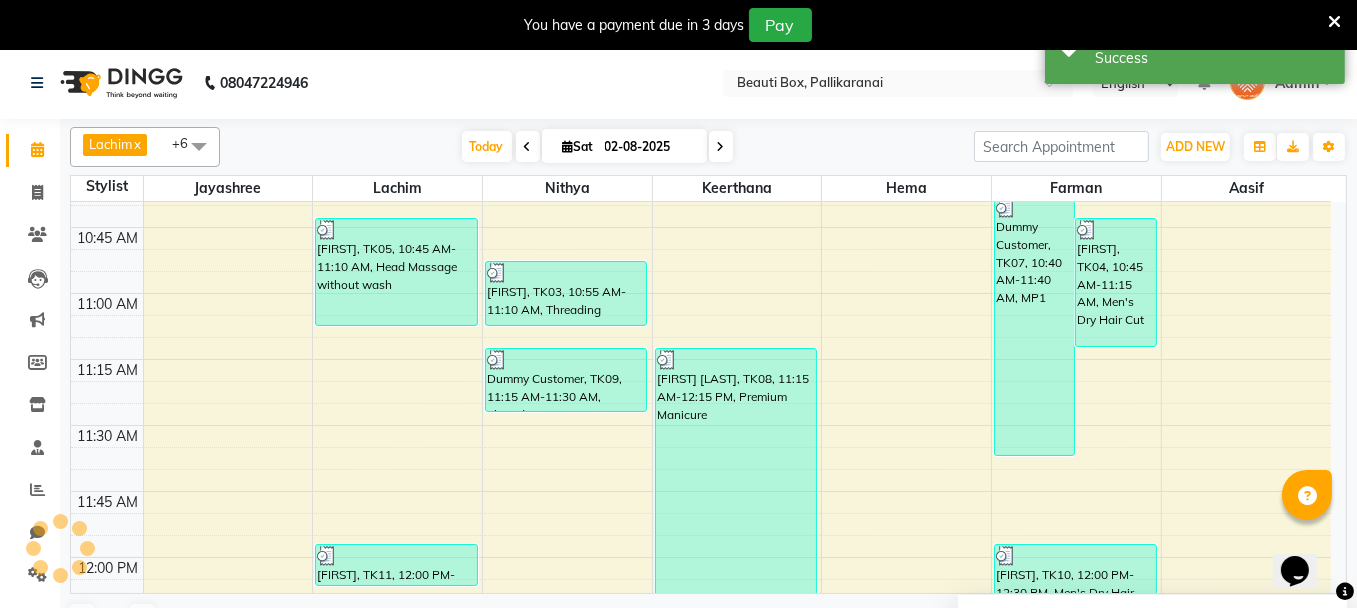 scroll, scrollTop: 0, scrollLeft: 0, axis: both 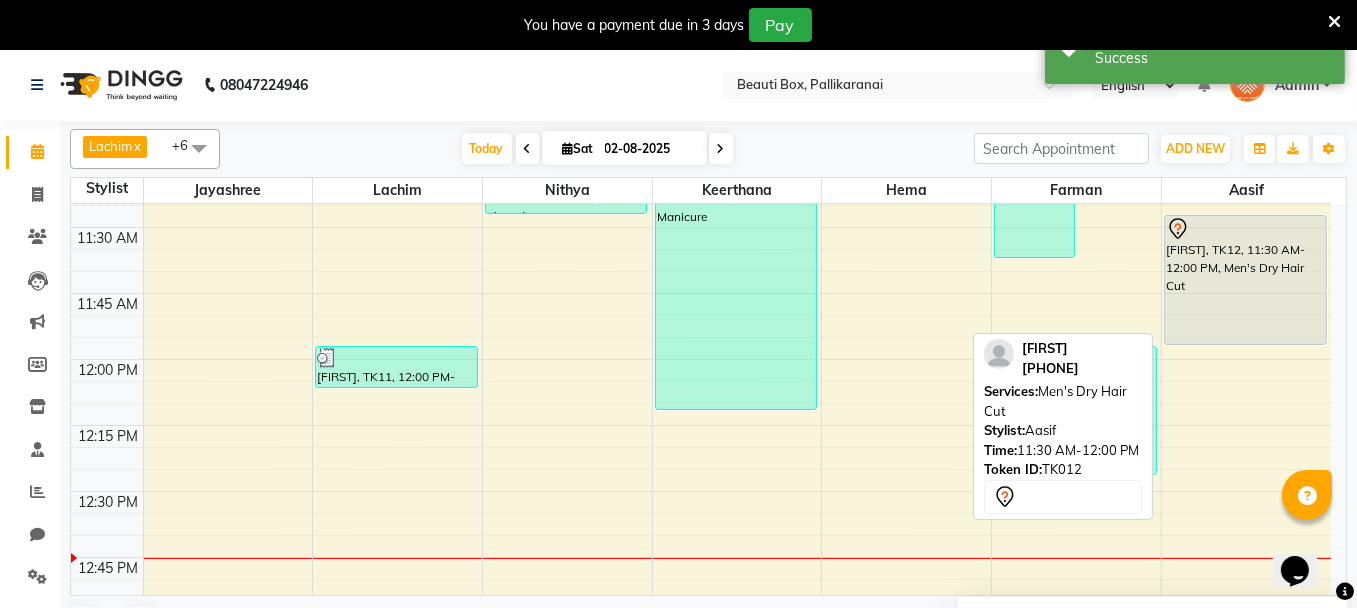 click on "[FIRST], TK12, 11:30 AM-12:00 PM, Men's Dry Hair Cut" at bounding box center (1245, 280) 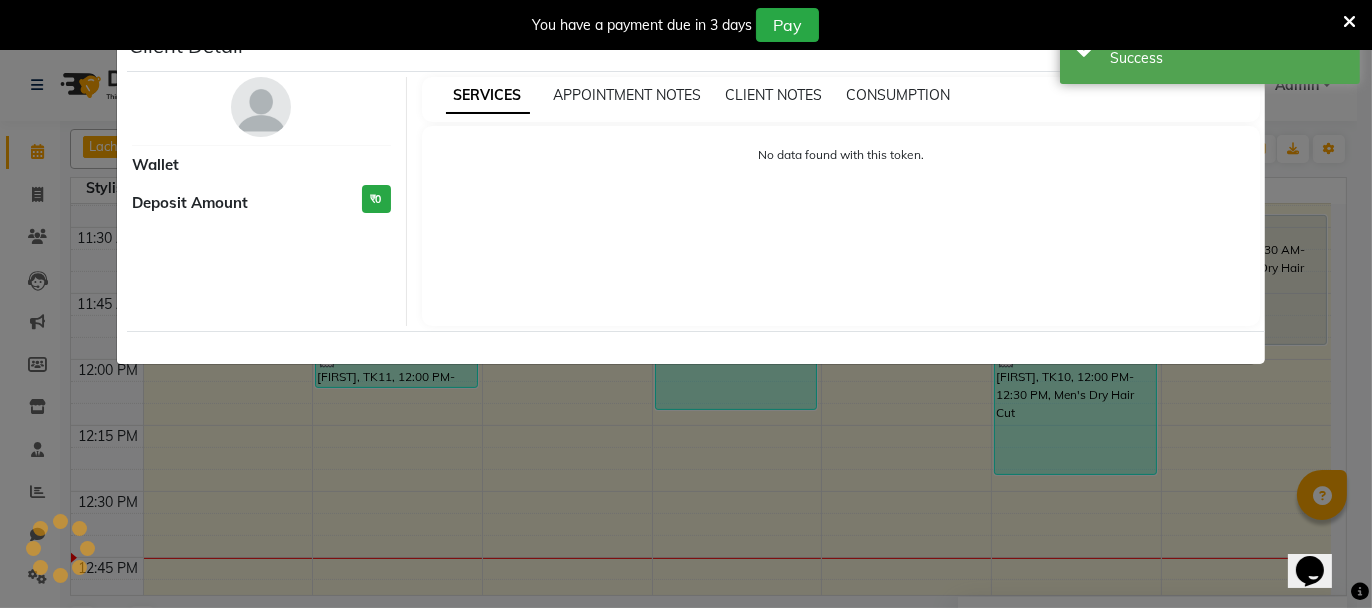 select on "7" 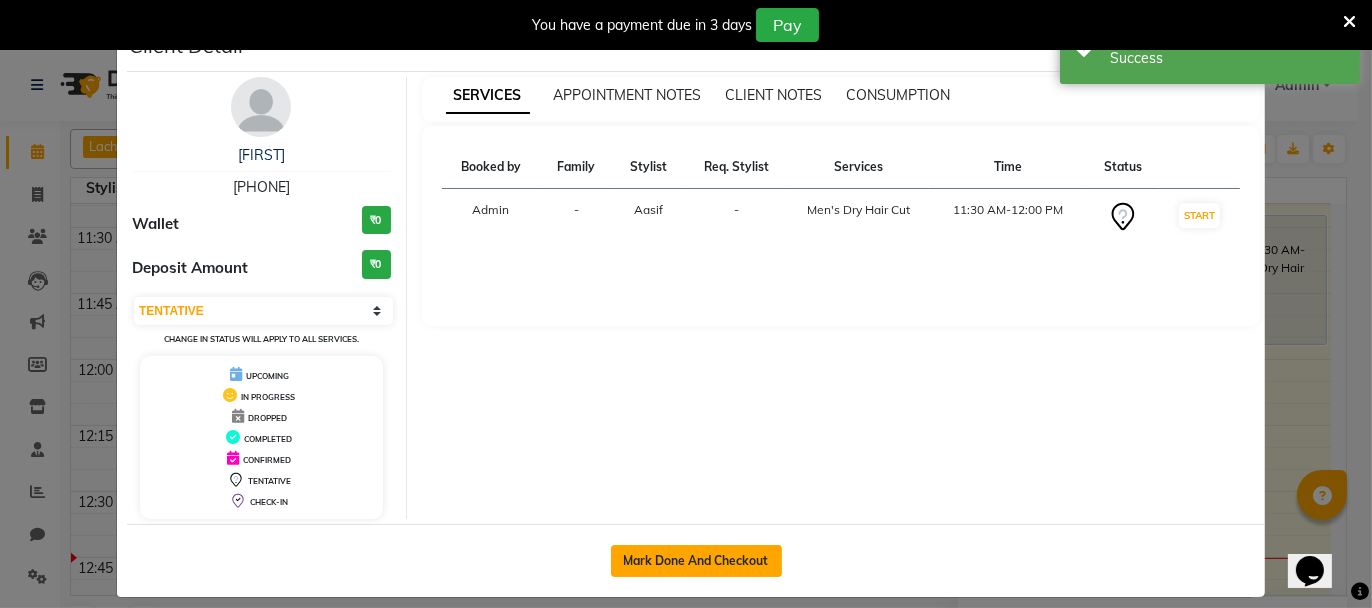 click on "Mark Done And Checkout" 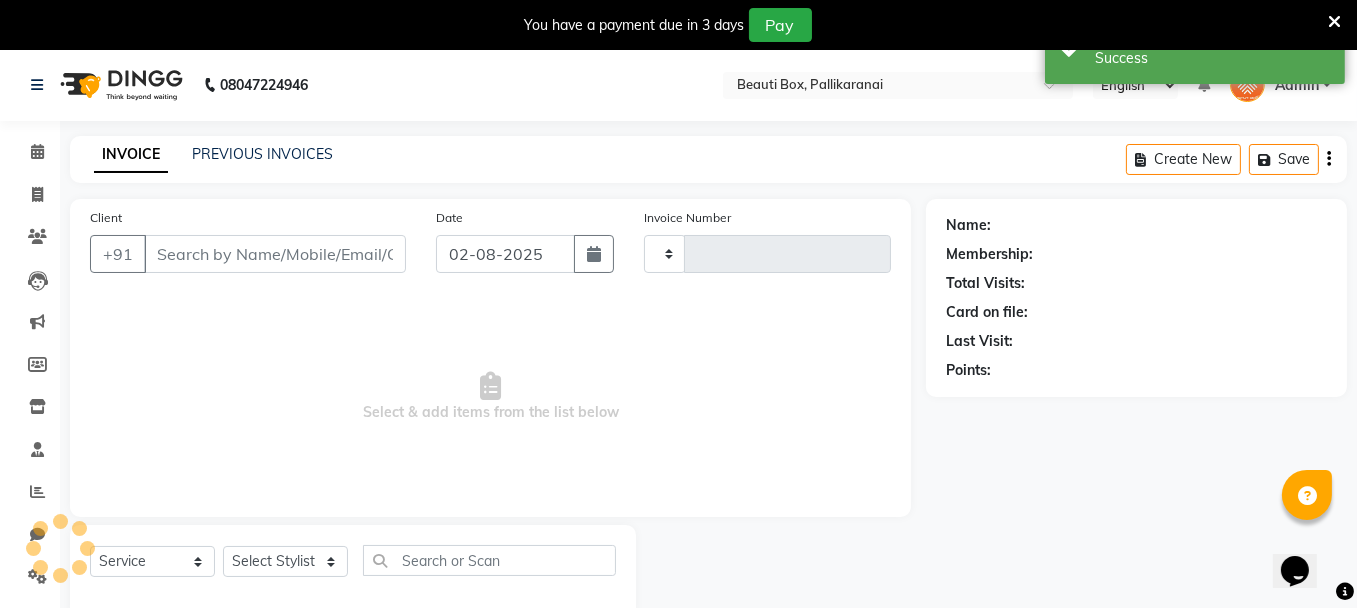 type on "1938" 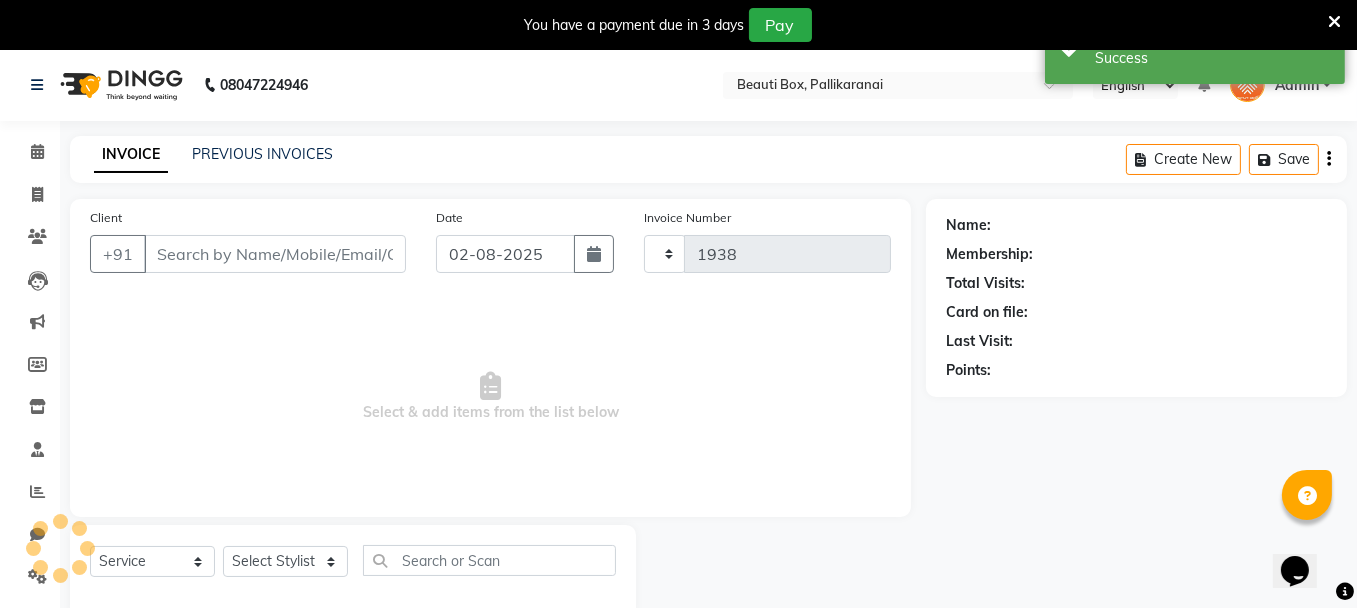 select on "11" 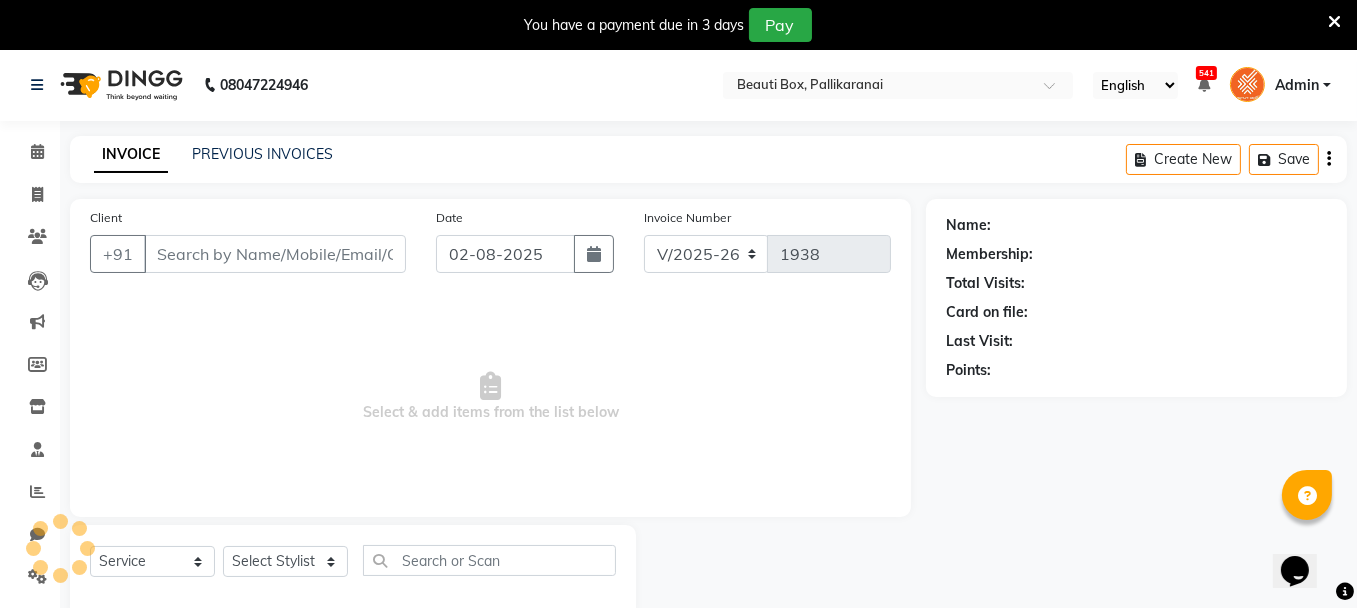 type on "[PHONE]" 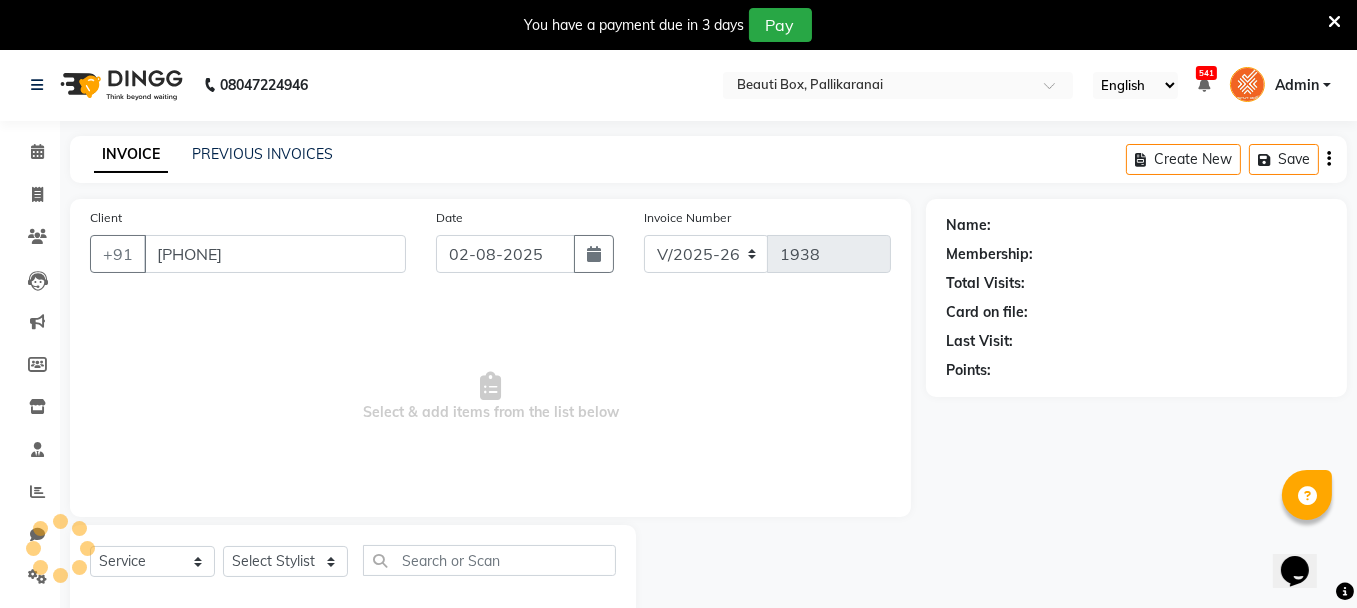 select on "[POSTAL_CODE]" 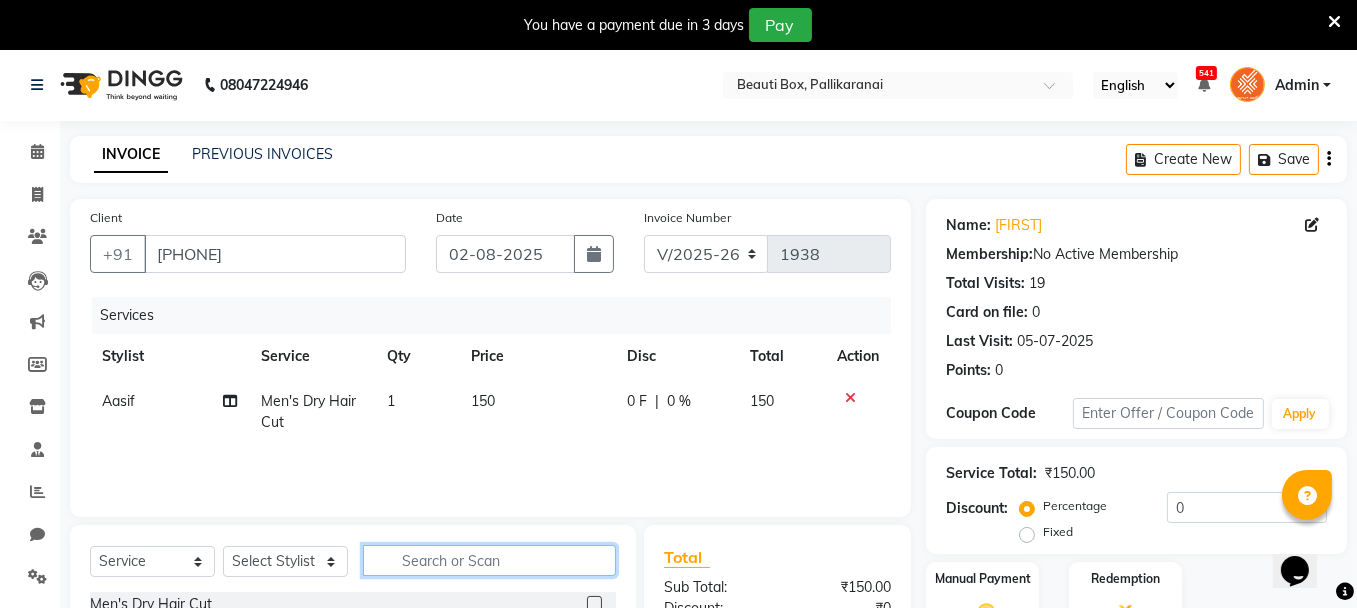 click 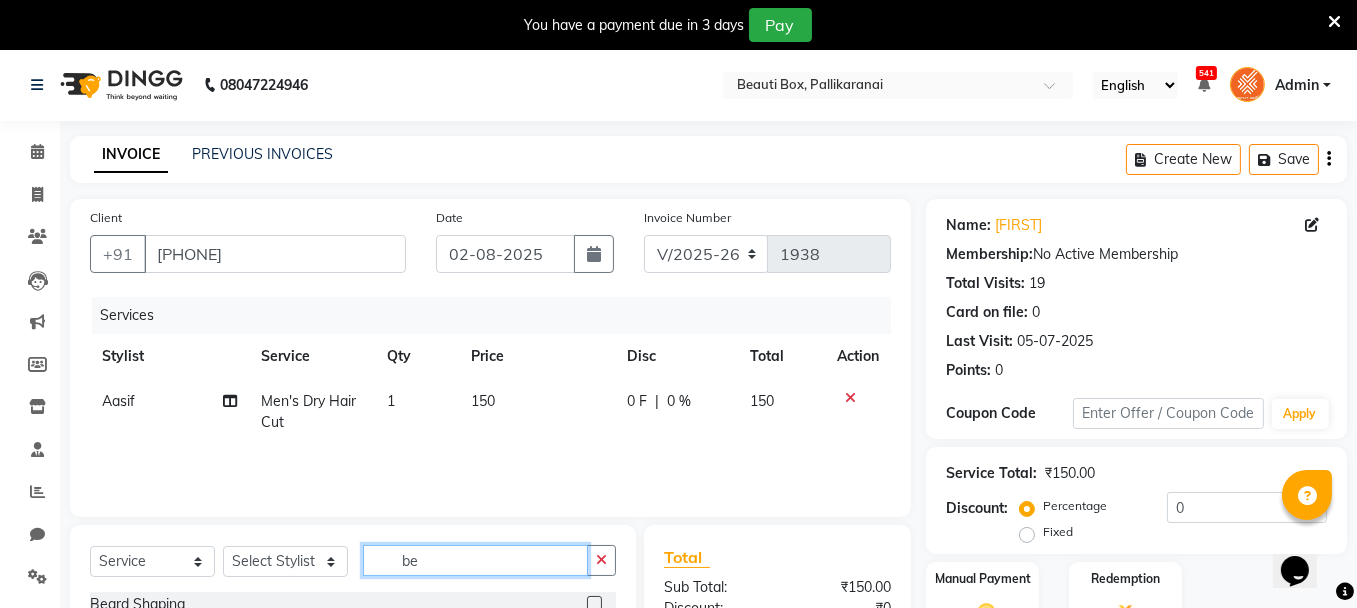 scroll, scrollTop: 200, scrollLeft: 0, axis: vertical 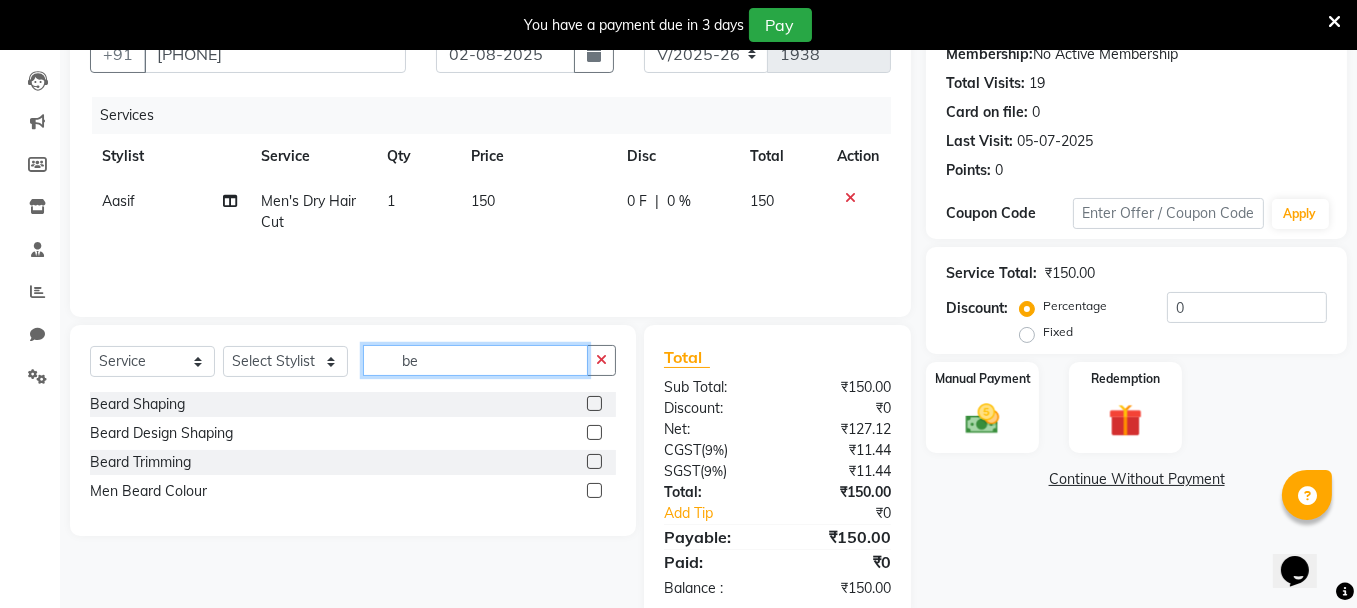 type on "be" 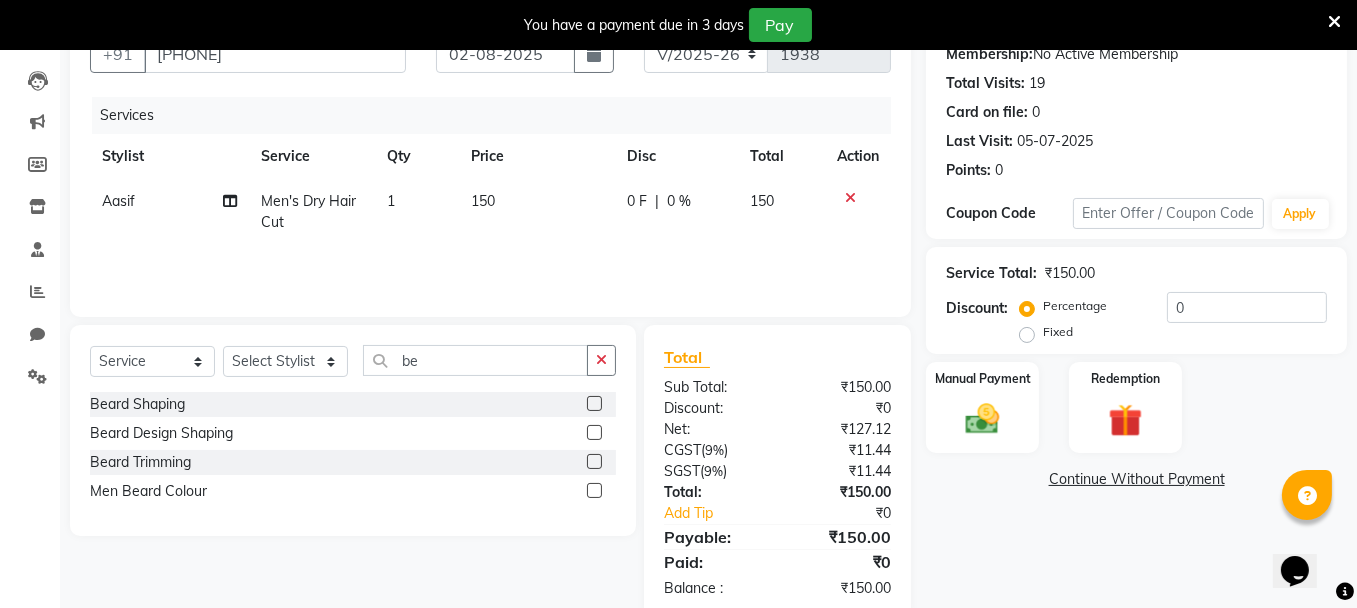 click 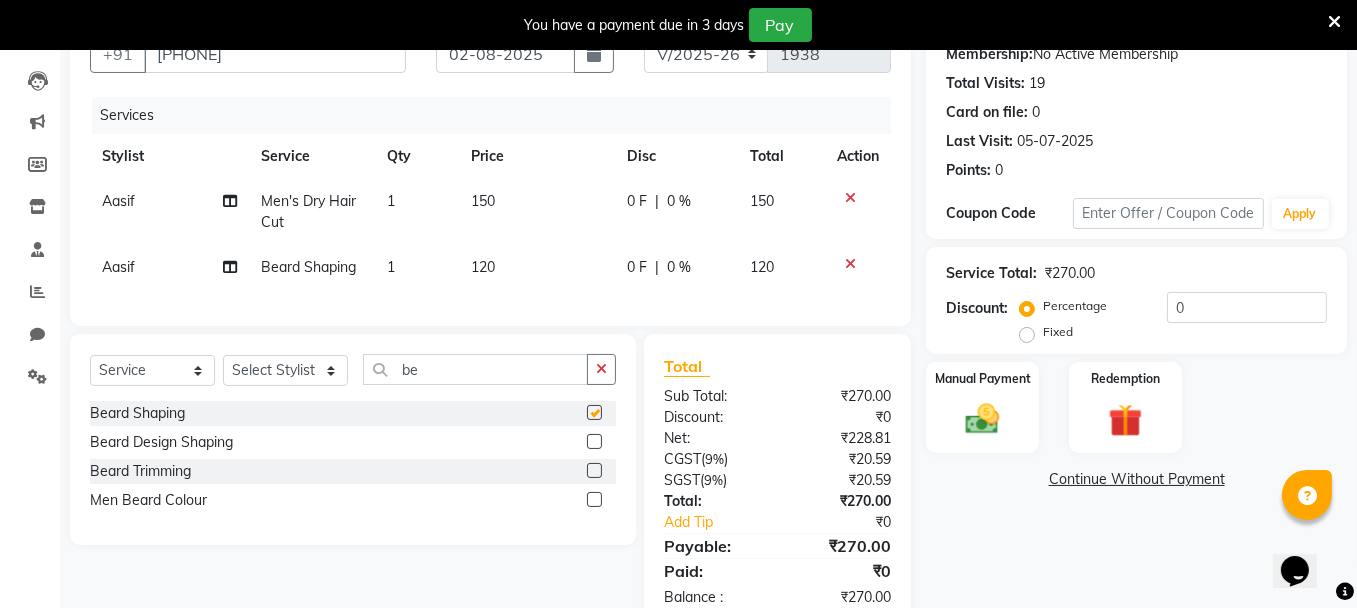 checkbox on "false" 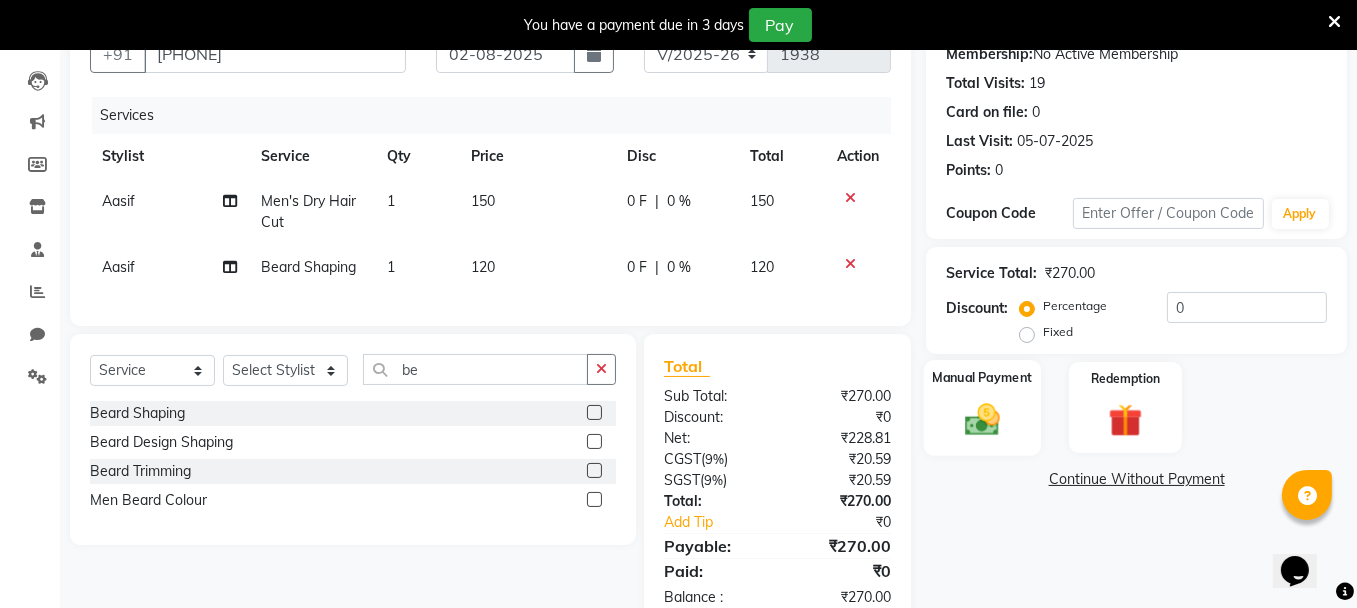 click 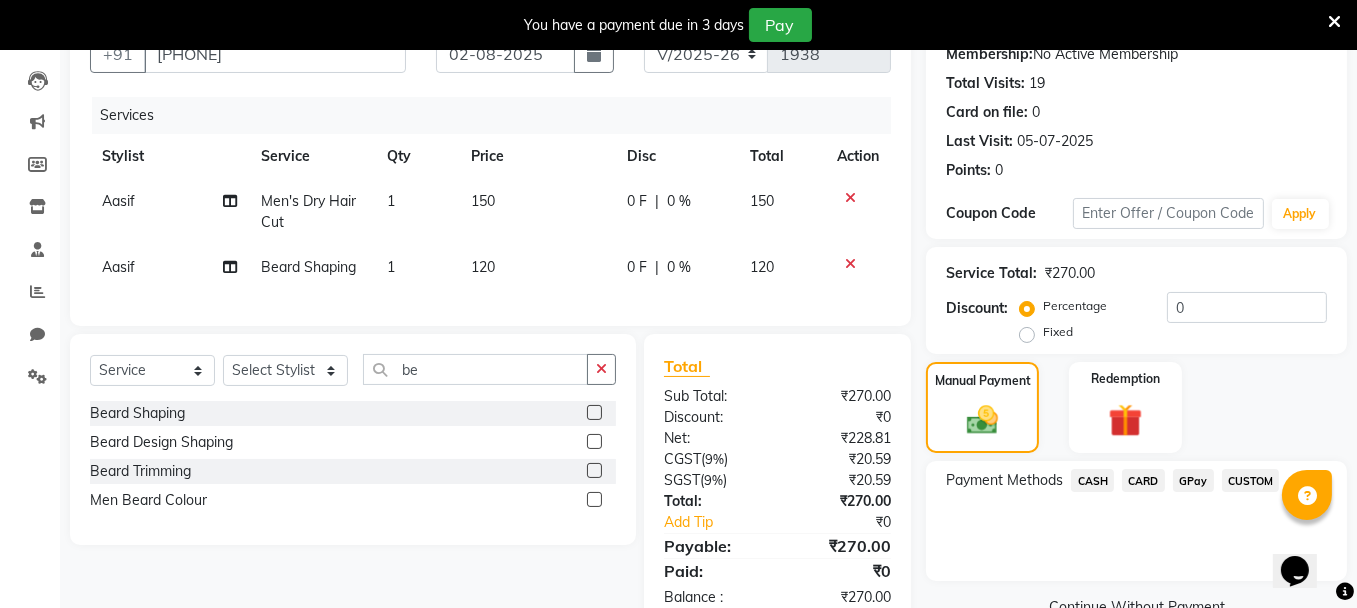 click on "GPay" 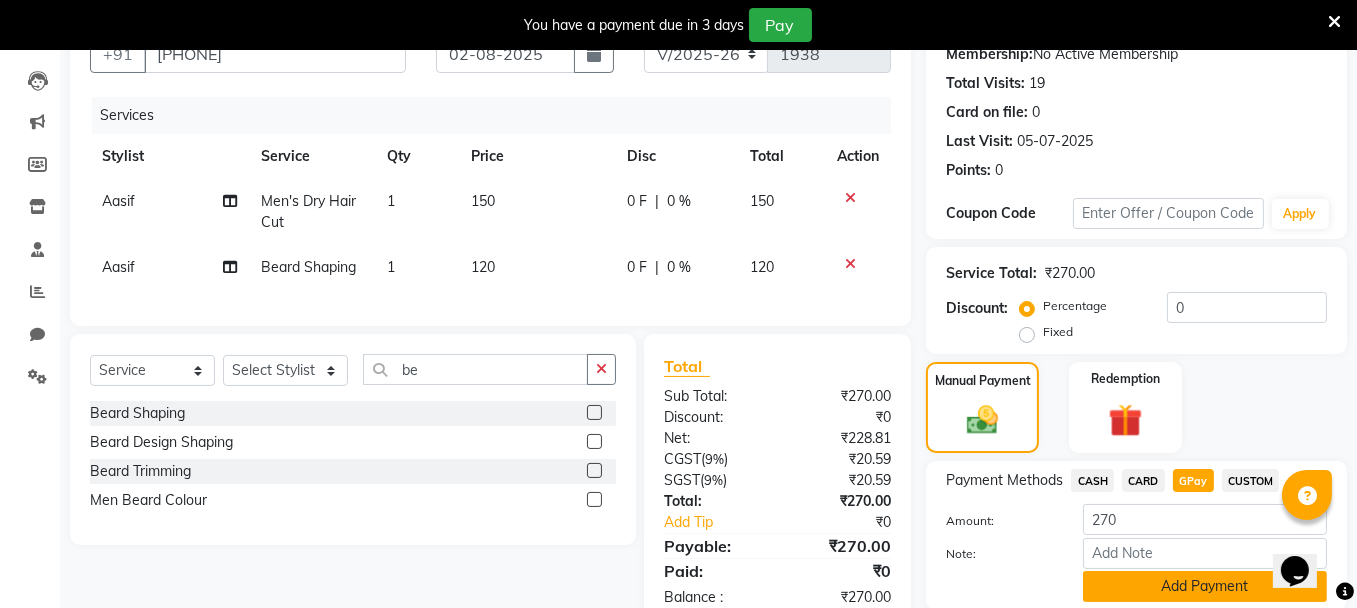 click on "Add Payment" 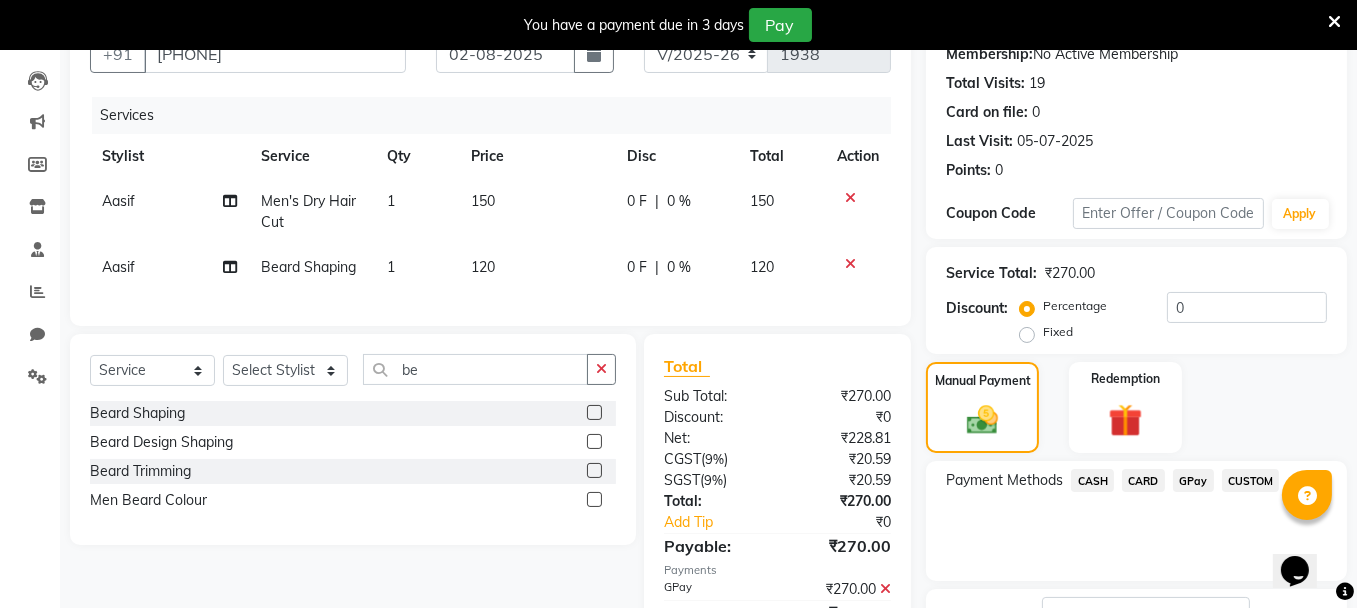scroll, scrollTop: 355, scrollLeft: 0, axis: vertical 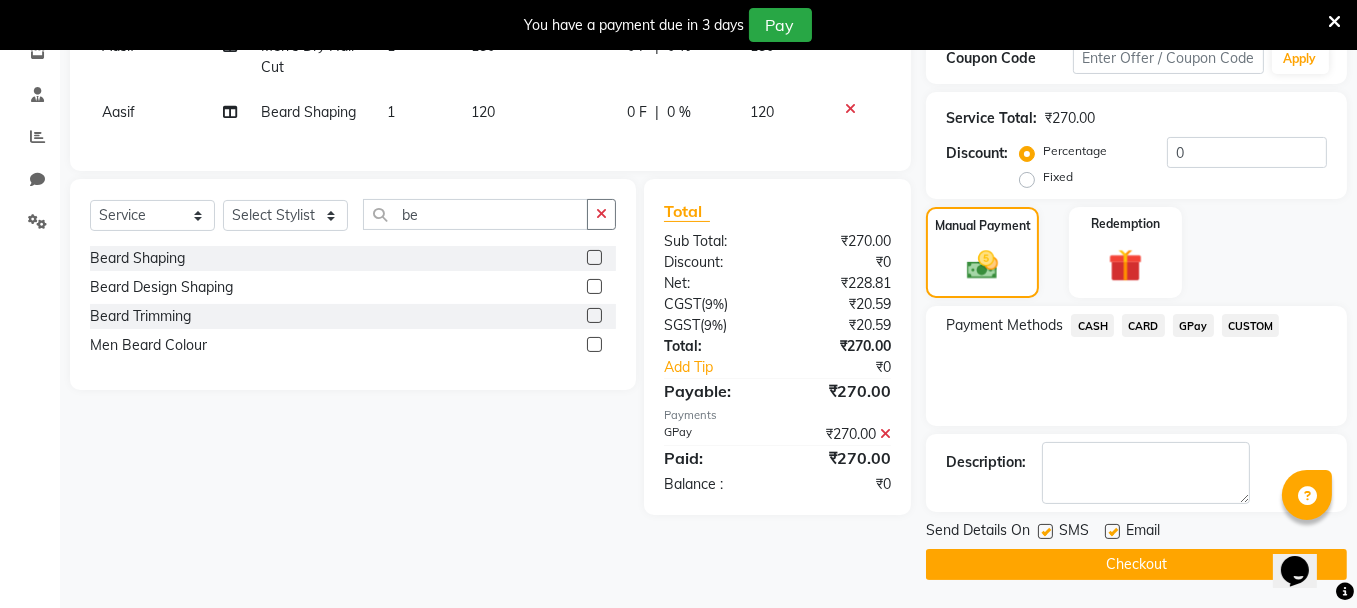 click on "Checkout" 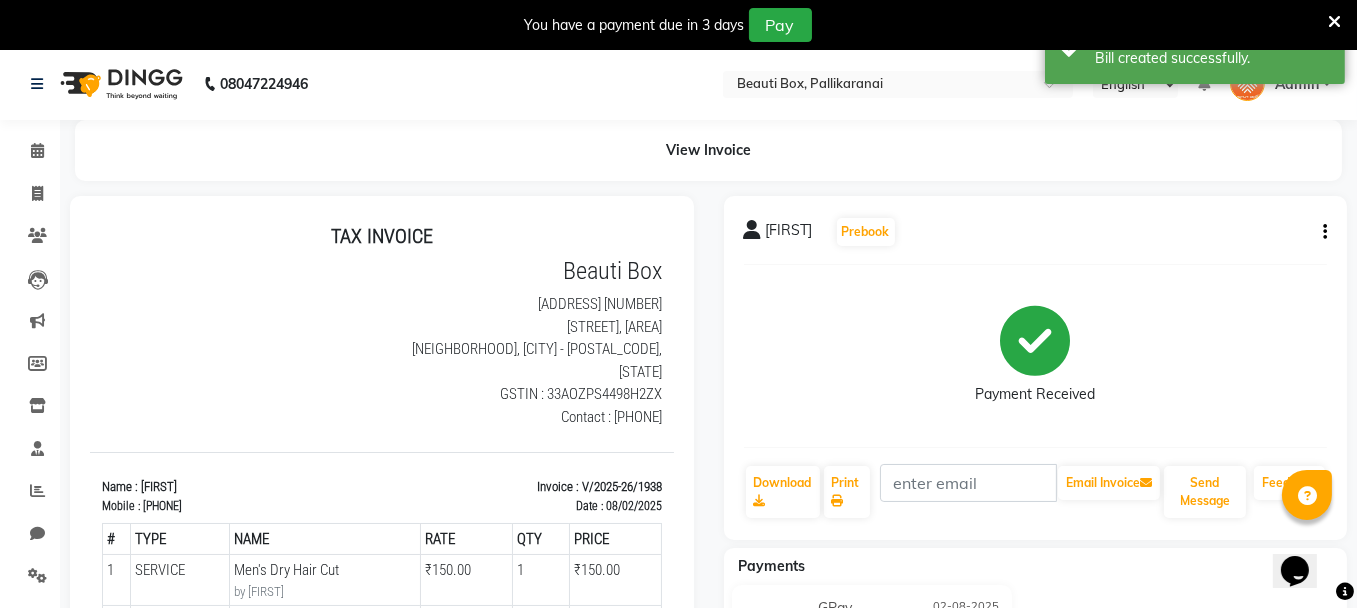 scroll, scrollTop: 0, scrollLeft: 0, axis: both 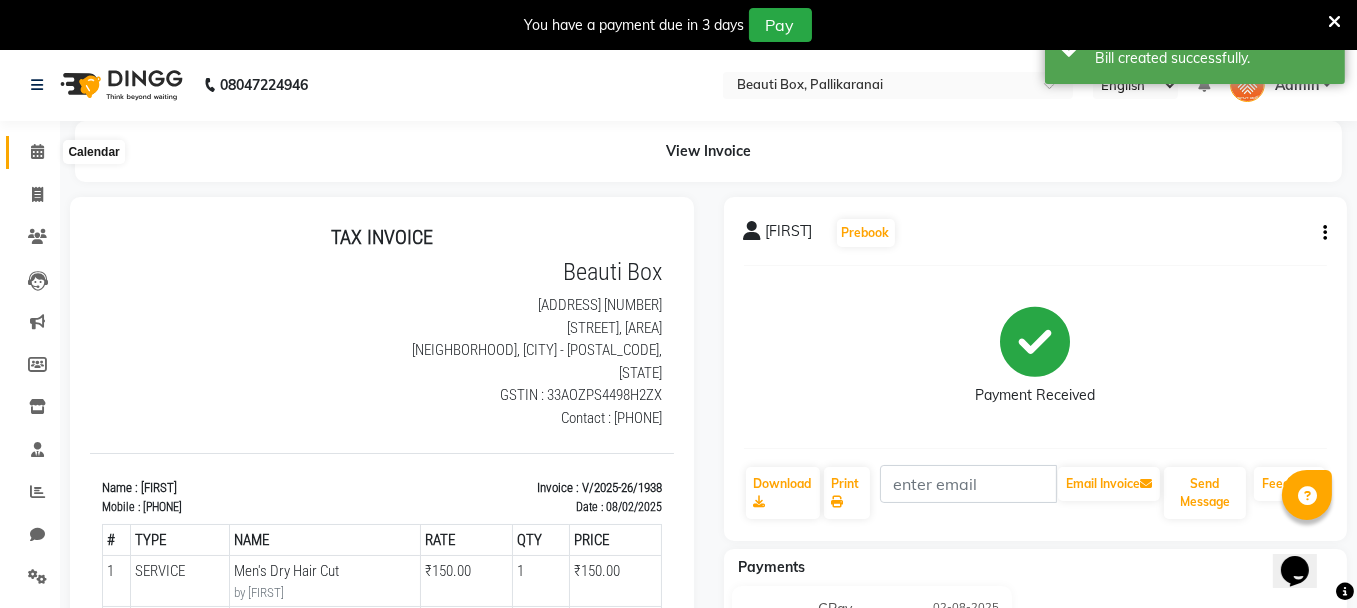 click 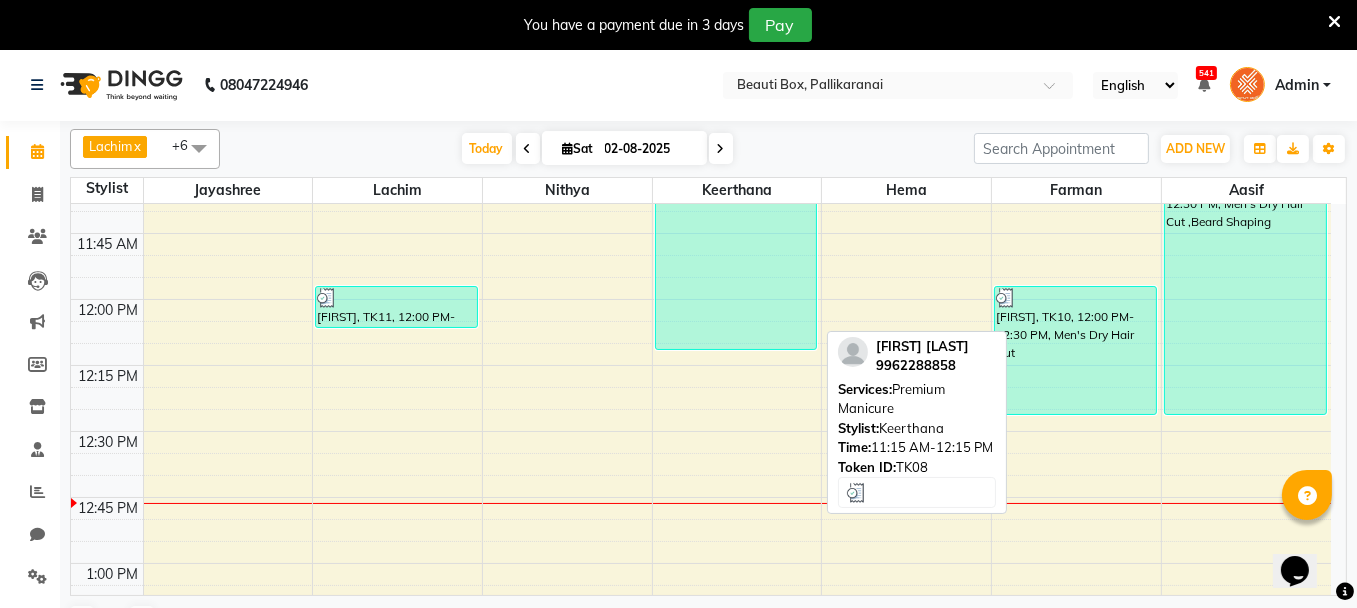 scroll, scrollTop: 1000, scrollLeft: 0, axis: vertical 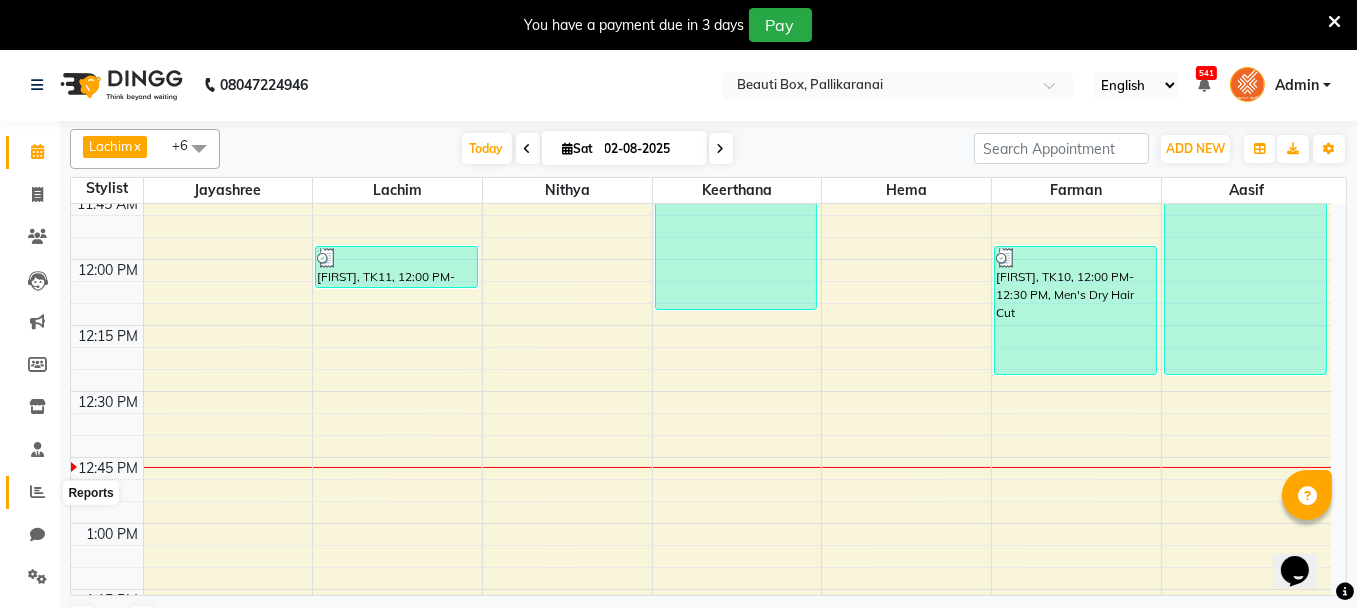 click 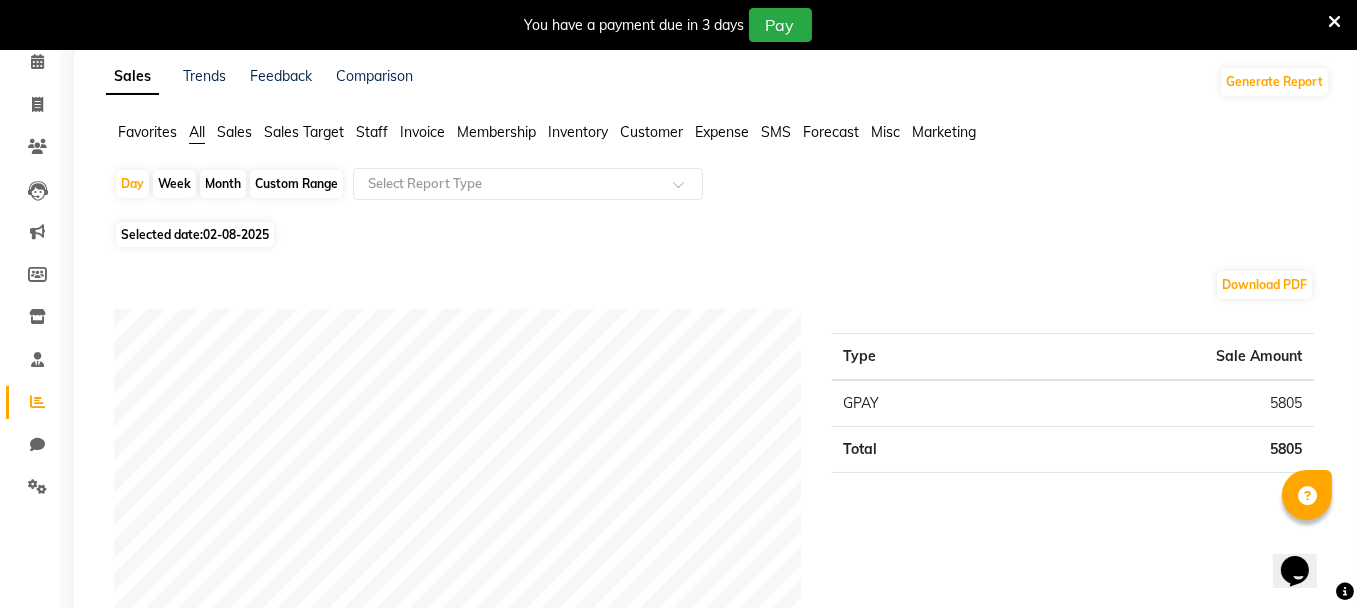 scroll, scrollTop: 200, scrollLeft: 0, axis: vertical 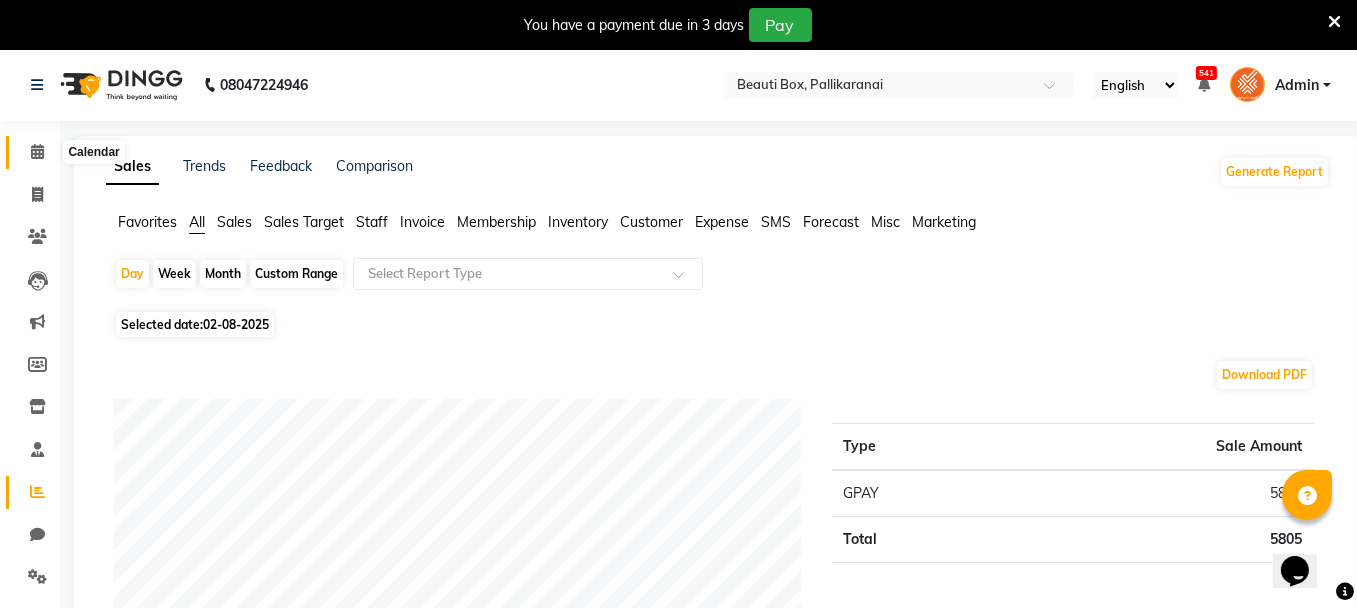 click 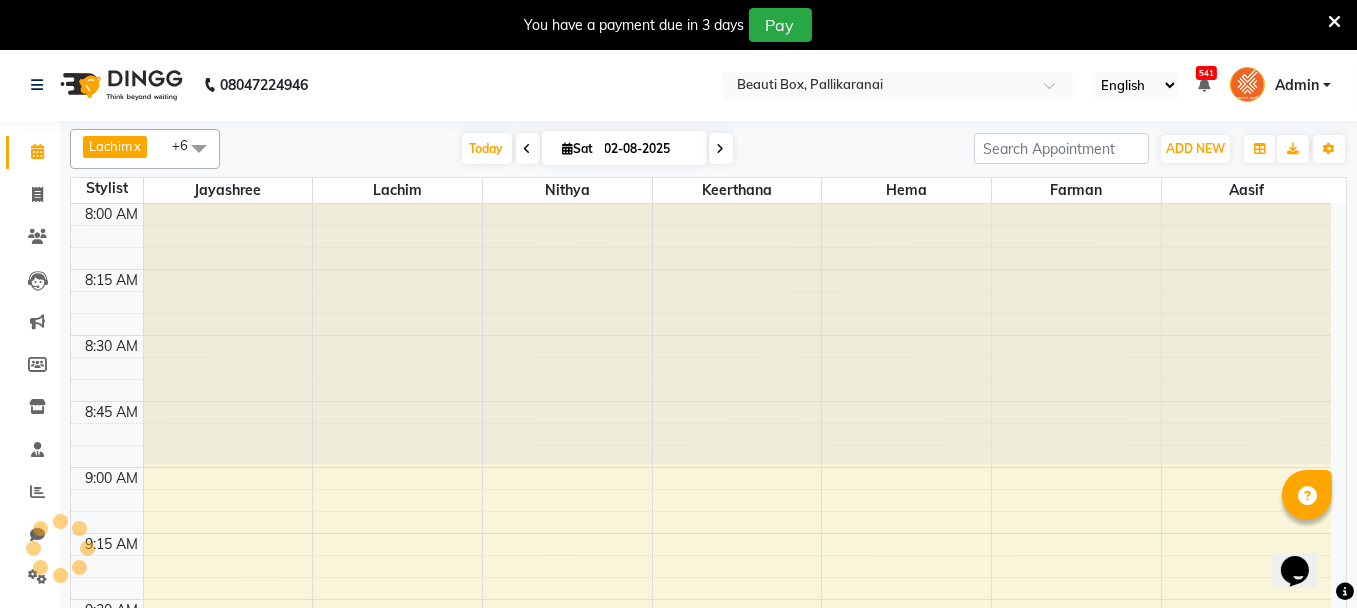 scroll, scrollTop: 1042, scrollLeft: 0, axis: vertical 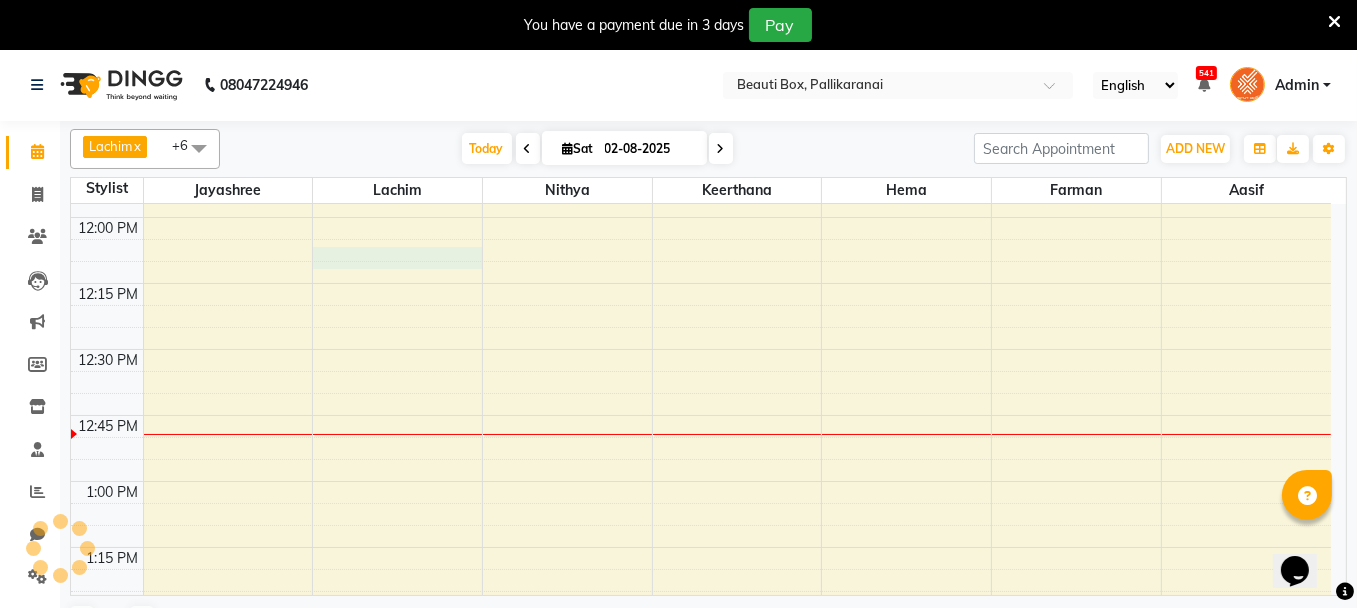 click on "8:00 AM 8:15 AM 8:30 AM 8:45 AM 9:00 AM 9:15 AM 9:30 AM 9:45 AM 10:00 AM 10:15 AM 10:30 AM 10:45 AM 11:00 AM 11:15 AM 11:30 AM 11:45 AM 12:00 PM 12:15 PM 12:30 PM 12:45 PM 1:00 PM 1:15 PM 1:30 PM 1:45 PM 2:00 PM 2:15 PM 2:30 PM 2:45 PM 3:00 PM 3:15 PM 3:30 PM 3:45 PM 4:00 PM 4:15 PM 4:30 PM 4:45 PM 5:00 PM 5:15 PM 5:30 PM 5:45 PM 6:00 PM 6:15 PM 6:30 PM 6:45 PM 7:00 PM 7:15 PM 7:30 PM 7:45 PM 8:00 PM 8:15 PM 8:30 PM 8:45 PM 9:00 PM 9:15 PM 9:30 PM 9:45 PM" at bounding box center (701, 1009) 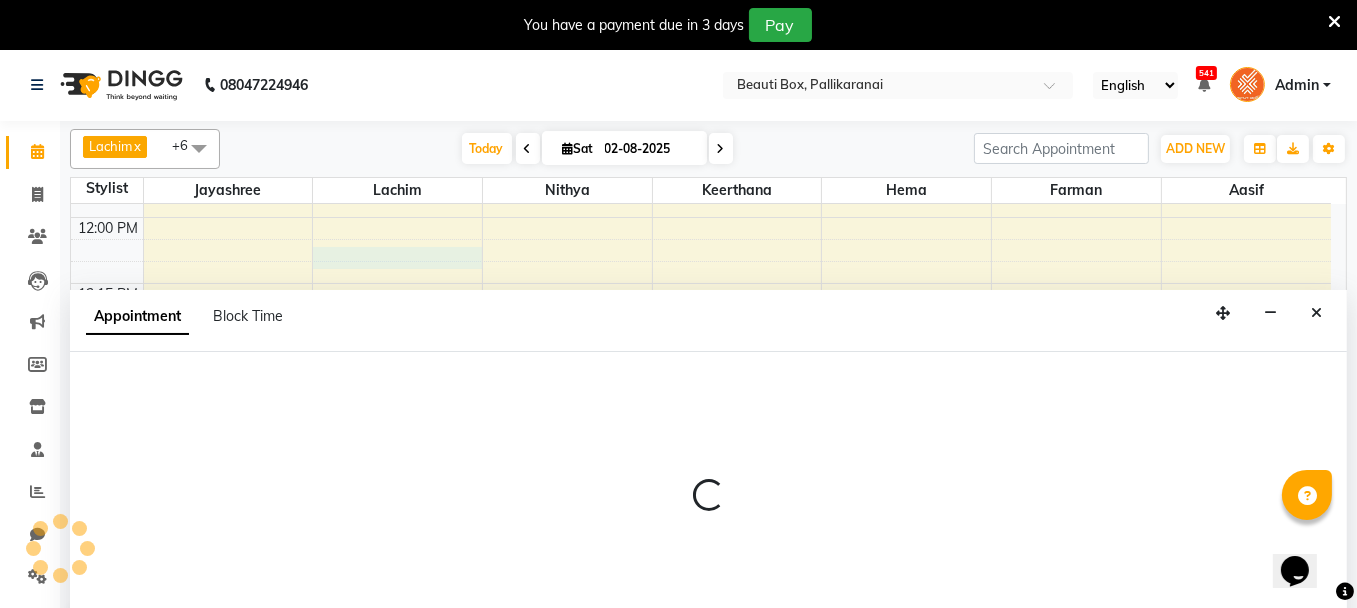 scroll, scrollTop: 49, scrollLeft: 0, axis: vertical 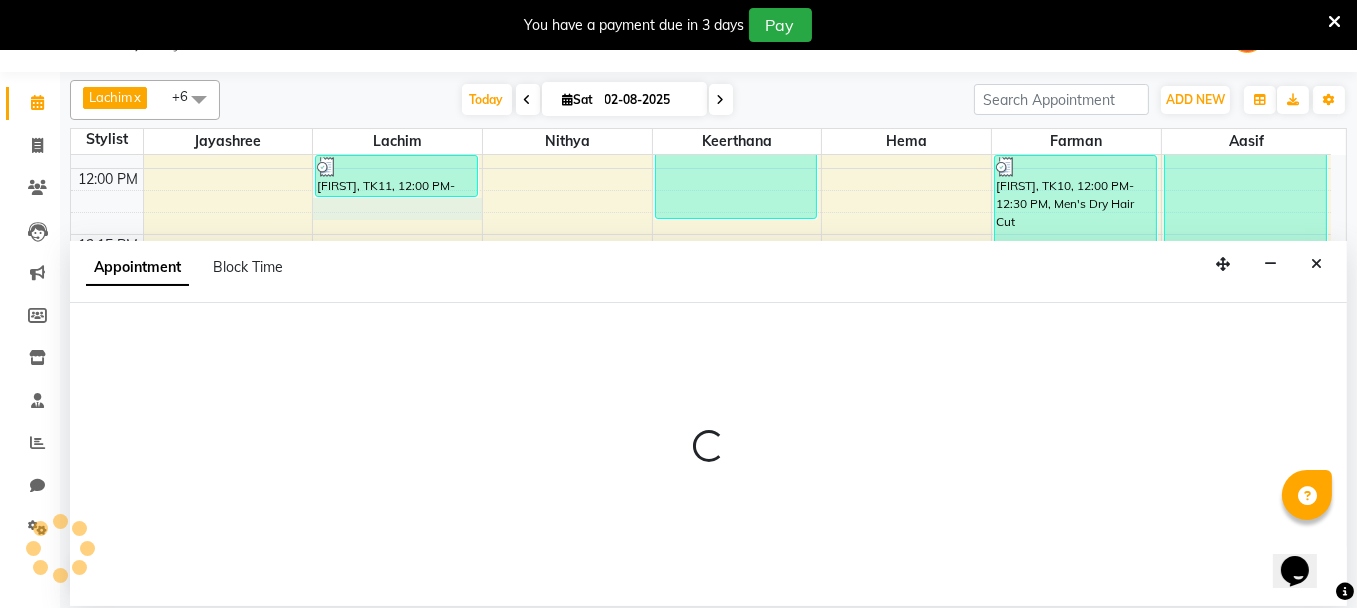select on "9763" 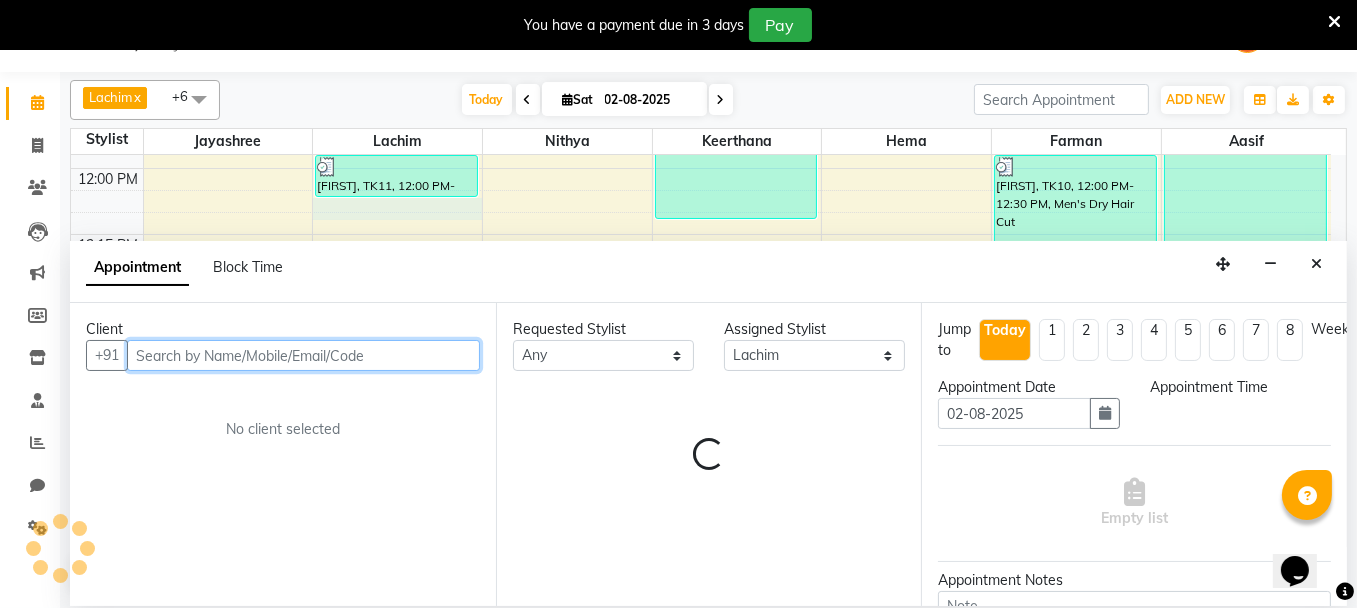 select on "735" 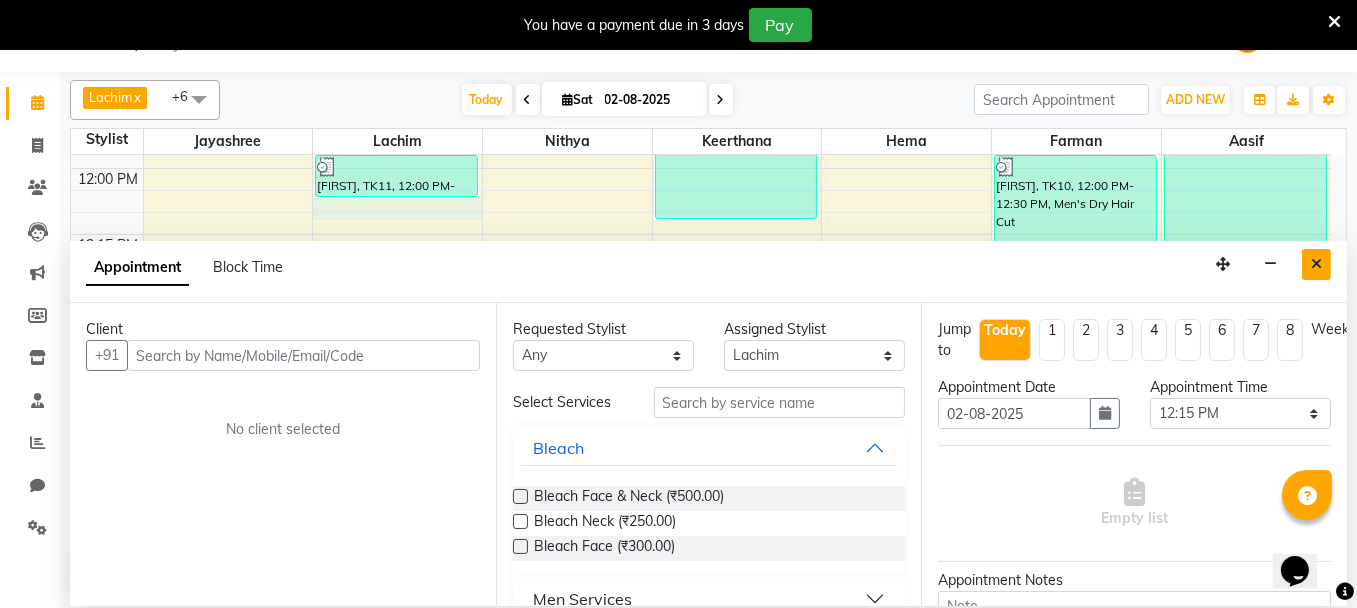 click at bounding box center [1316, 264] 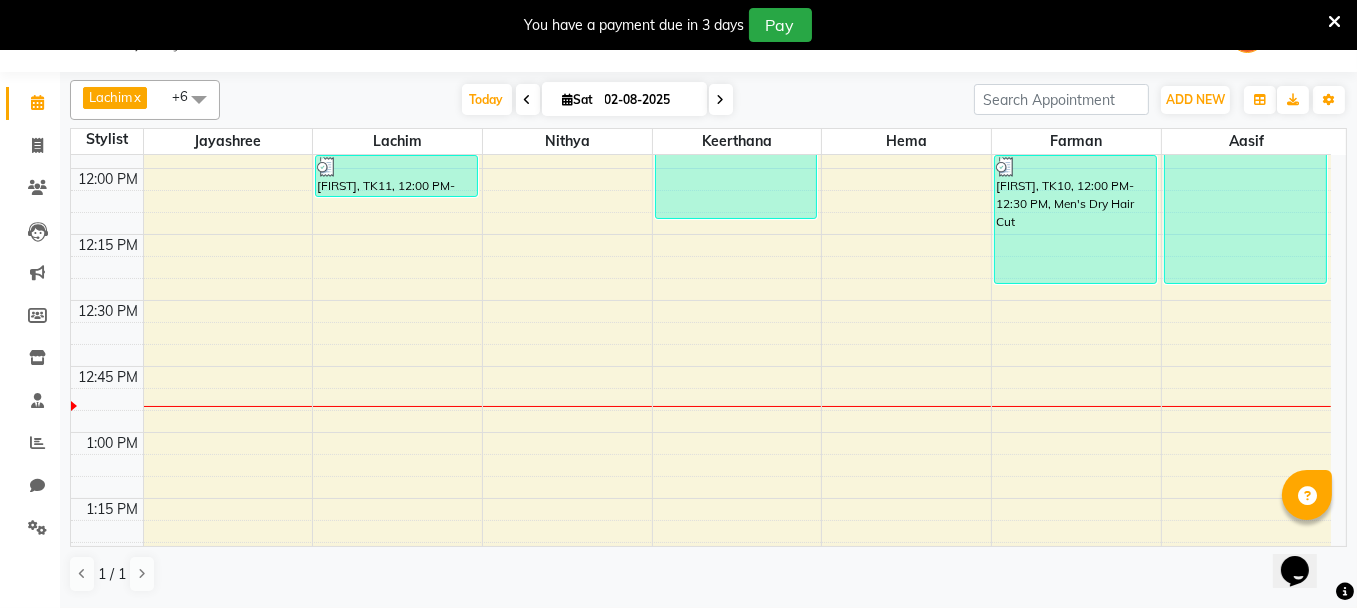 click on "8:00 AM 8:15 AM 8:30 AM 8:45 AM 9:00 AM 9:15 AM 9:30 AM 9:45 AM 10:00 AM 10:15 AM 10:30 AM 10:45 AM 11:00 AM 11:15 AM 11:30 AM 11:45 AM 12:00 PM 12:15 PM 12:30 PM 12:45 PM 1:00 PM 1:15 PM 1:30 PM 1:45 PM 2:00 PM 2:15 PM 2:30 PM 2:45 PM 3:00 PM 3:15 PM 3:30 PM 3:45 PM 4:00 PM 4:15 PM 4:30 PM 4:45 PM 5:00 PM 5:15 PM 5:30 PM 5:45 PM 6:00 PM 6:15 PM 6:30 PM 6:45 PM 7:00 PM 7:15 PM 7:30 PM 7:45 PM 8:00 PM 8:15 PM 8:30 PM 8:45 PM 9:00 PM 9:15 PM 9:30 PM 9:45 PM     [FIRST] [LAST], TK08, 09:30 AM-10:15 AM, M Ladies - AF Root touch up      [FIRST], TK01, 09:00 AM-10:05 AM, Foam Shave ,Men's Dry Hair Cut      Dummy Customer, TK07, 10:00 AM-10:30 AM, Men Fading Haircut      [FIRST] , TK06, 10:30 AM-10:40 AM, Male Child Haircut Basic      [FIRST], TK05, 10:45 AM-11:10 AM, Head Massage without wash      [FIRST], TK11, 12:00 PM-12:10 PM, Male Child Haircut Basic      [FIRST] [LAST], TK08, 09:40 AM-10:40 AM, Premium Pedicure      [FIRST], TK03, 10:55 AM-11:10 AM, Threading" at bounding box center [701, 960] 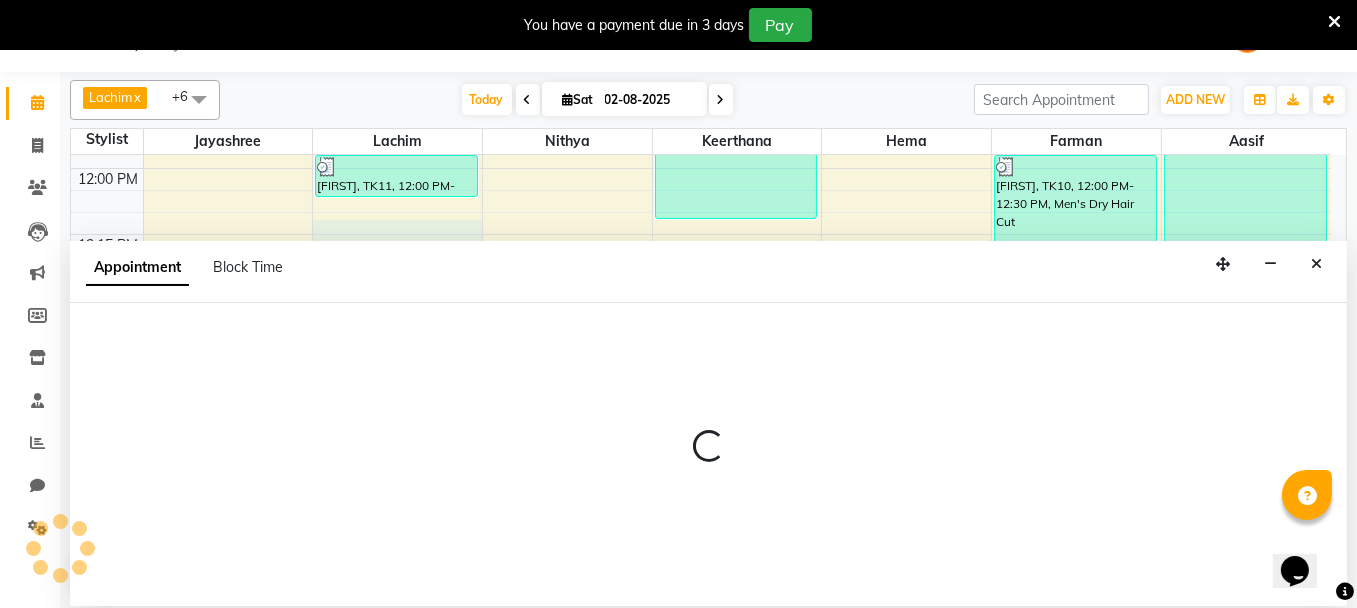 select on "9763" 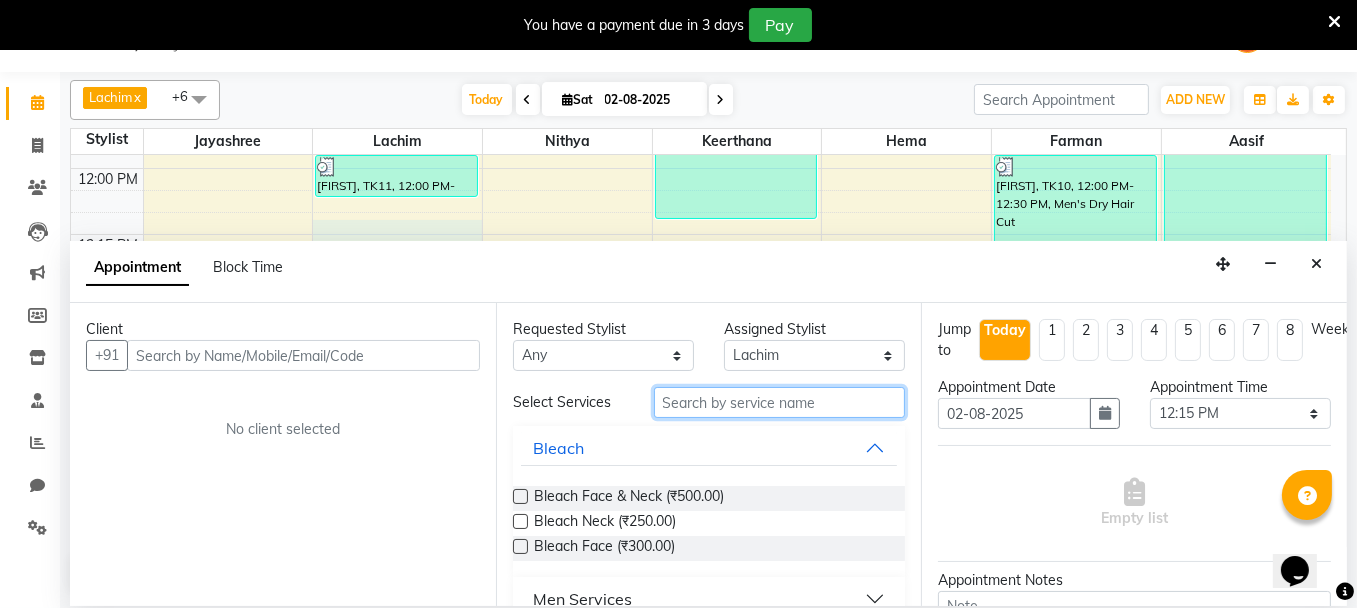 click at bounding box center (780, 402) 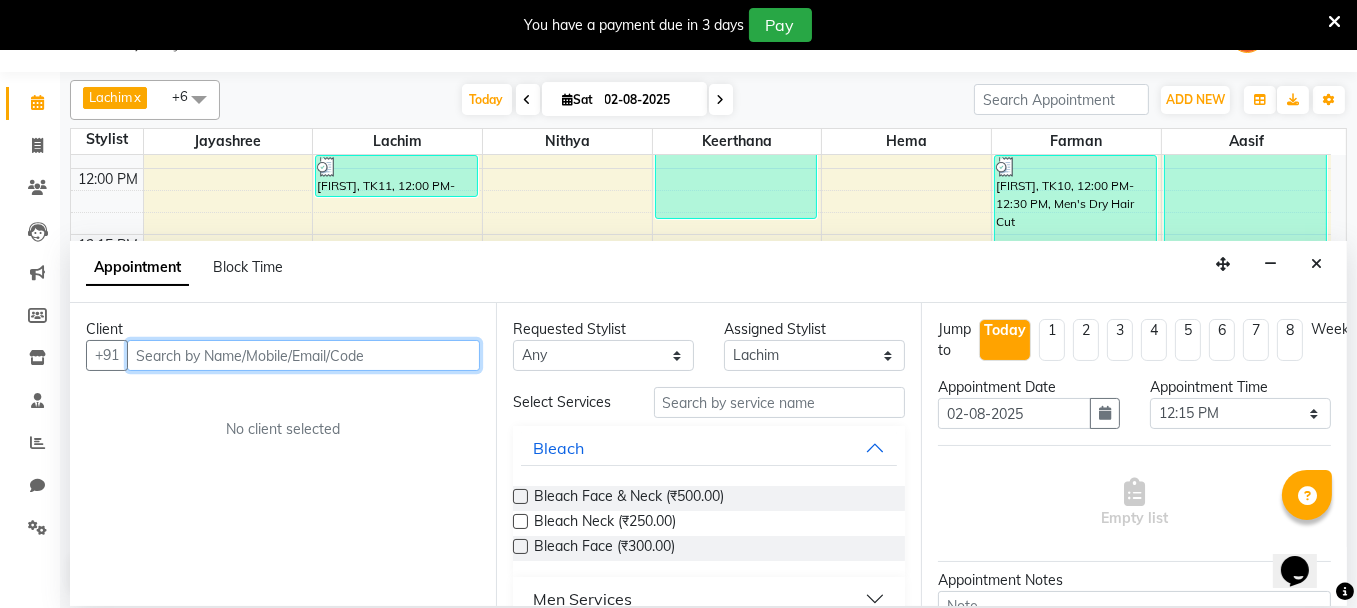 click at bounding box center (303, 355) 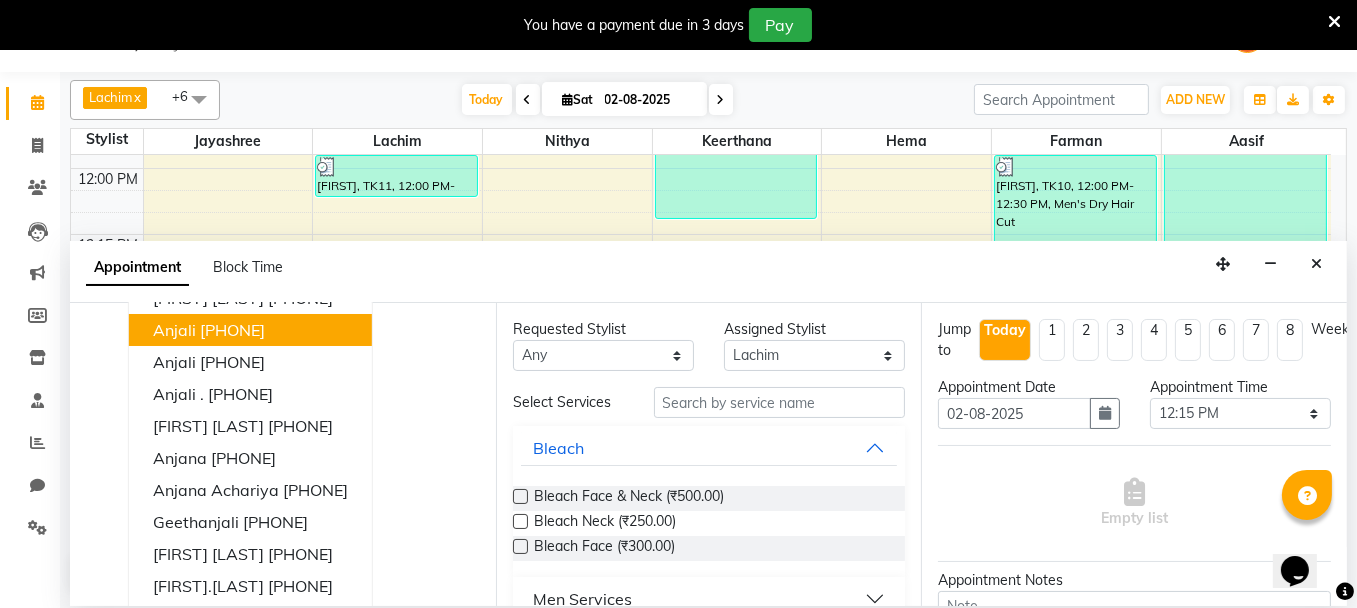 scroll, scrollTop: 103, scrollLeft: 0, axis: vertical 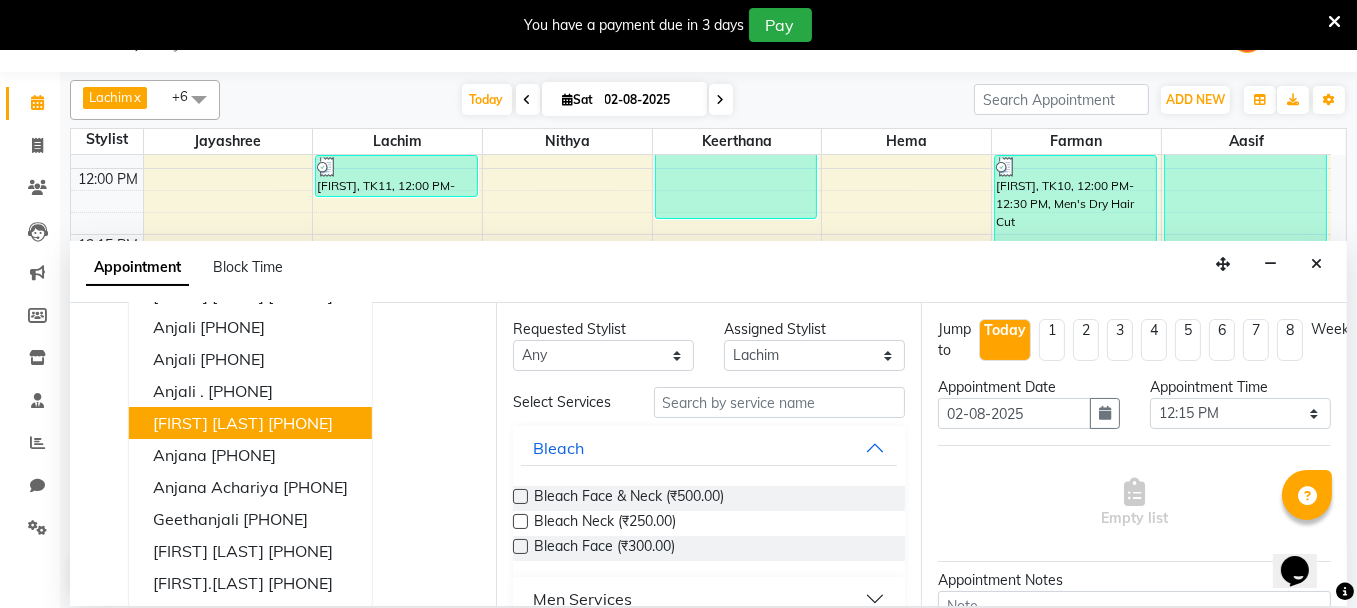 click on "[PHONE]" at bounding box center [300, 423] 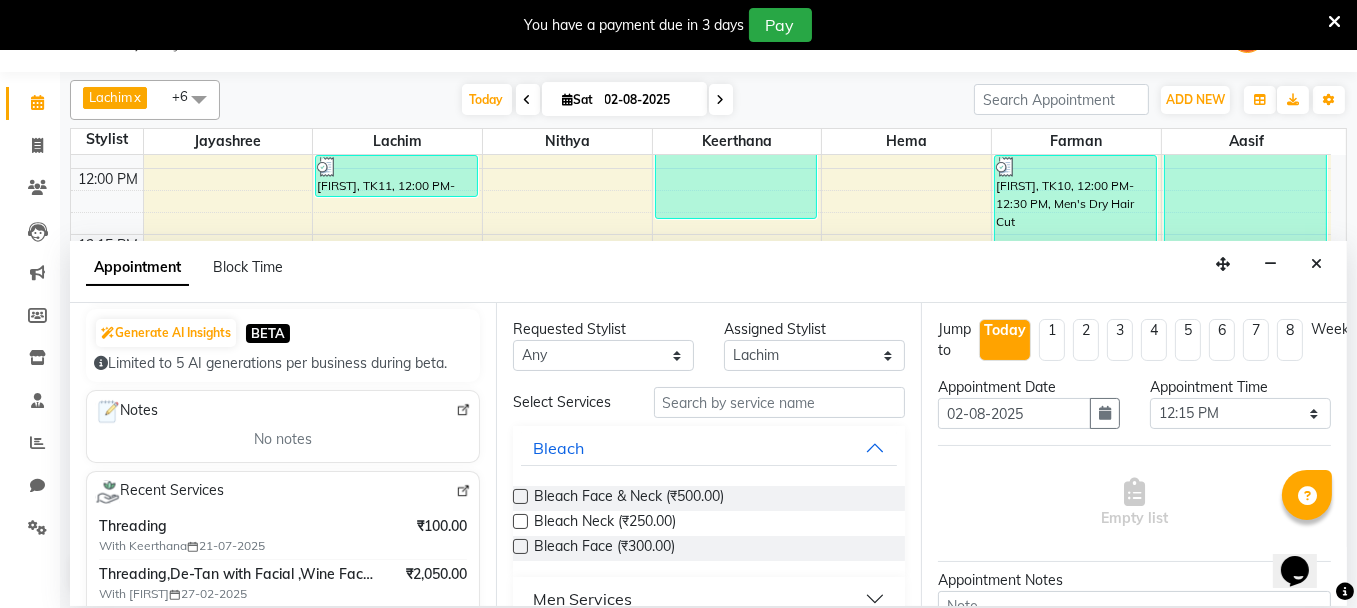 scroll, scrollTop: 300, scrollLeft: 0, axis: vertical 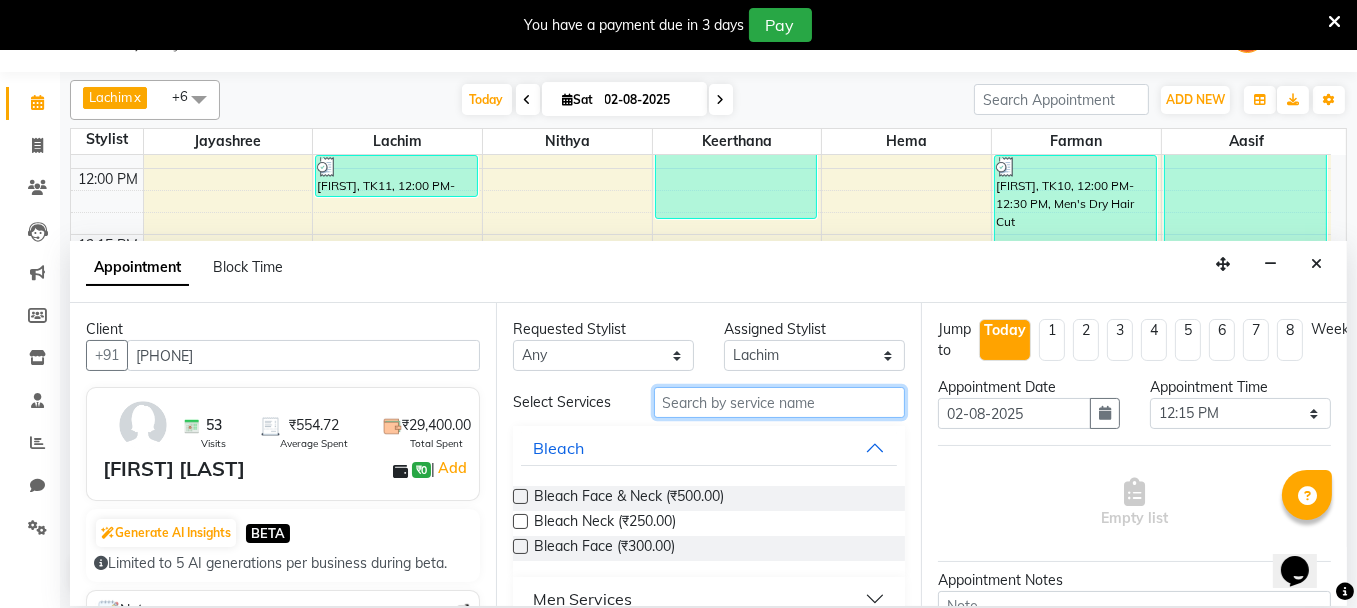click at bounding box center [780, 402] 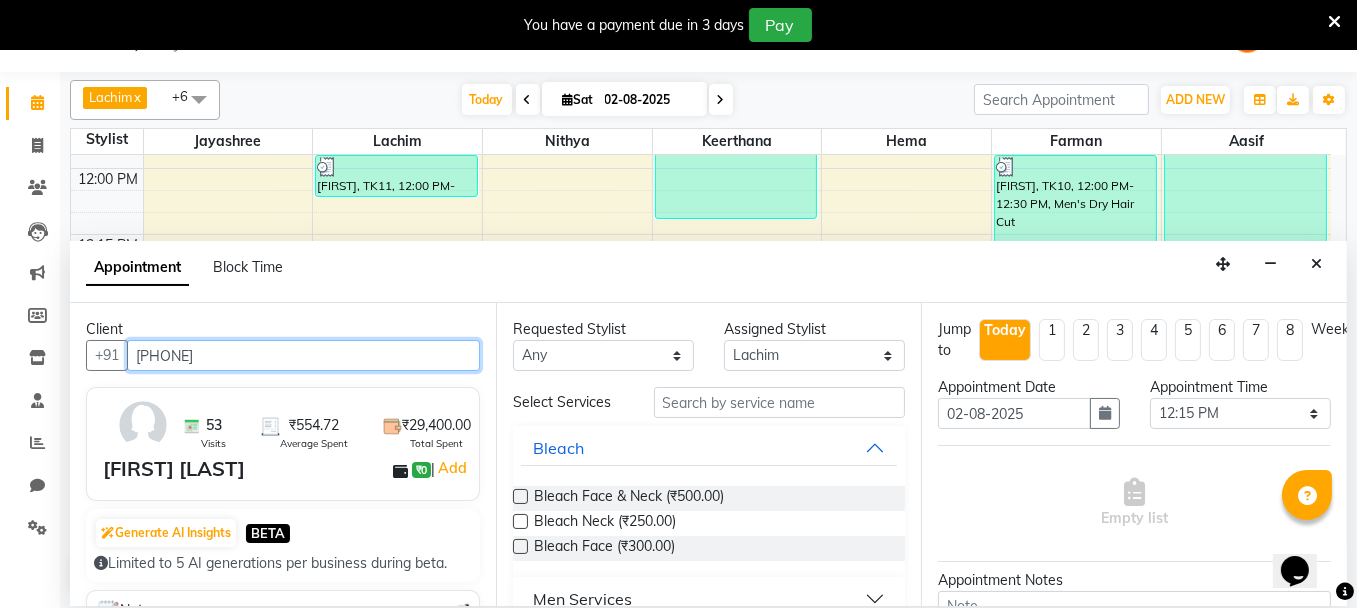 click on "[PHONE]" at bounding box center (303, 355) 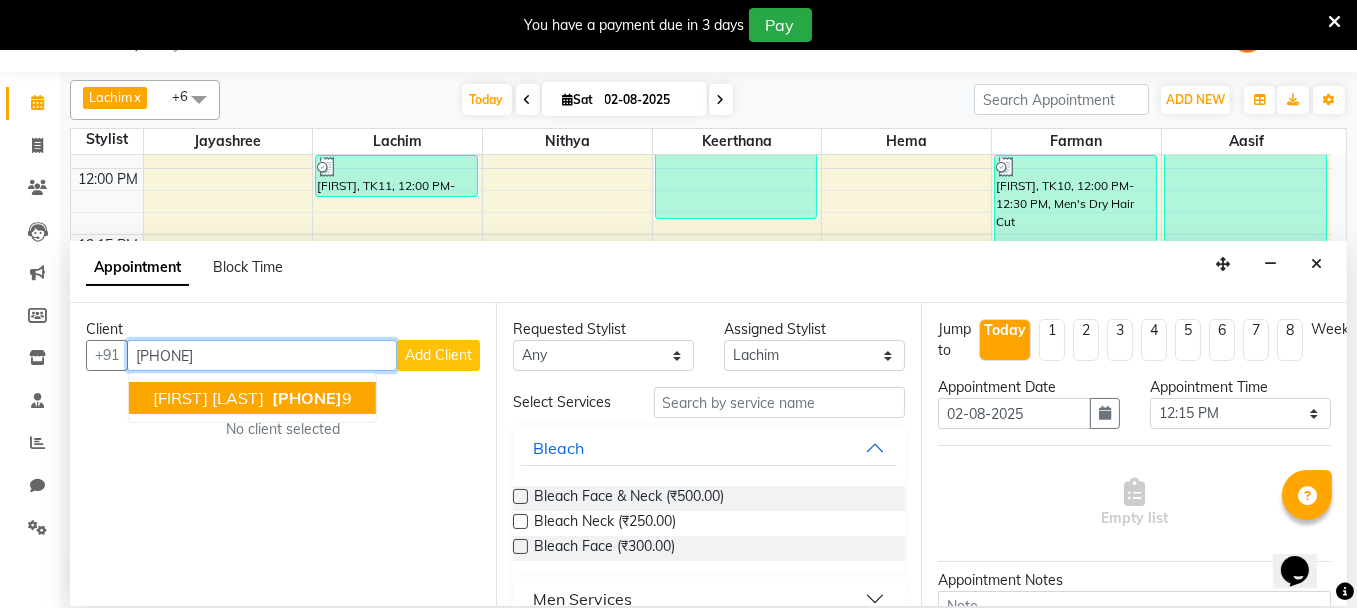 click on "[FIRST] [LAST]" at bounding box center [208, 398] 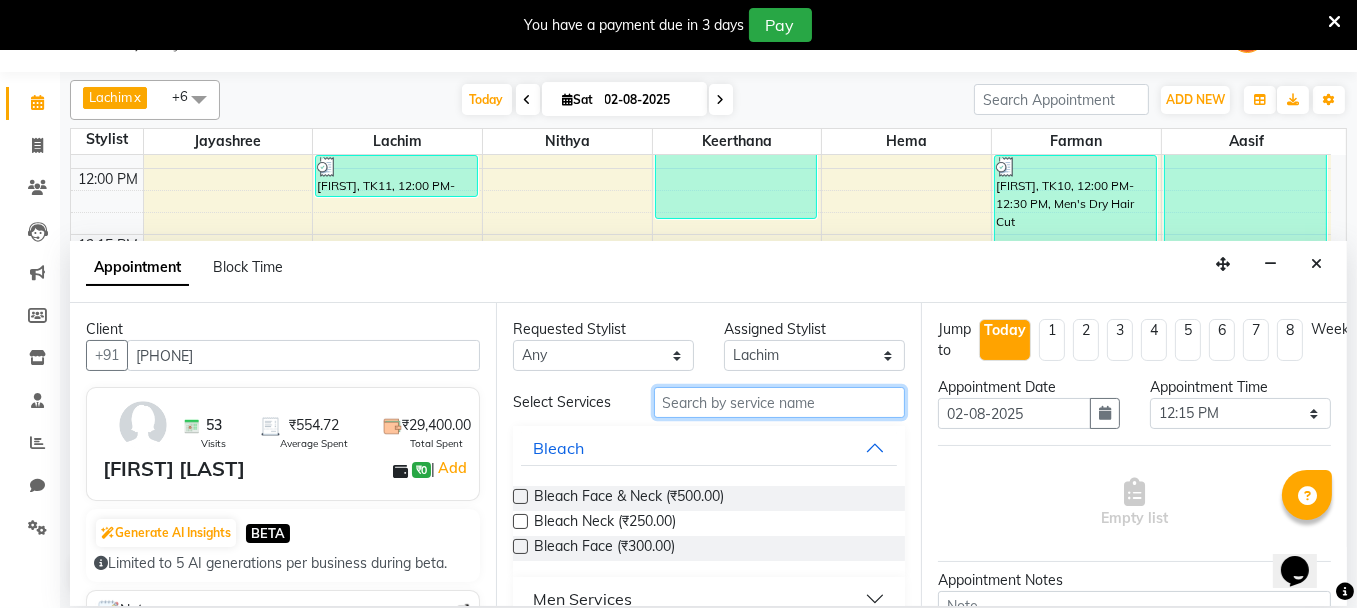 click at bounding box center (780, 402) 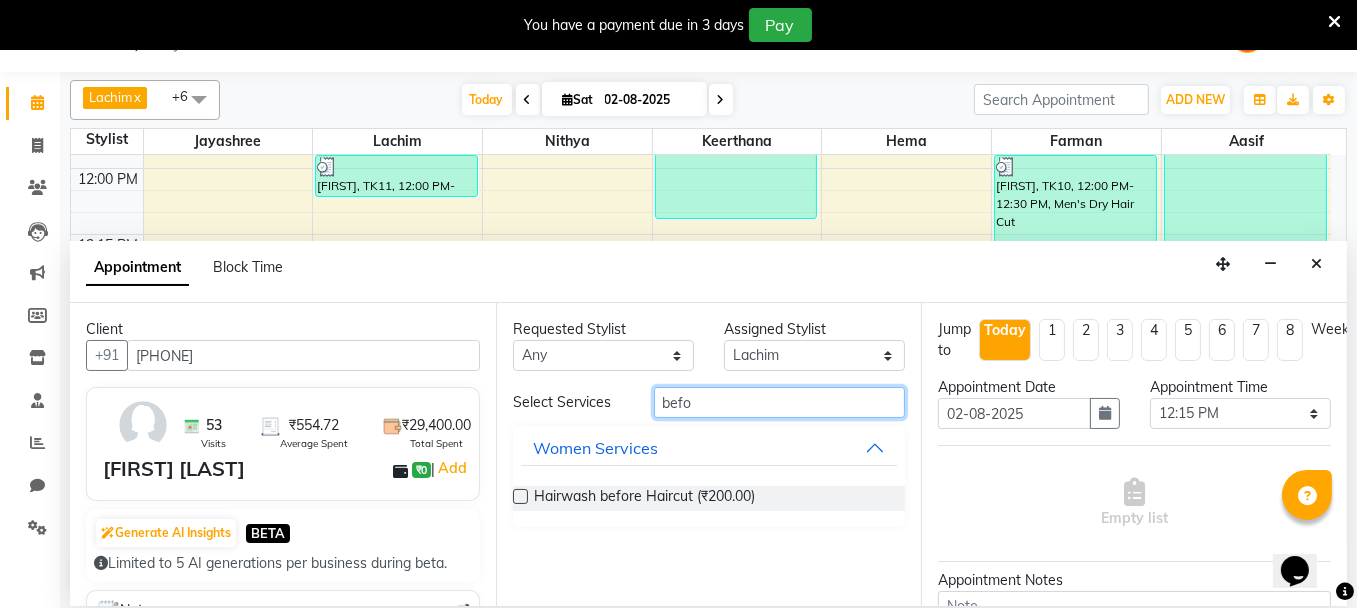 type on "befo" 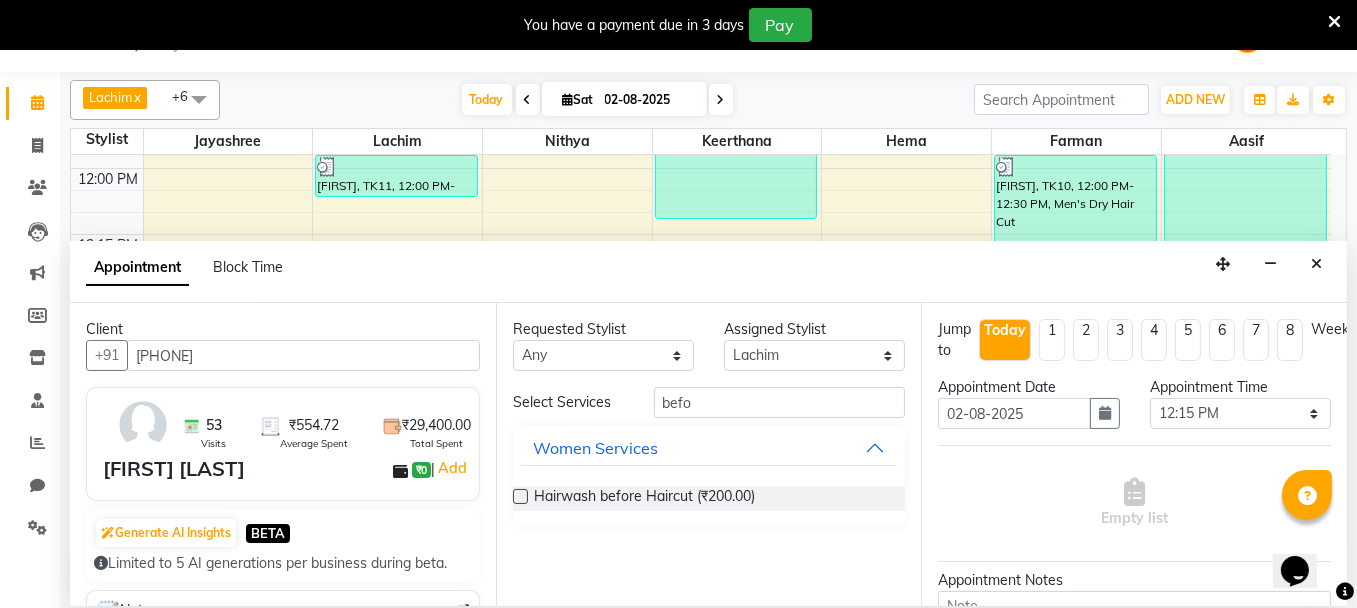 click at bounding box center (520, 496) 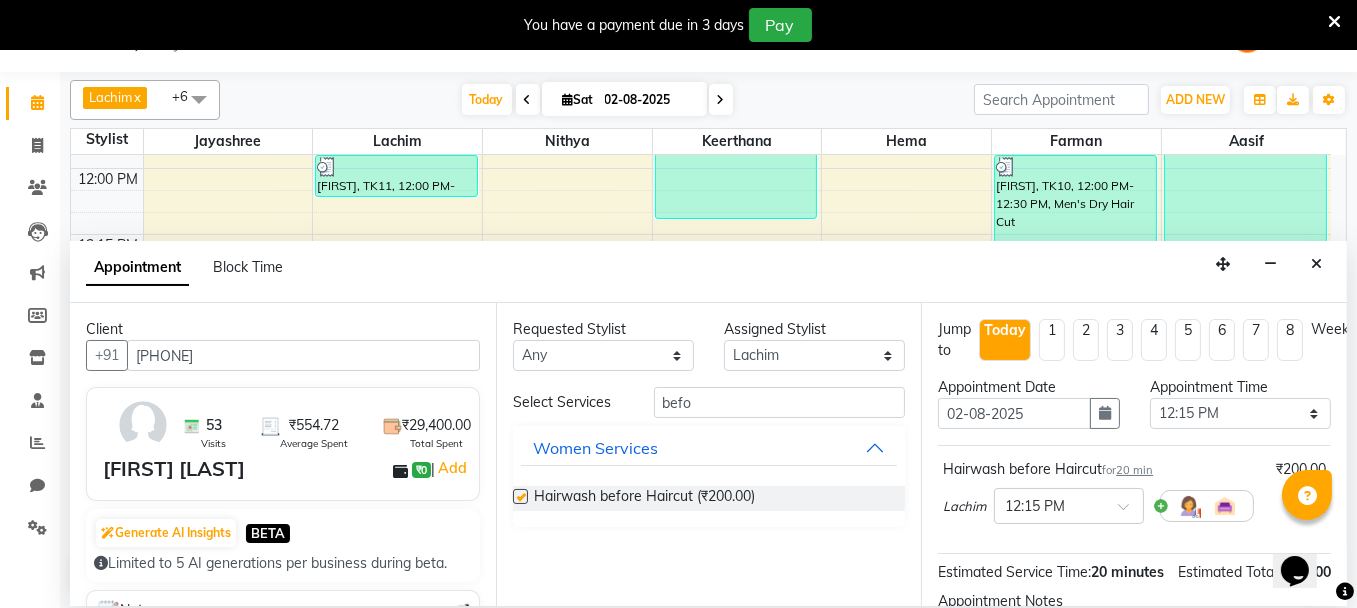 checkbox on "false" 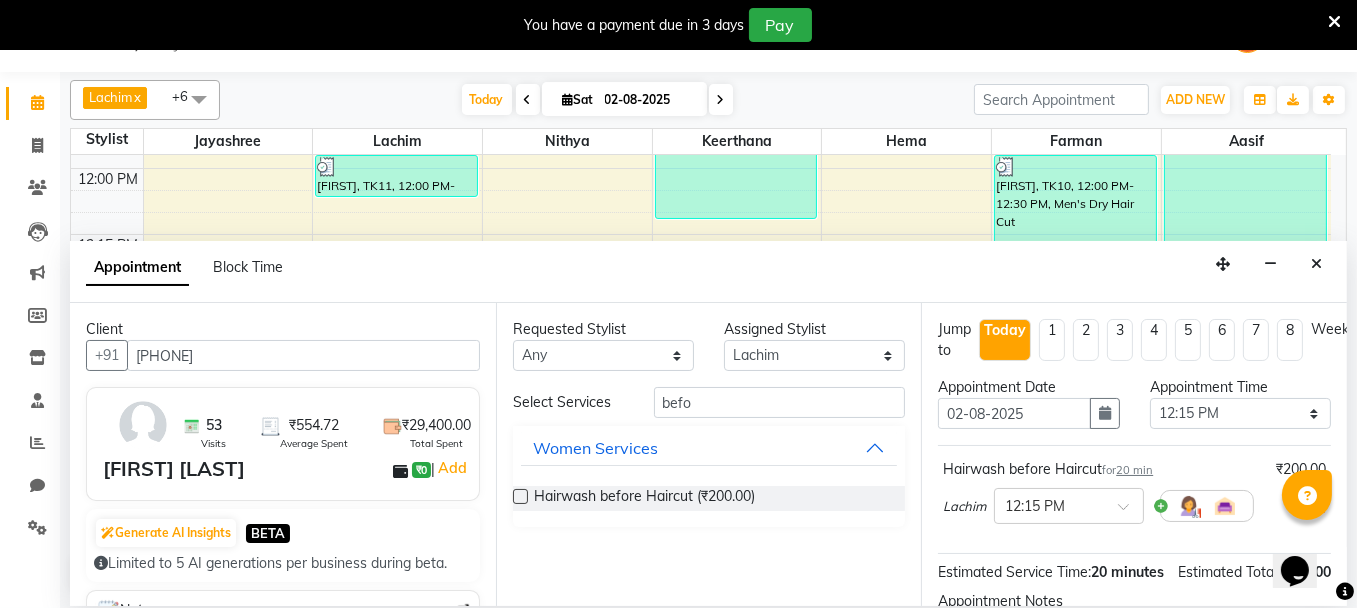scroll, scrollTop: 252, scrollLeft: 0, axis: vertical 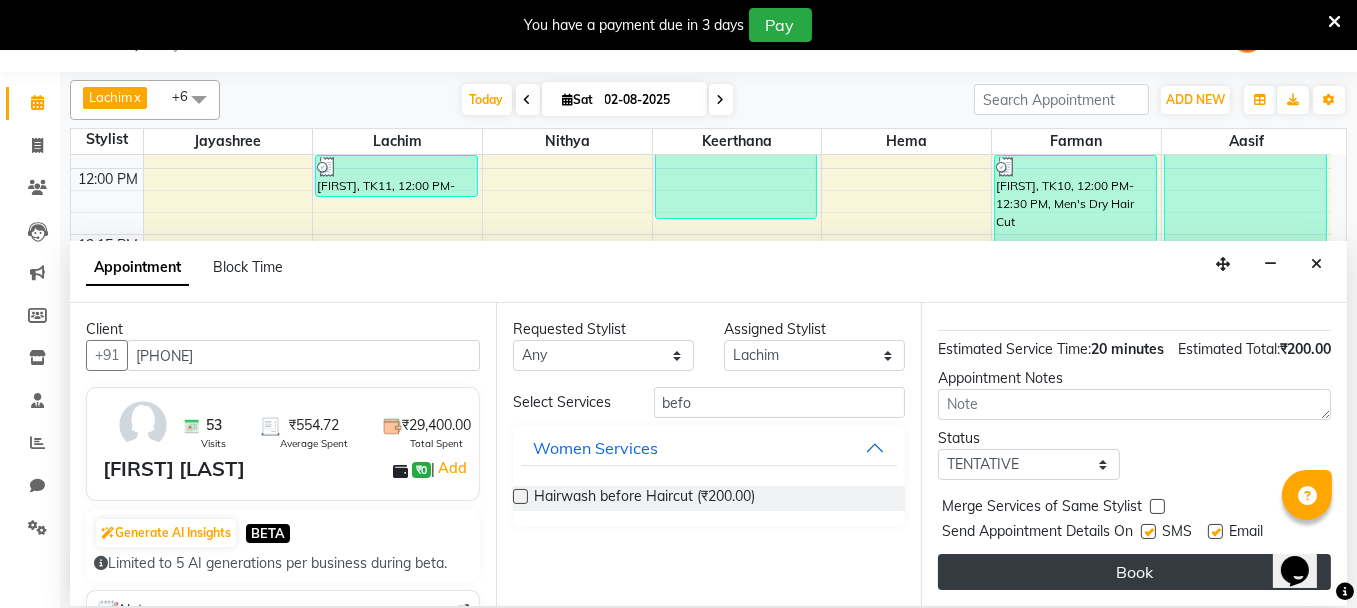 click on "Book" at bounding box center (1134, 572) 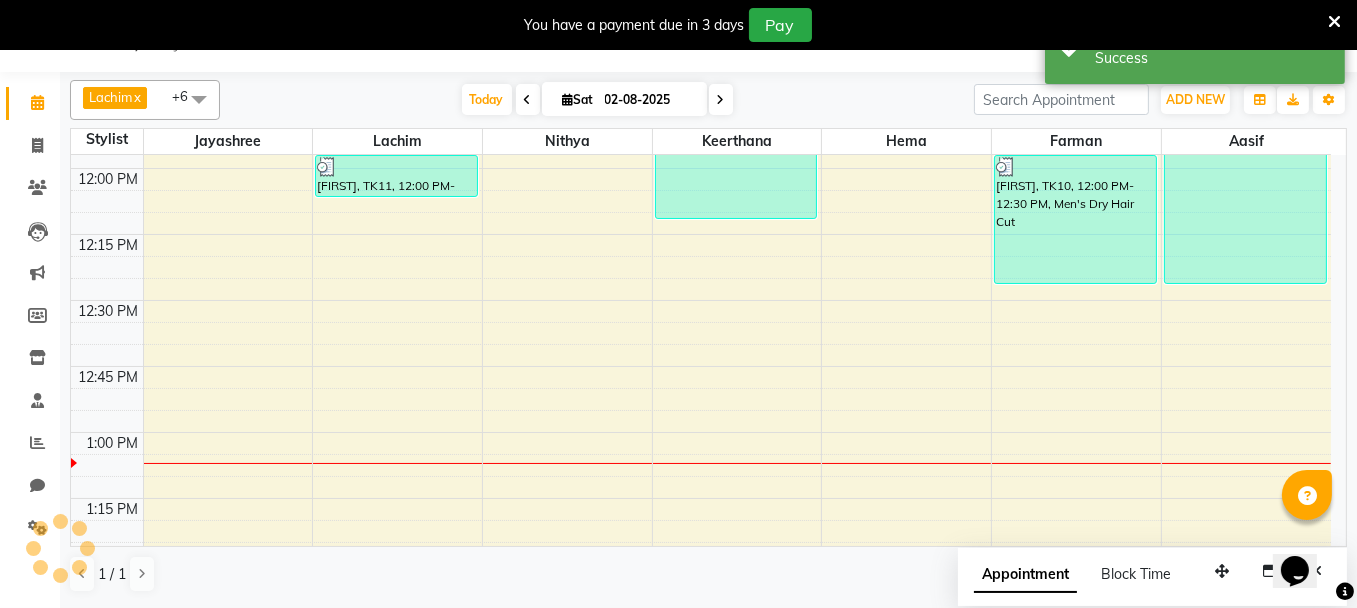 scroll, scrollTop: 0, scrollLeft: 0, axis: both 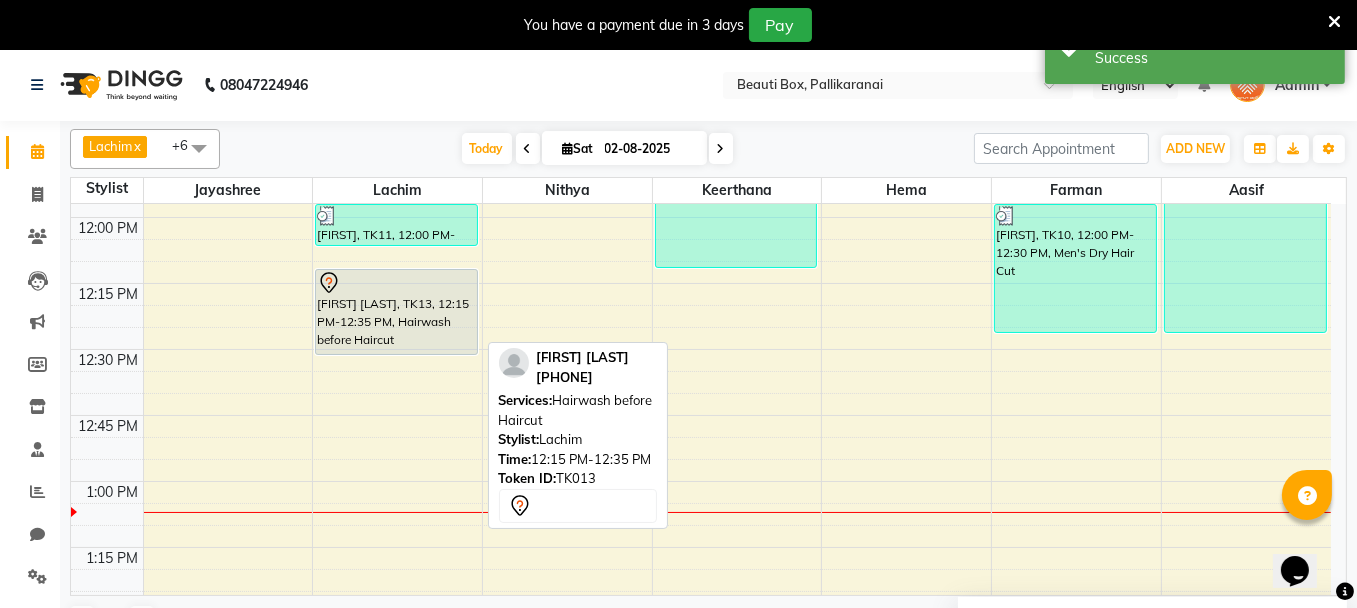 click on "[FIRST] [LAST], TK13, 12:15 PM-12:35 PM, Hairwash before Haircut" at bounding box center (396, 312) 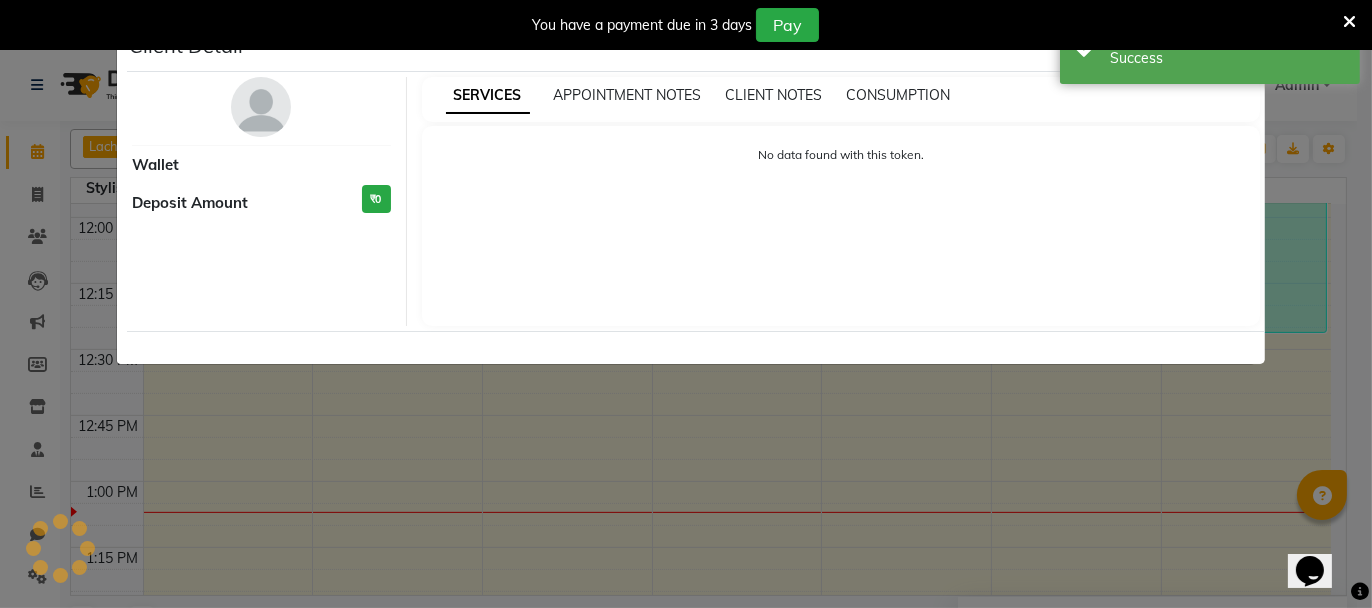 select on "7" 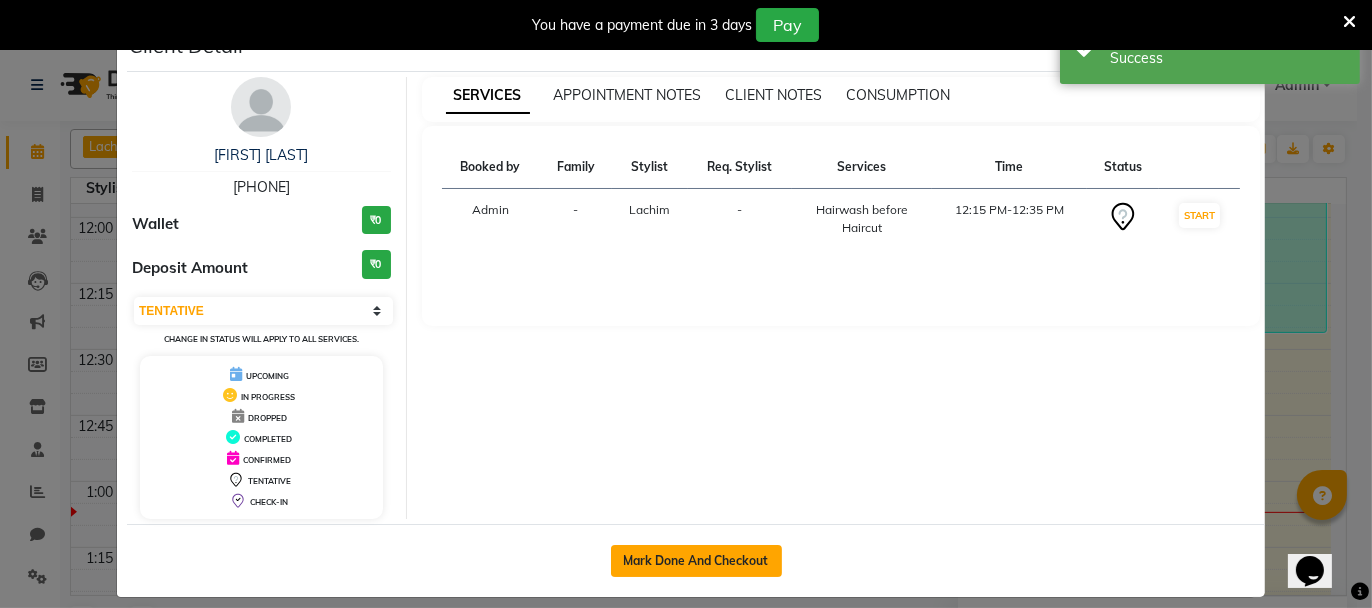 click on "Mark Done And Checkout" 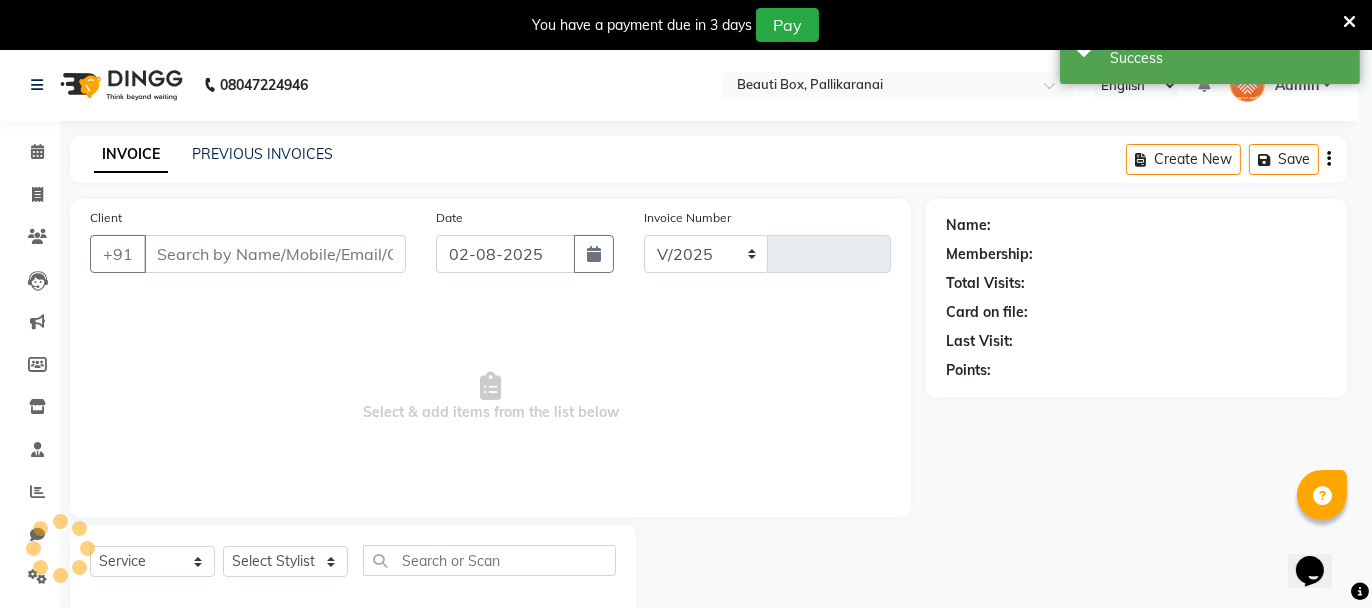 select on "11" 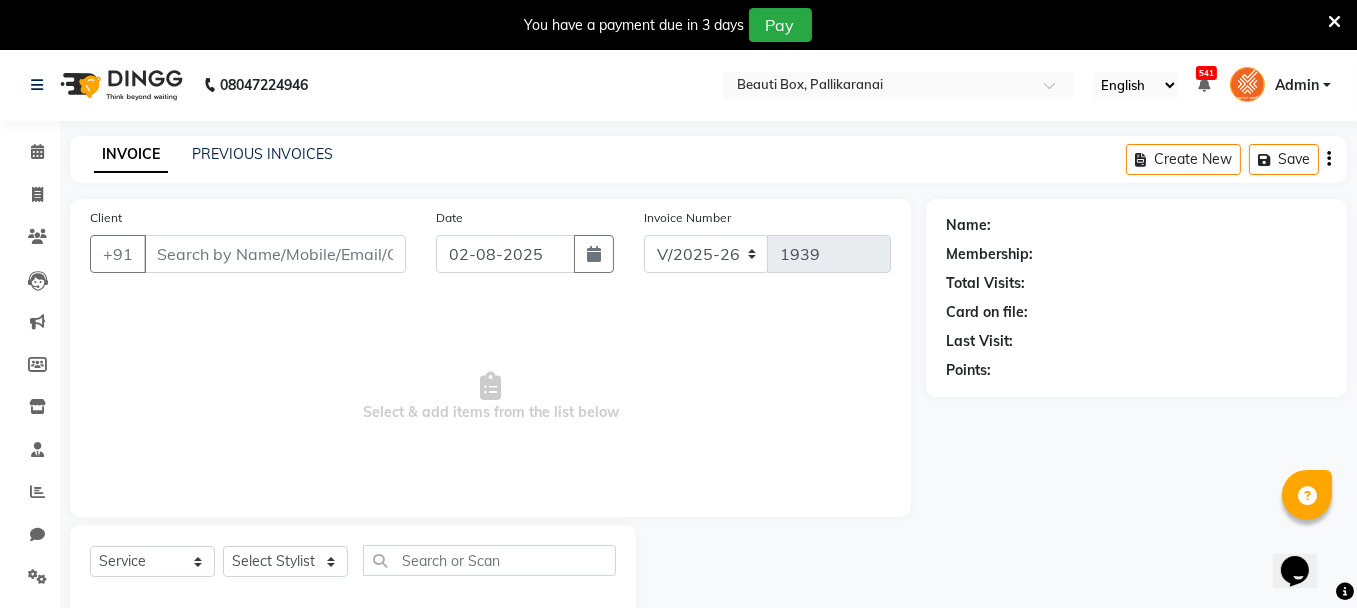 type on "[PHONE]" 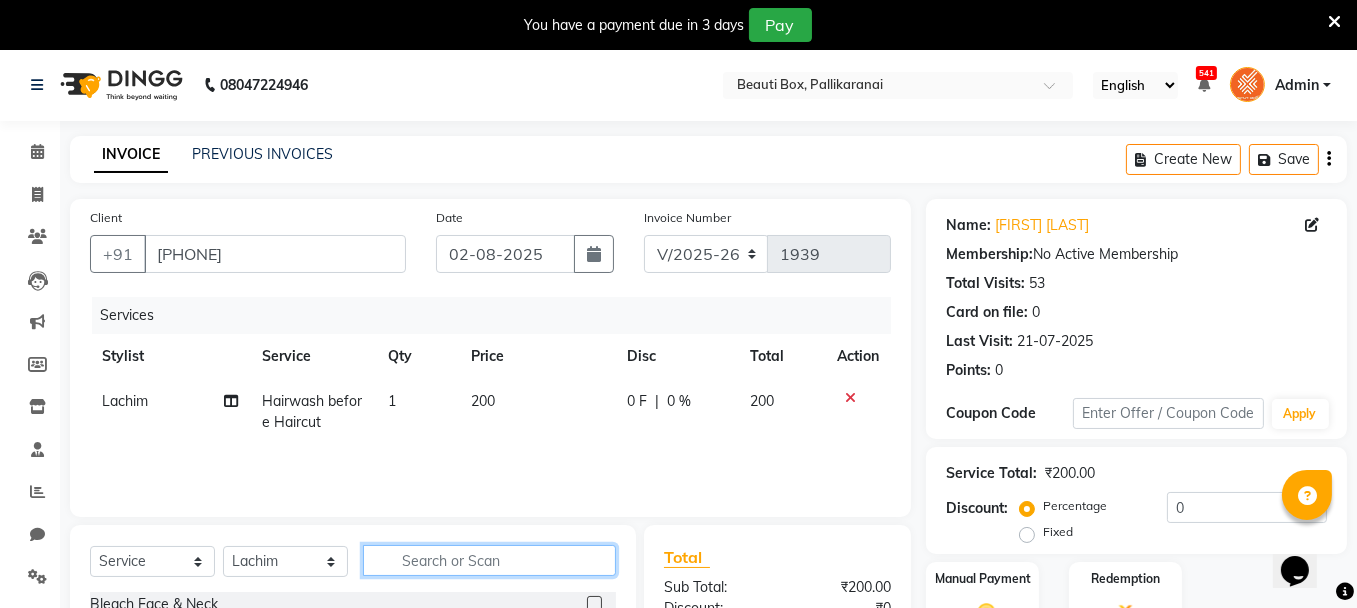 click 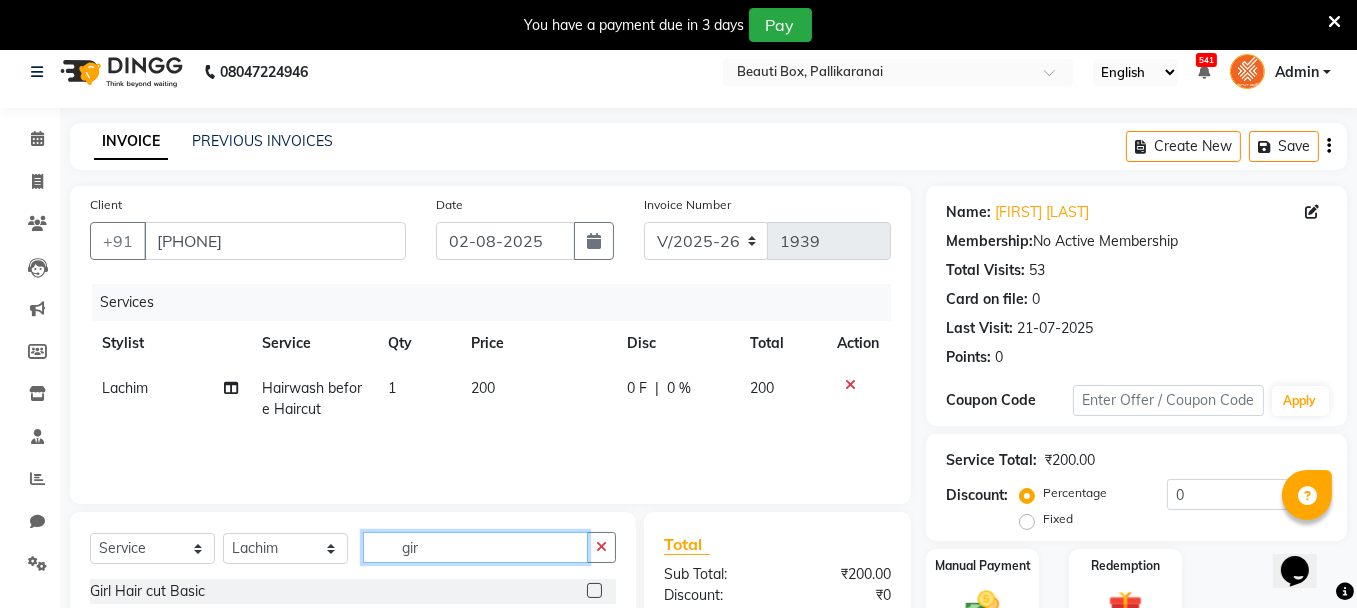 scroll, scrollTop: 200, scrollLeft: 0, axis: vertical 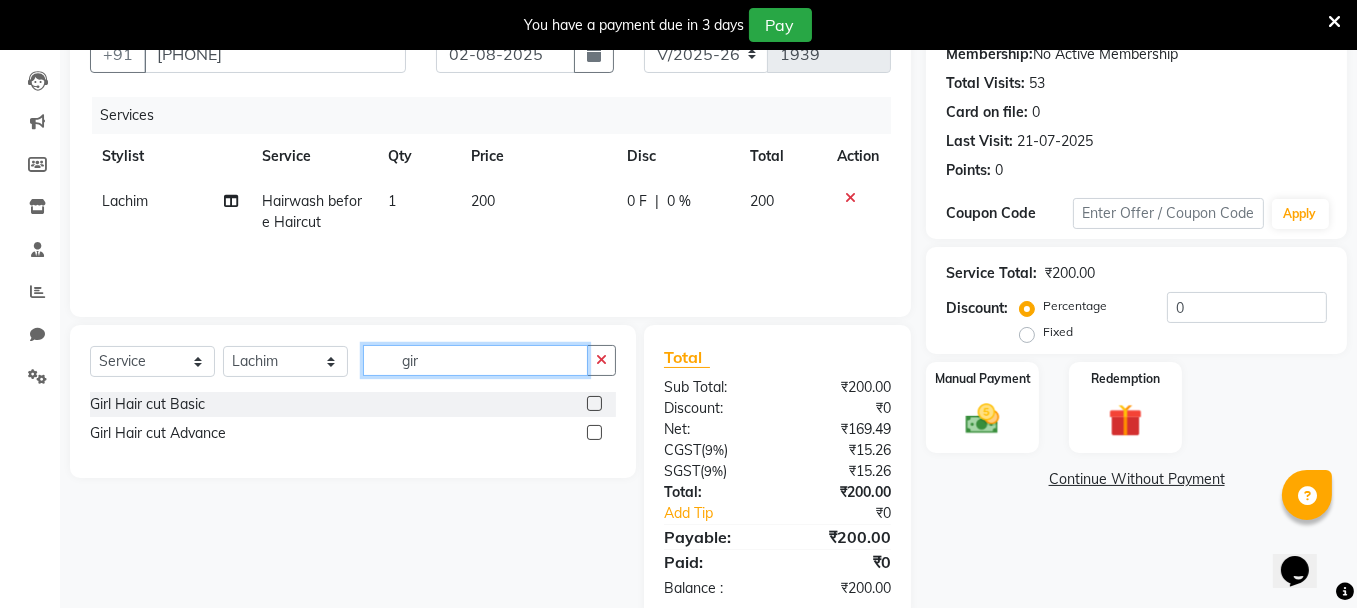 type on "gir" 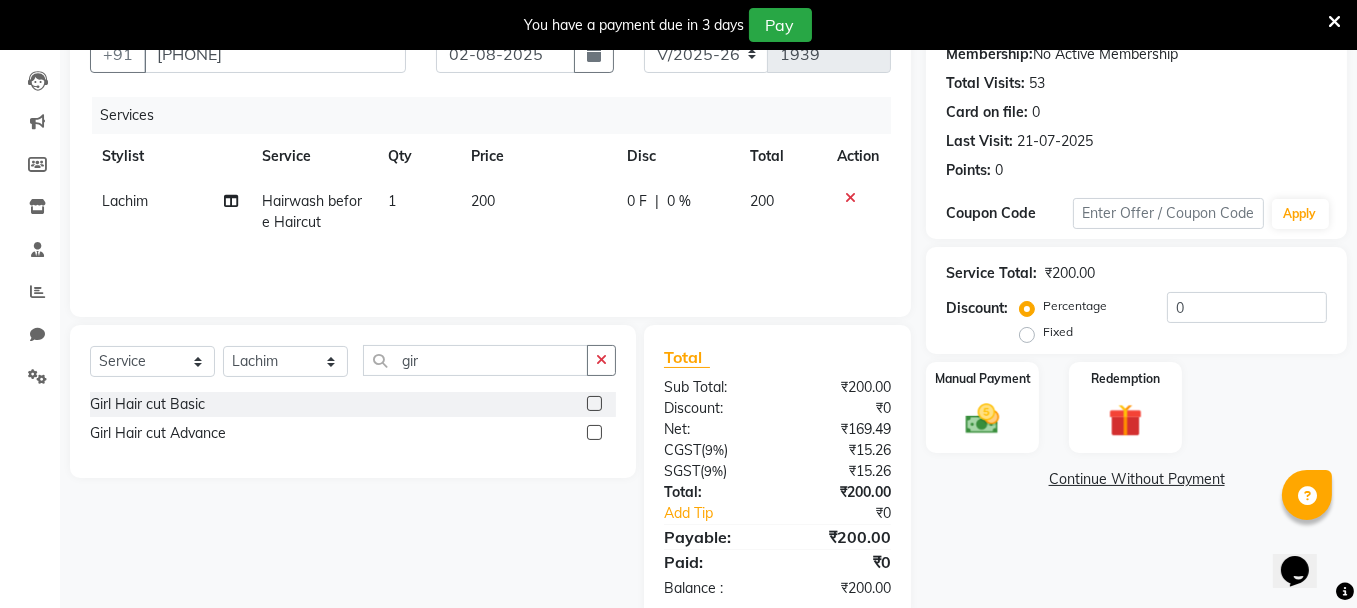 click 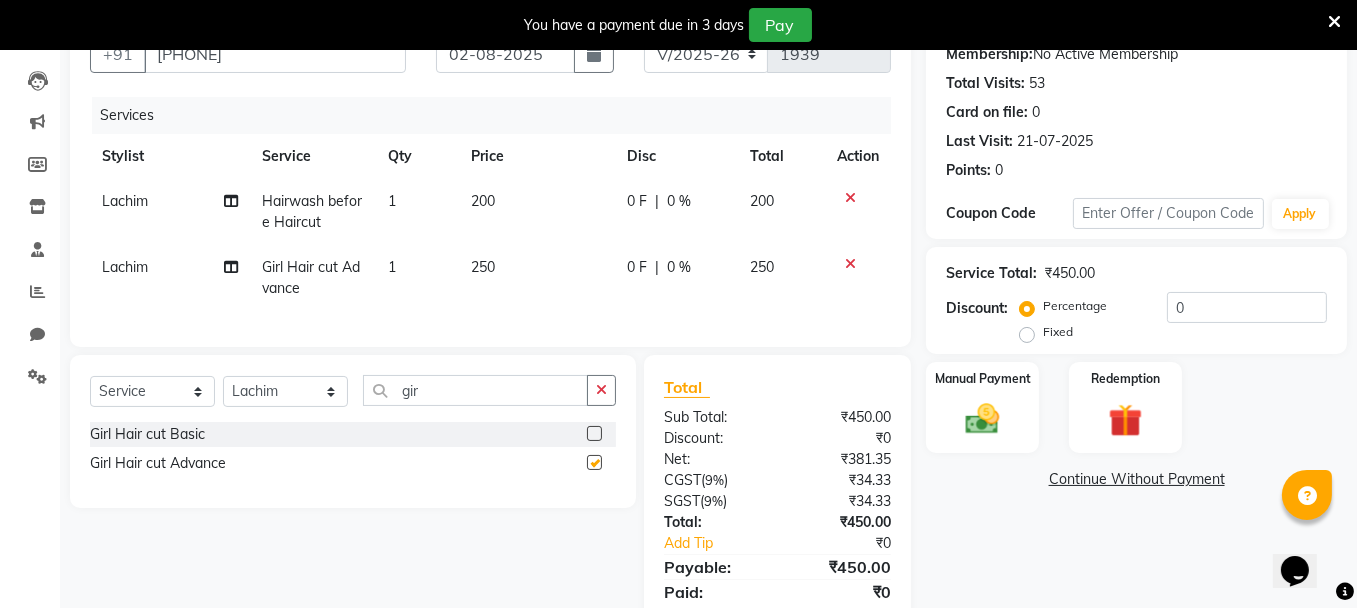 checkbox on "false" 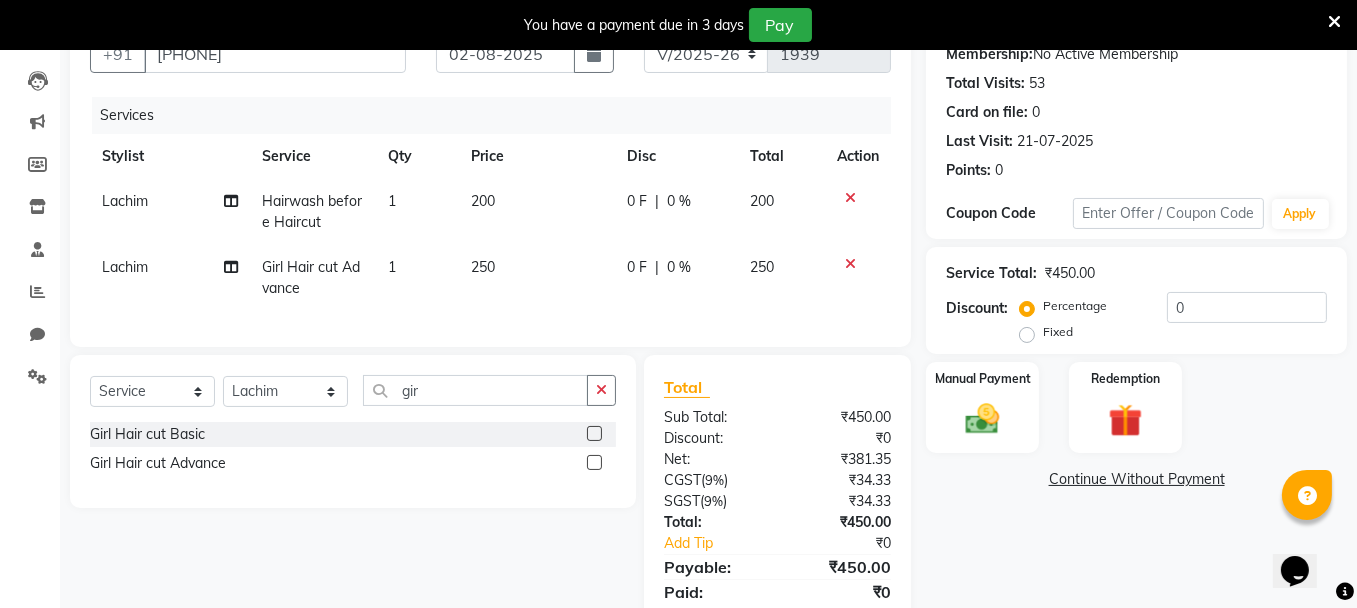 click on "250" 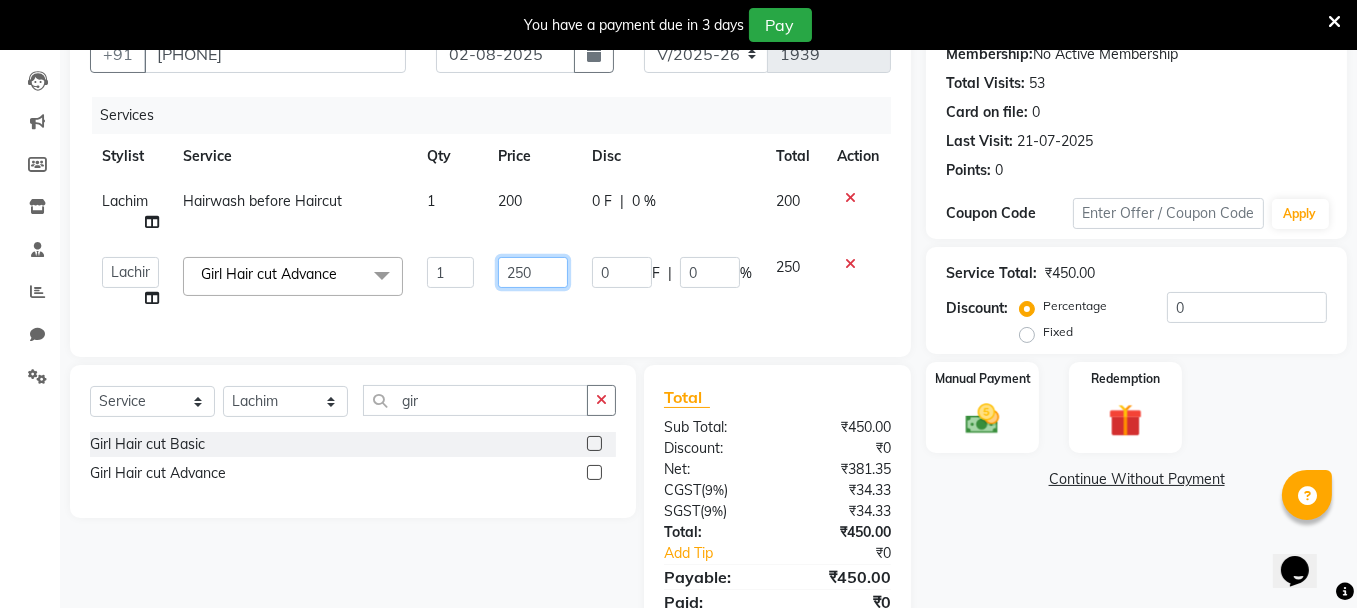 click on "250" 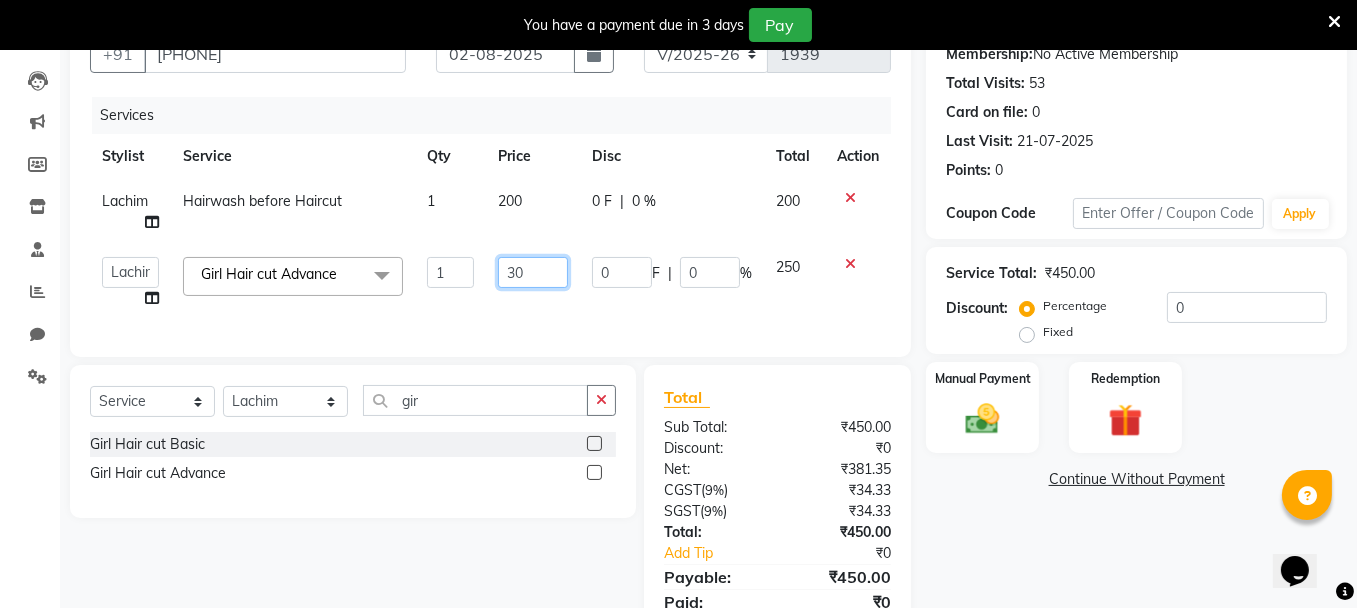 type on "300" 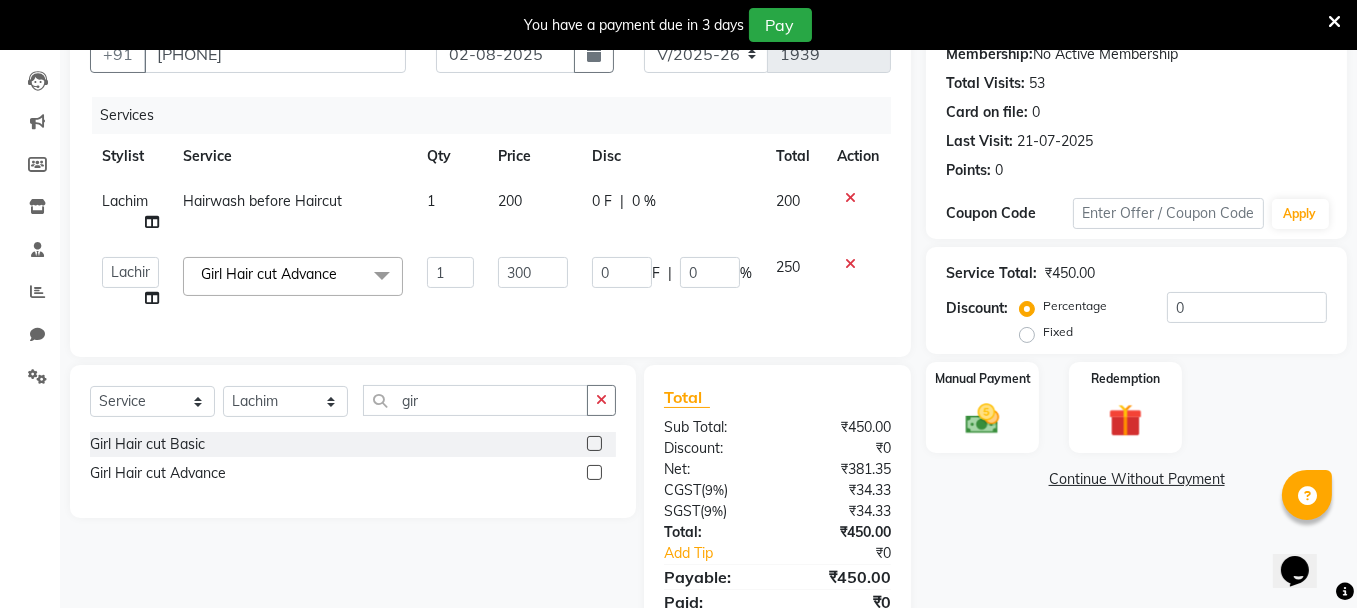 click on "300" 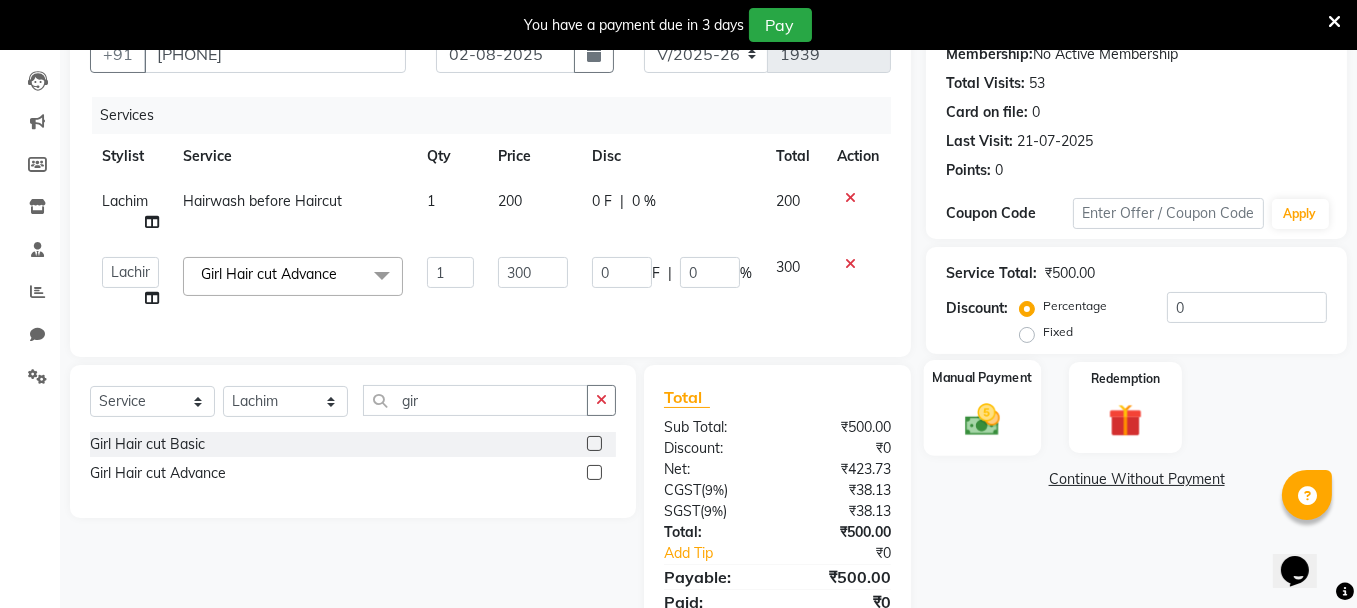 click 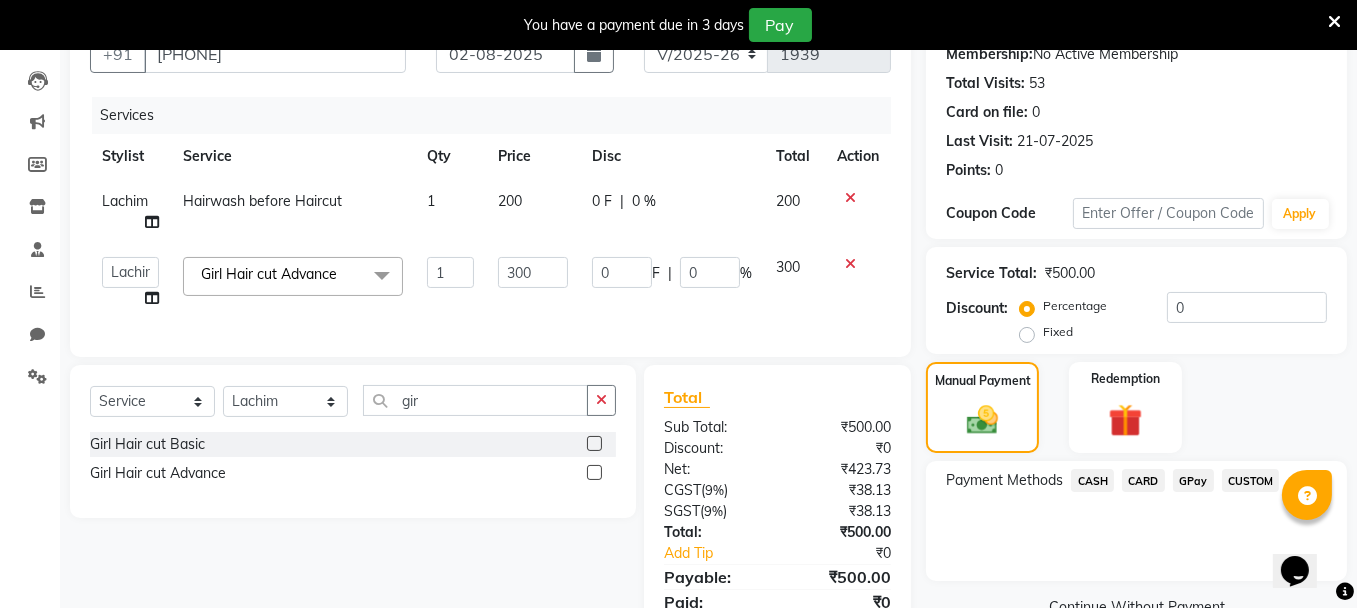 click on "GPay" 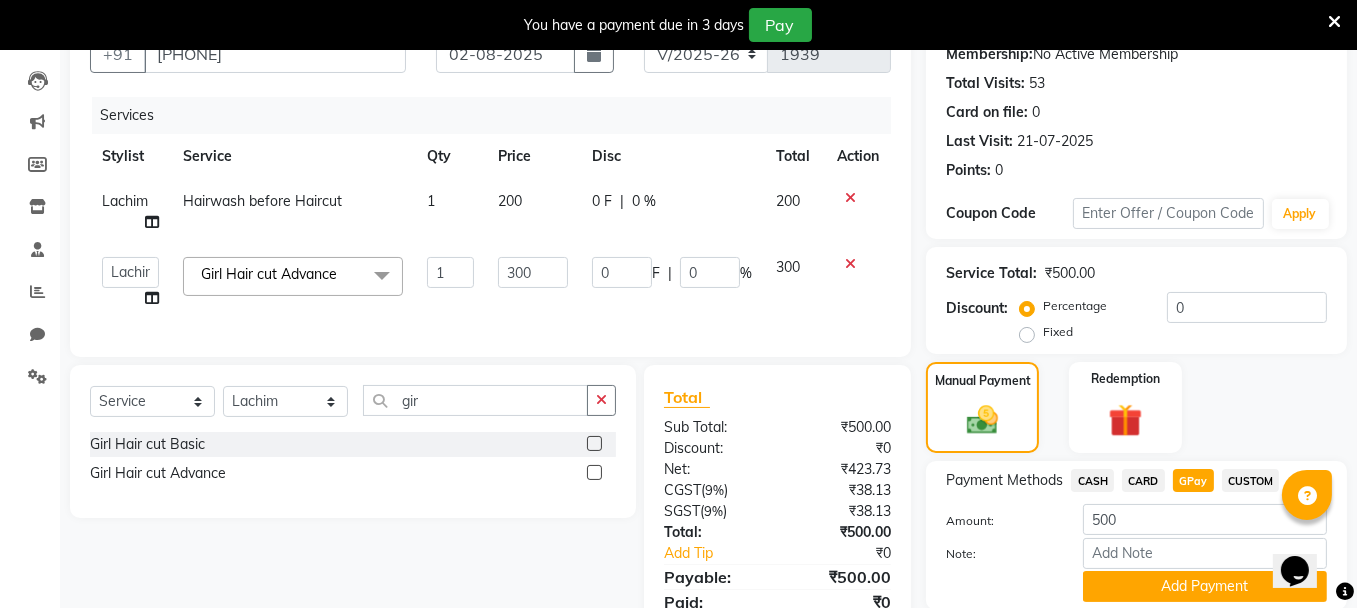 scroll, scrollTop: 294, scrollLeft: 0, axis: vertical 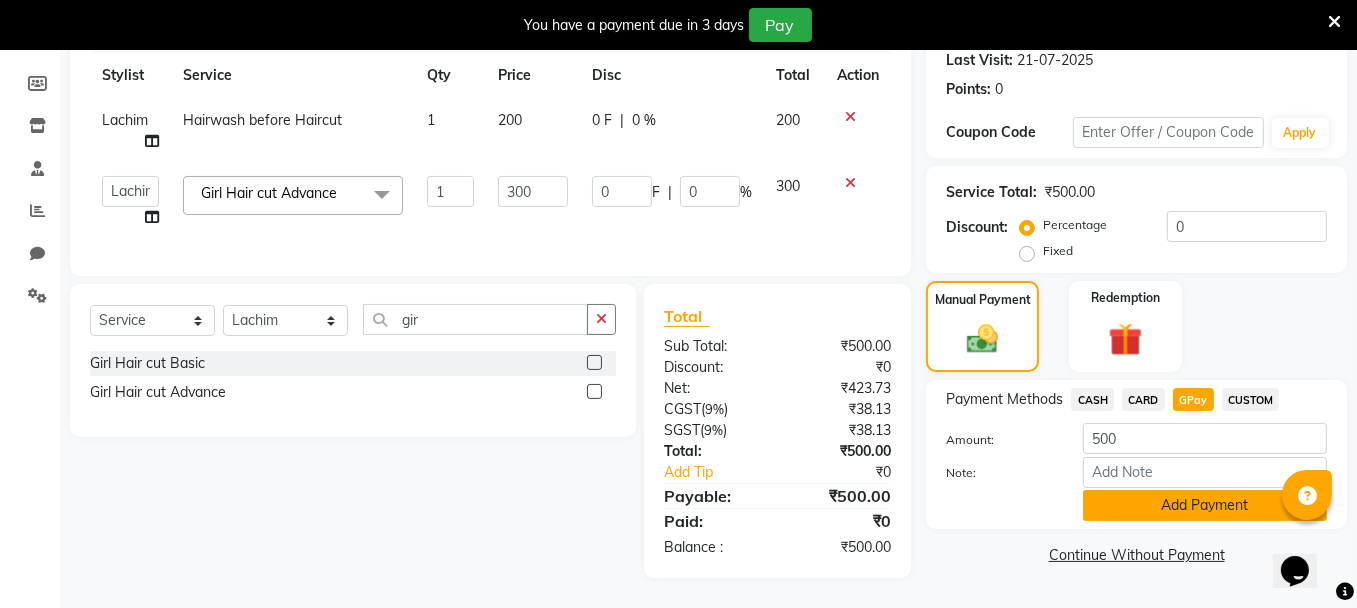 click on "Add Payment" 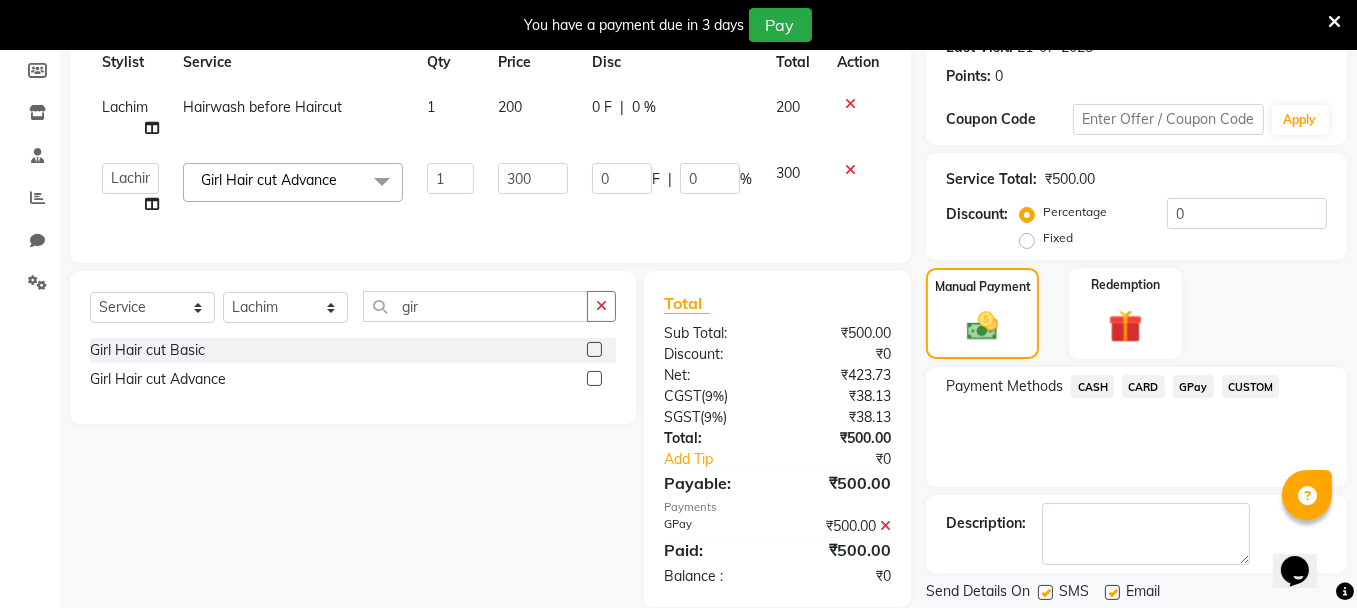 scroll, scrollTop: 355, scrollLeft: 0, axis: vertical 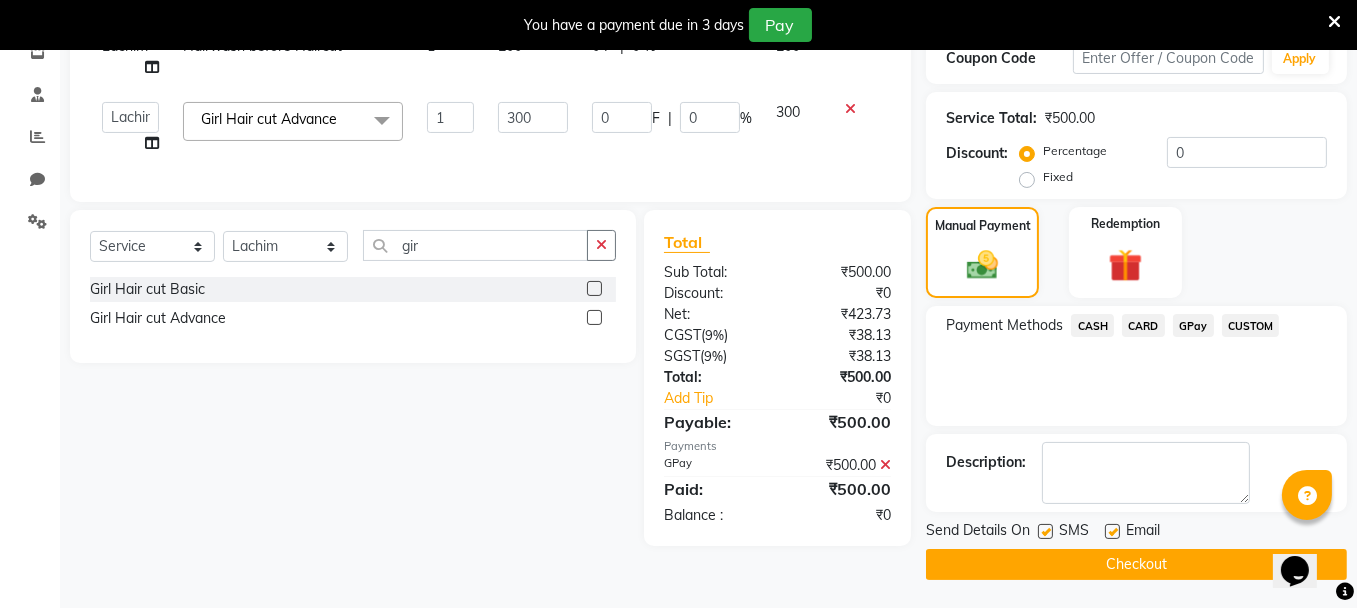 click on "Checkout" 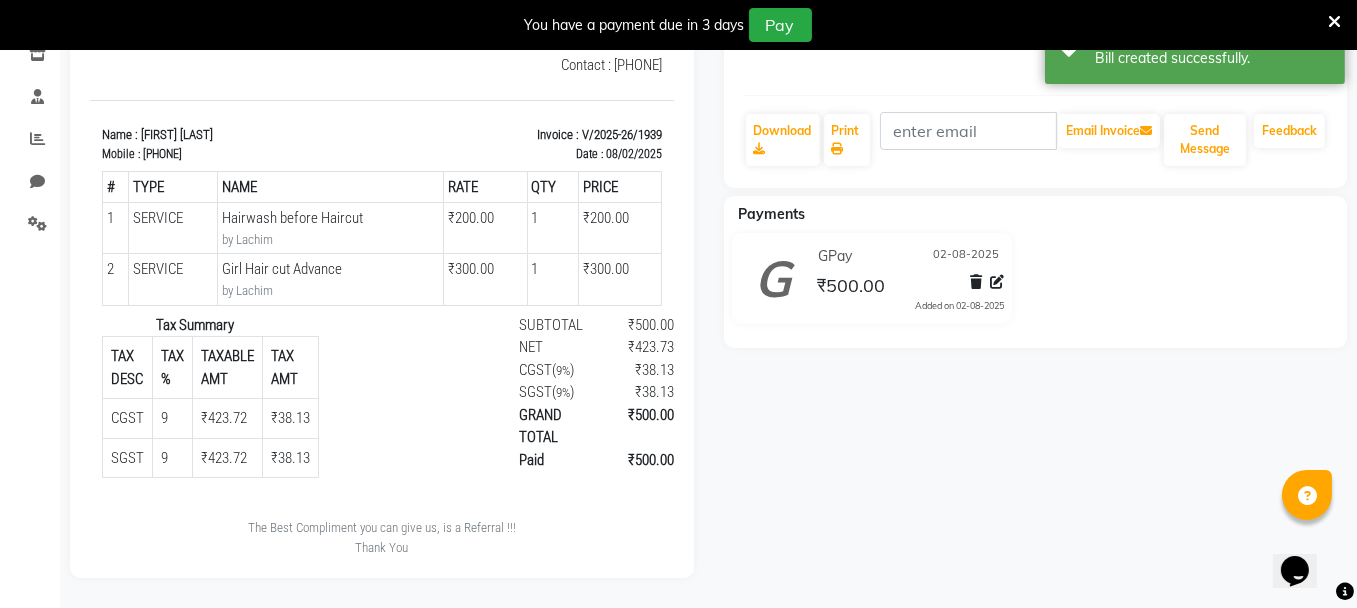 scroll, scrollTop: 0, scrollLeft: 0, axis: both 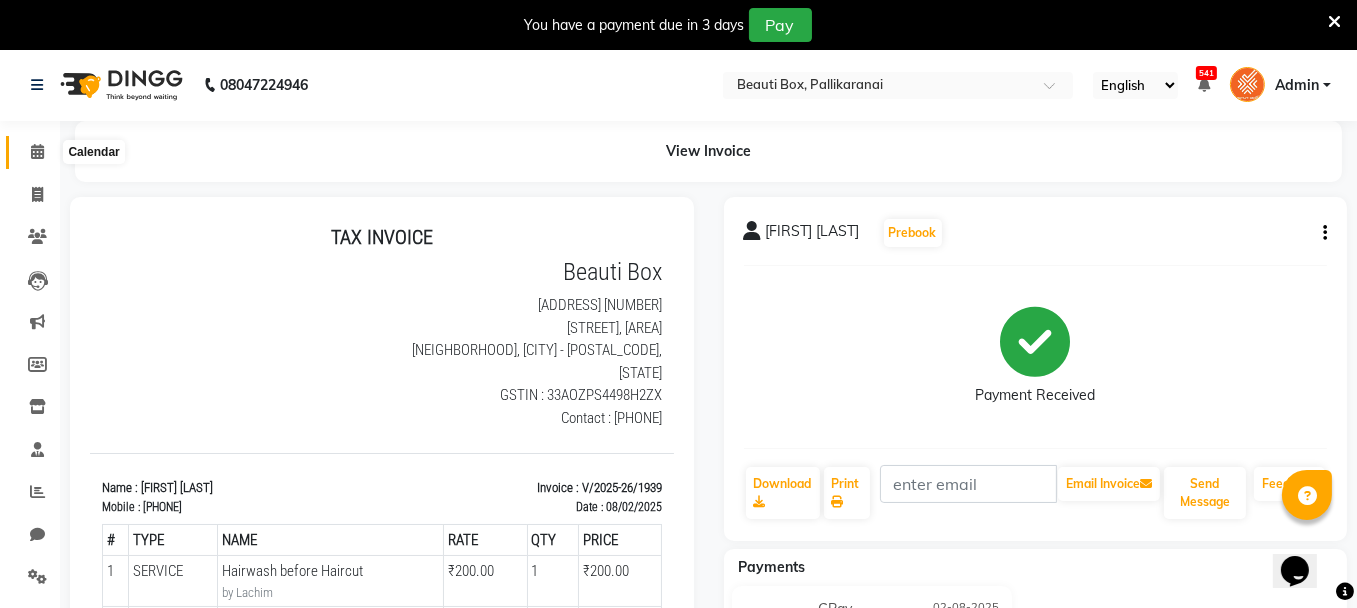 click 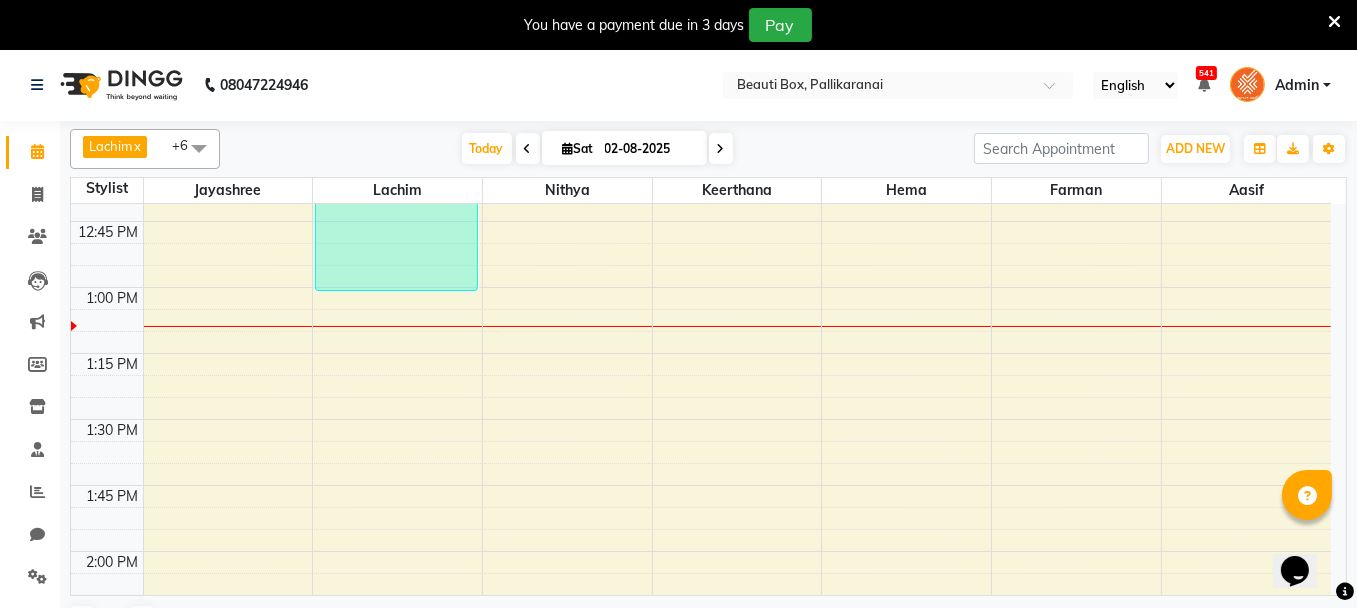 scroll, scrollTop: 1204, scrollLeft: 0, axis: vertical 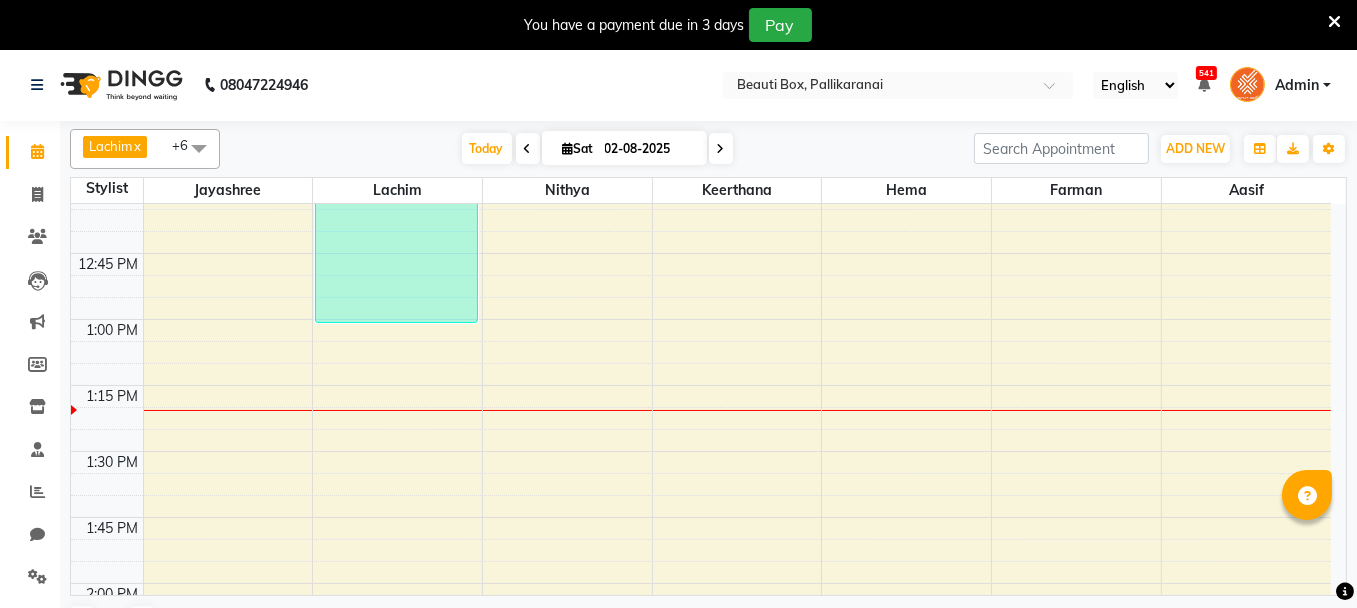 click on "8:00 AM 8:15 AM 8:30 AM 8:45 AM 9:00 AM 9:15 AM 9:30 AM 9:45 AM 10:00 AM 10:15 AM 10:30 AM 10:45 AM 11:00 AM 11:15 AM 11:30 AM 11:45 AM 12:00 PM 12:15 PM 12:30 PM 12:45 PM 1:00 PM 1:15 PM 1:30 PM 1:45 PM 2:00 PM 2:15 PM 2:30 PM 2:45 PM 3:00 PM 3:15 PM 3:30 PM 3:45 PM 4:00 PM 4:15 PM 4:30 PM 4:45 PM 5:00 PM 5:15 PM 5:30 PM 5:45 PM 6:00 PM 6:15 PM 6:30 PM 6:45 PM 7:00 PM 7:15 PM 7:30 PM 7:45 PM 8:00 PM 8:15 PM 8:30 PM 8:45 PM 9:00 PM 9:15 PM 9:30 PM 9:45 PM             [FIRST] [LAST], TK08, 09:30 AM-10:15 AM, M Ladies - AF Root touch up      [FIRST], TK01, 09:00 AM-10:05 AM, Foam Shave ,Men's Dry Hair Cut      Dummy Customer, TK07, 10:00 AM-10:30 AM, Men Fading Haircut      [FIRST] , TK06, 10:30 AM-10:40 AM, Male Child Haircut Basic      [FIRST], TK05, 10:45 AM-11:10 AM, Head Massage without wash      [FIRST], TK11, 12:00 PM-12:10 PM, Male Child Haircut Basic      [FIRST] [LAST], TK13, 12:15 PM-01:05 PM, Hairwash before Haircut ,Girl Hair cut Advance     [FIRST] [LAST], TK08, 09:40 AM-10:40 AM, Premium Pedicure" at bounding box center [701, 847] 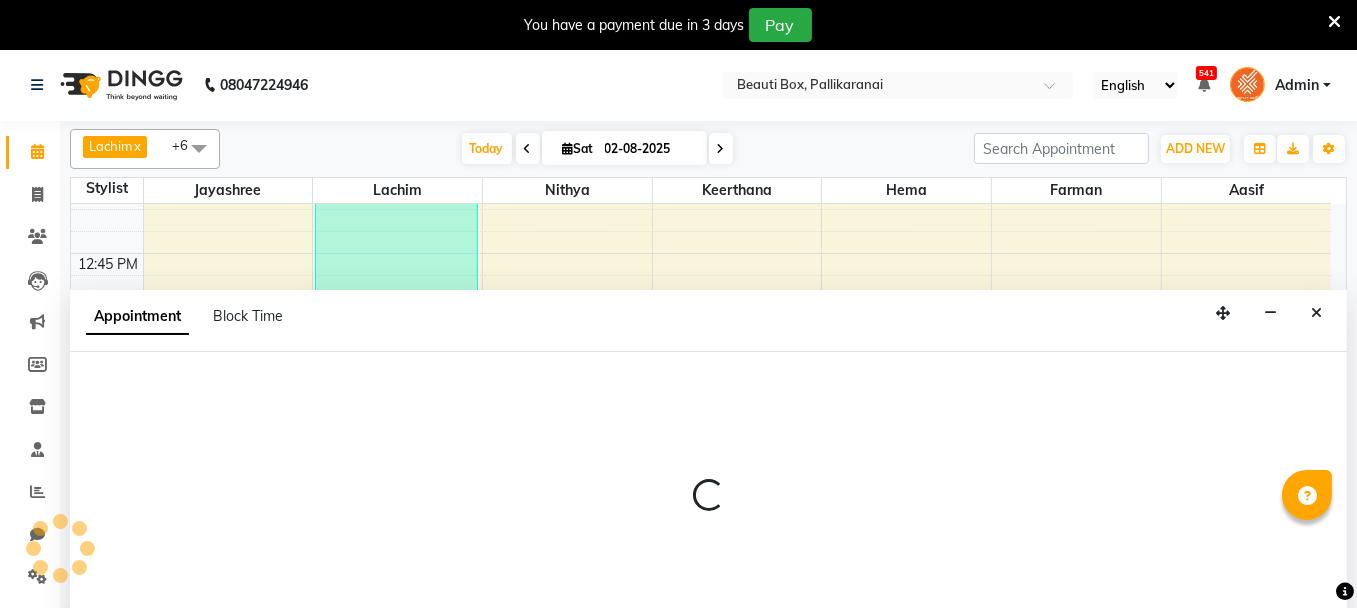 scroll, scrollTop: 49, scrollLeft: 0, axis: vertical 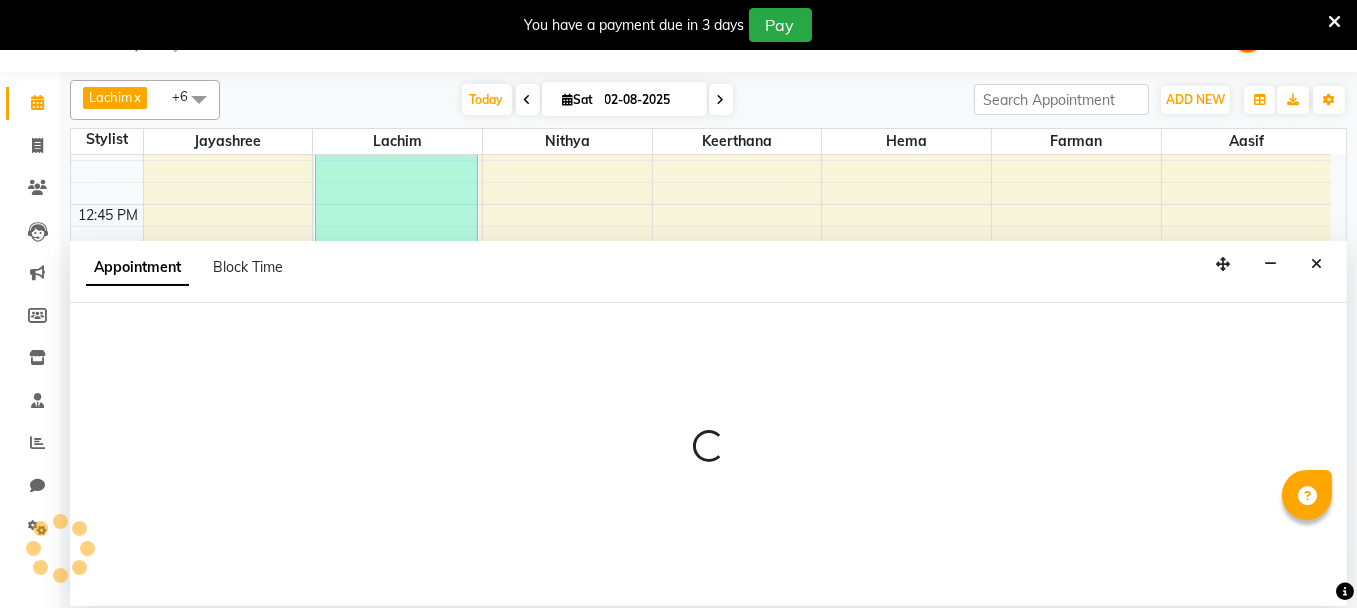 select on "9763" 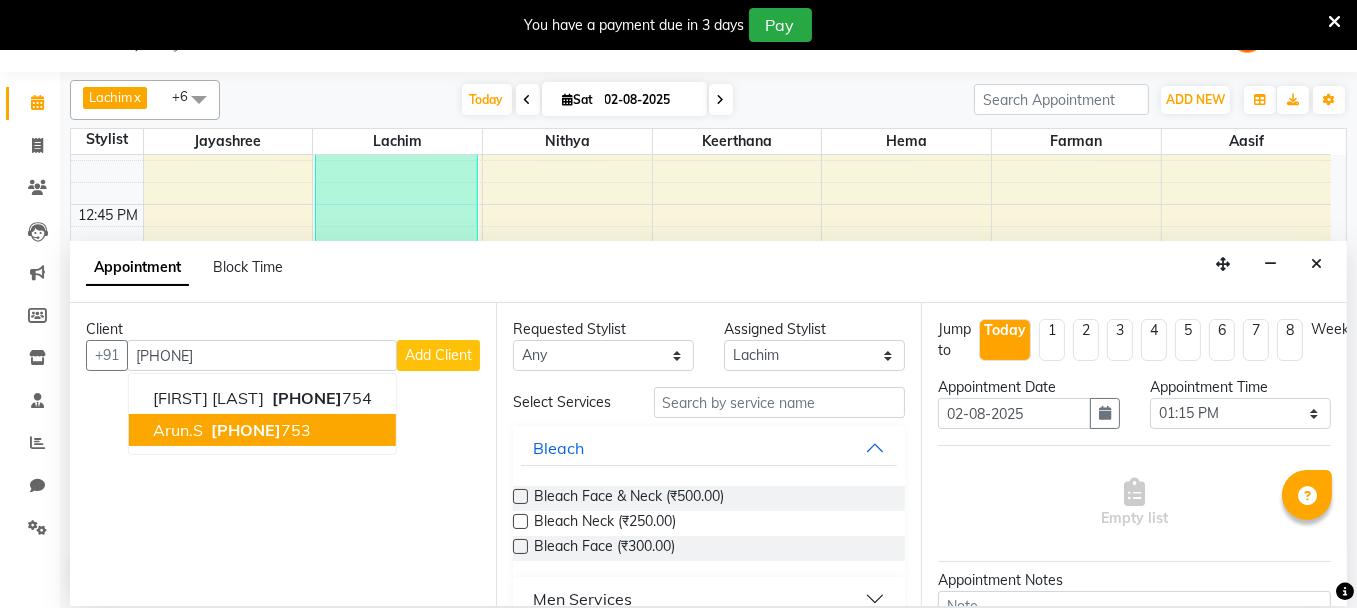 click on "[PHONE]" at bounding box center (246, 430) 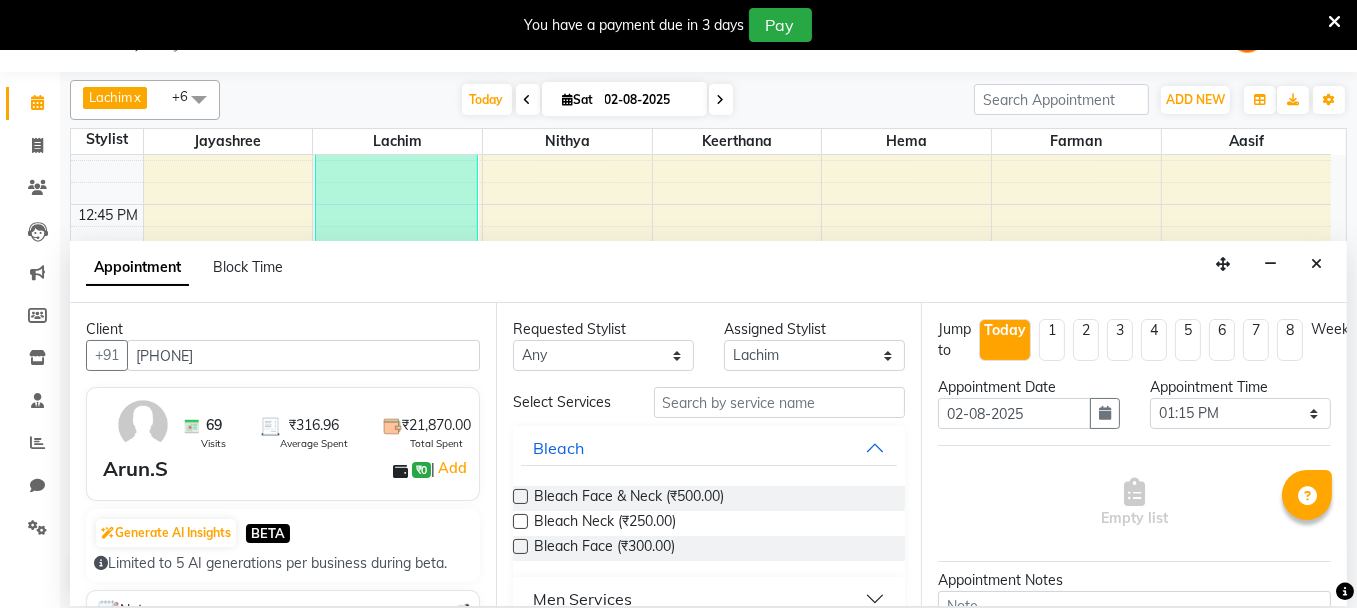 type on "[PHONE]" 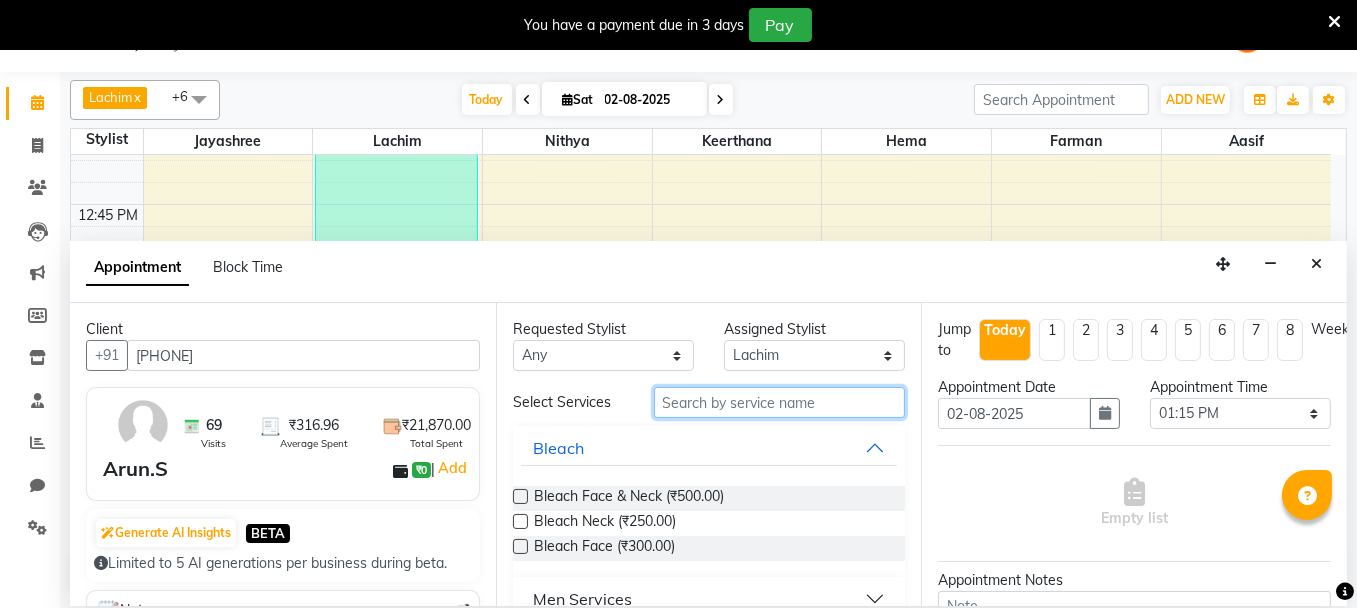 click at bounding box center (780, 402) 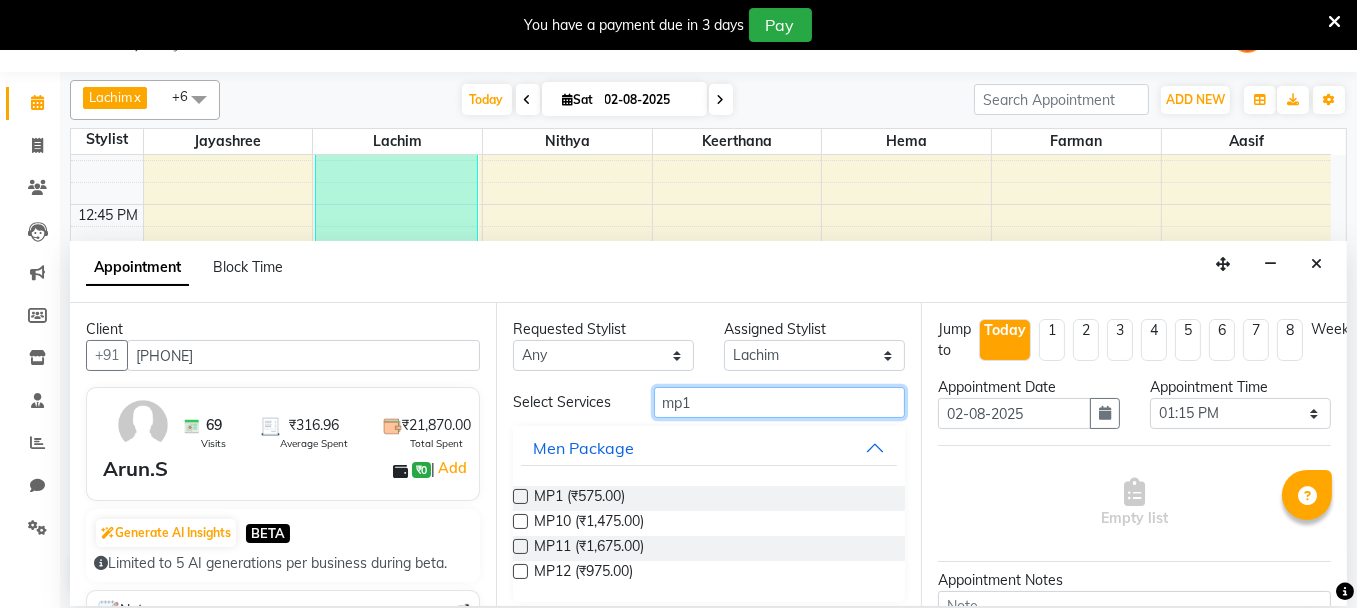 type on "mp1" 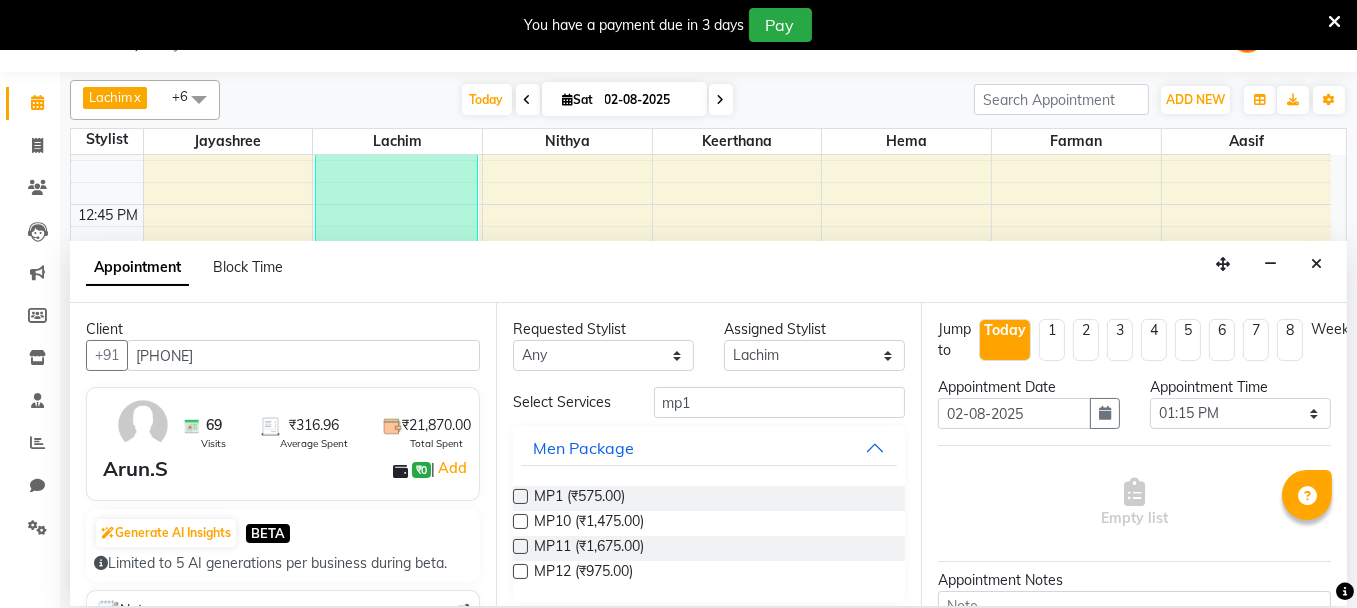click at bounding box center [520, 496] 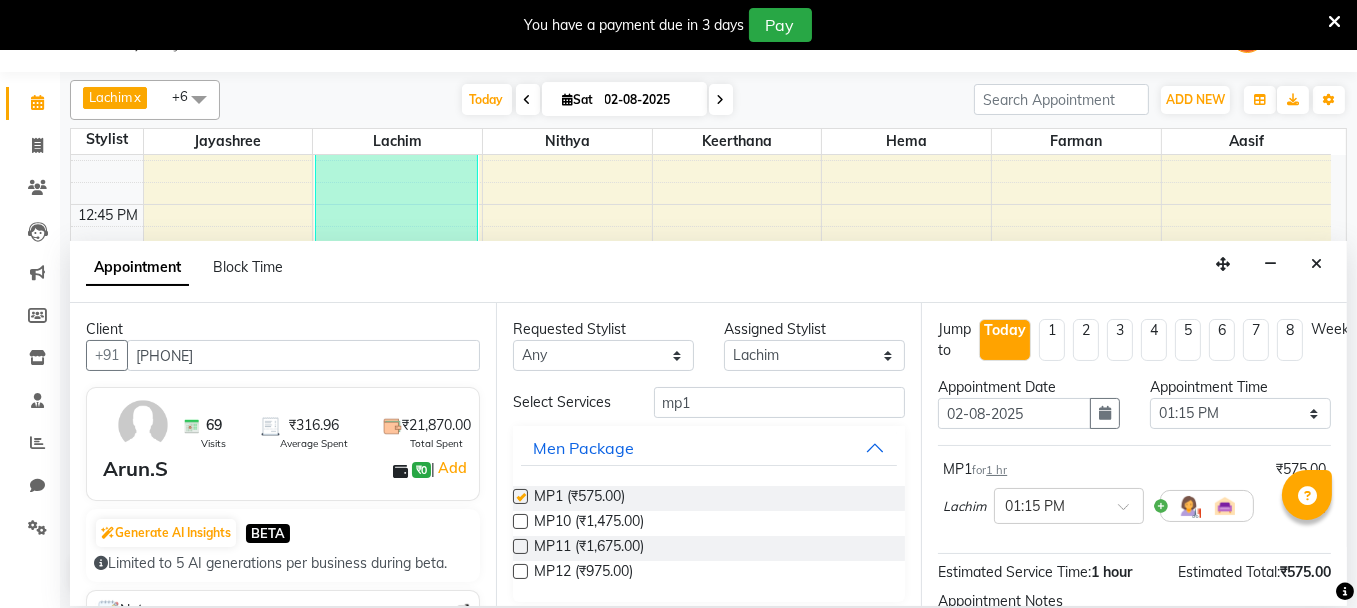checkbox on "false" 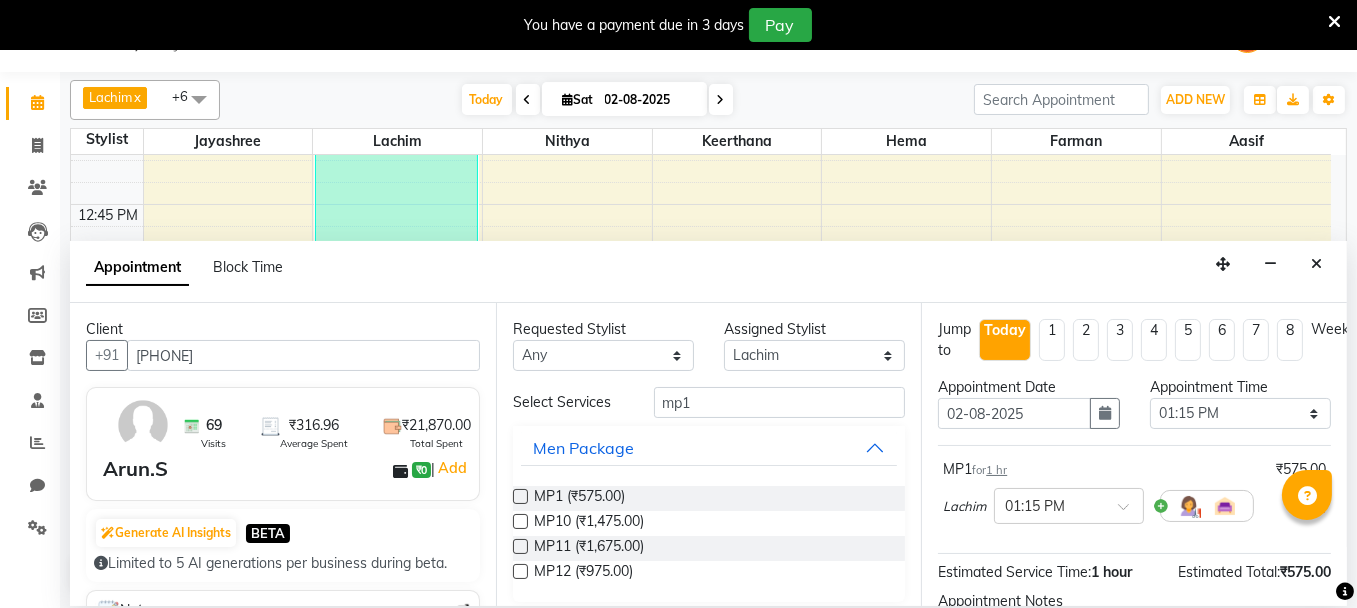 scroll, scrollTop: 236, scrollLeft: 0, axis: vertical 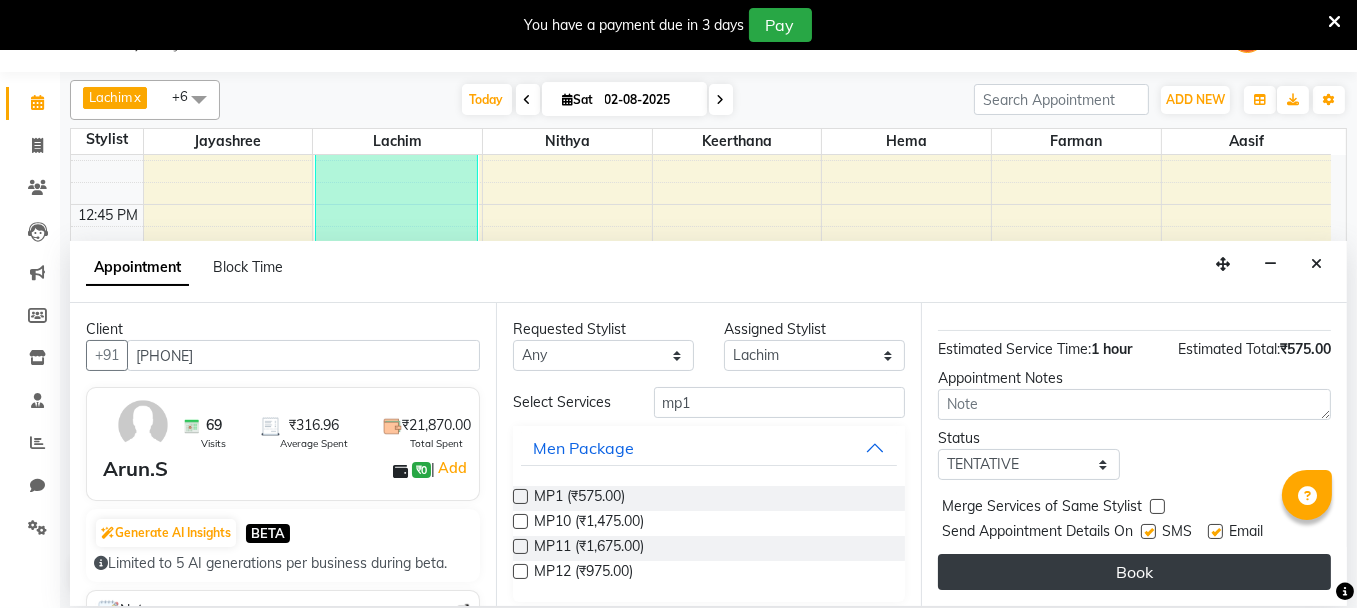 click on "Book" at bounding box center (1134, 572) 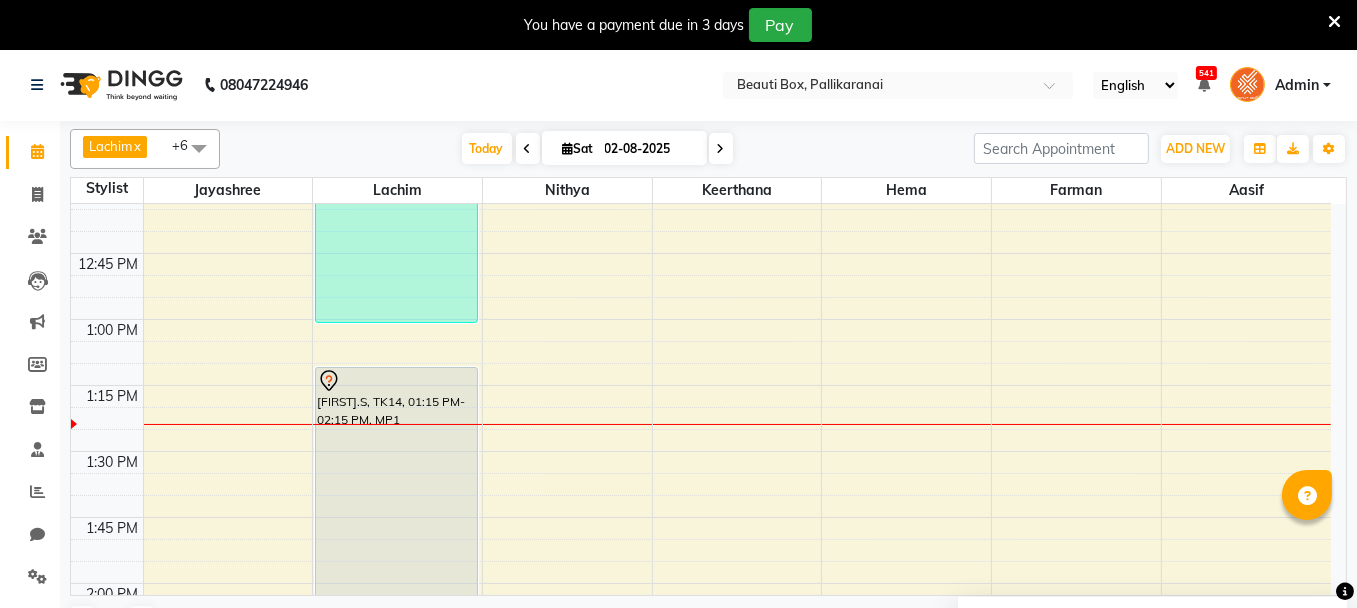 scroll, scrollTop: 49, scrollLeft: 0, axis: vertical 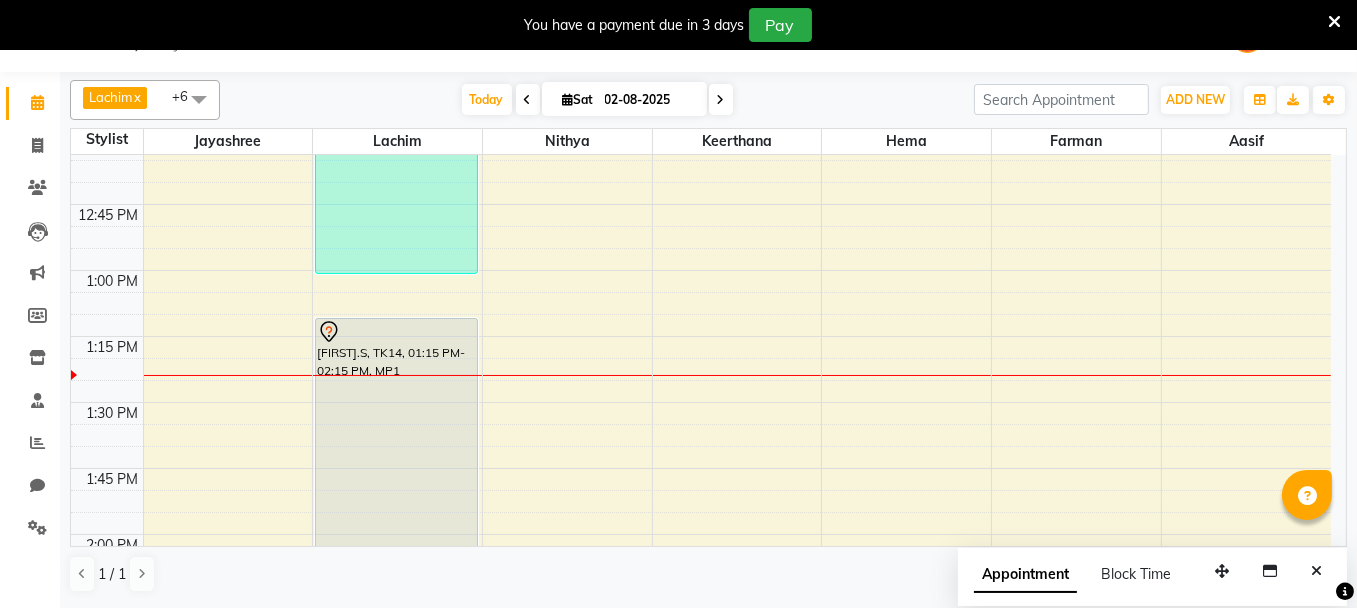click at bounding box center (1334, 22) 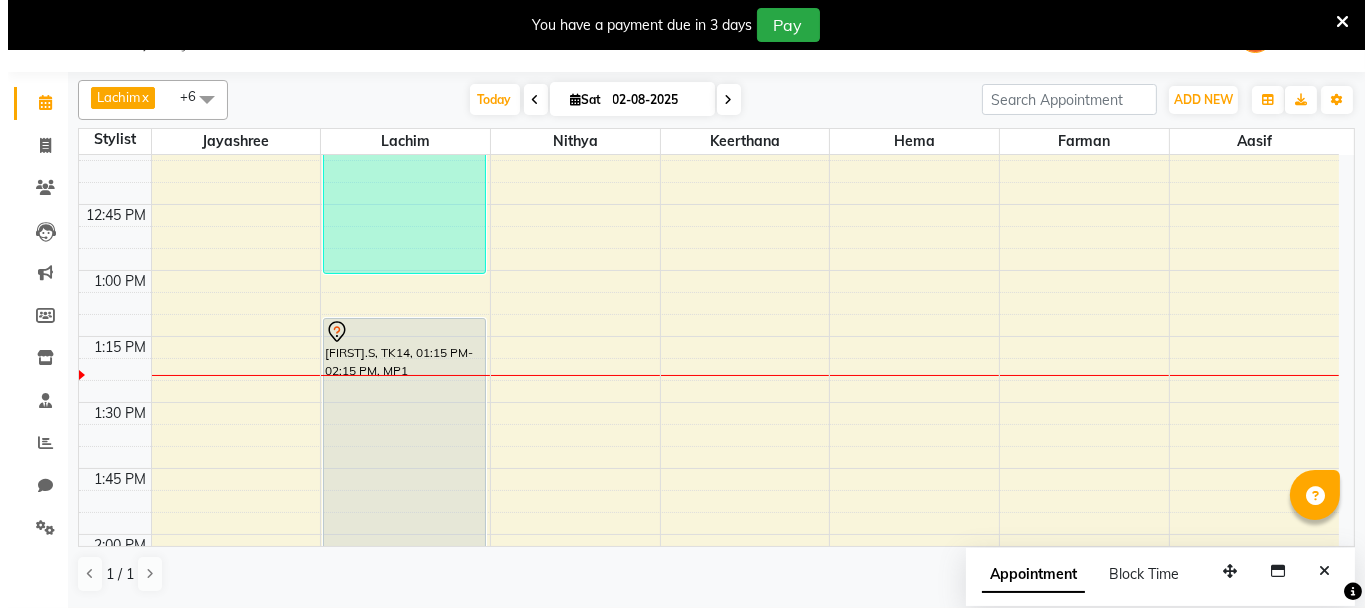 scroll, scrollTop: 0, scrollLeft: 0, axis: both 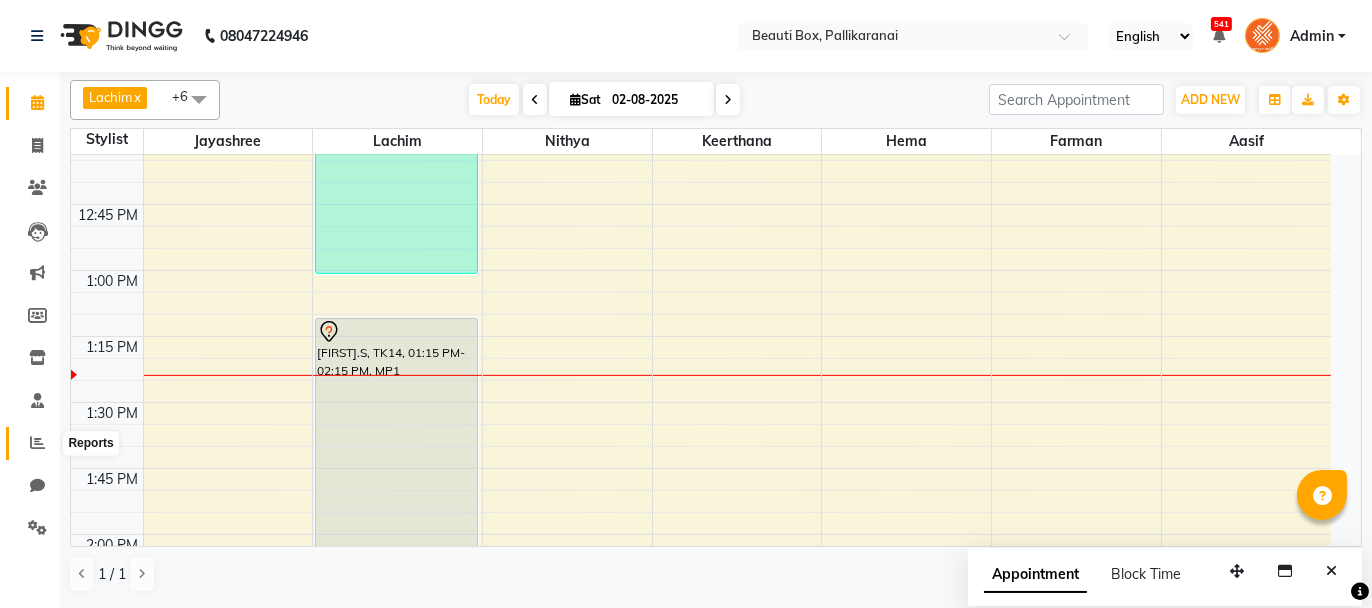 click 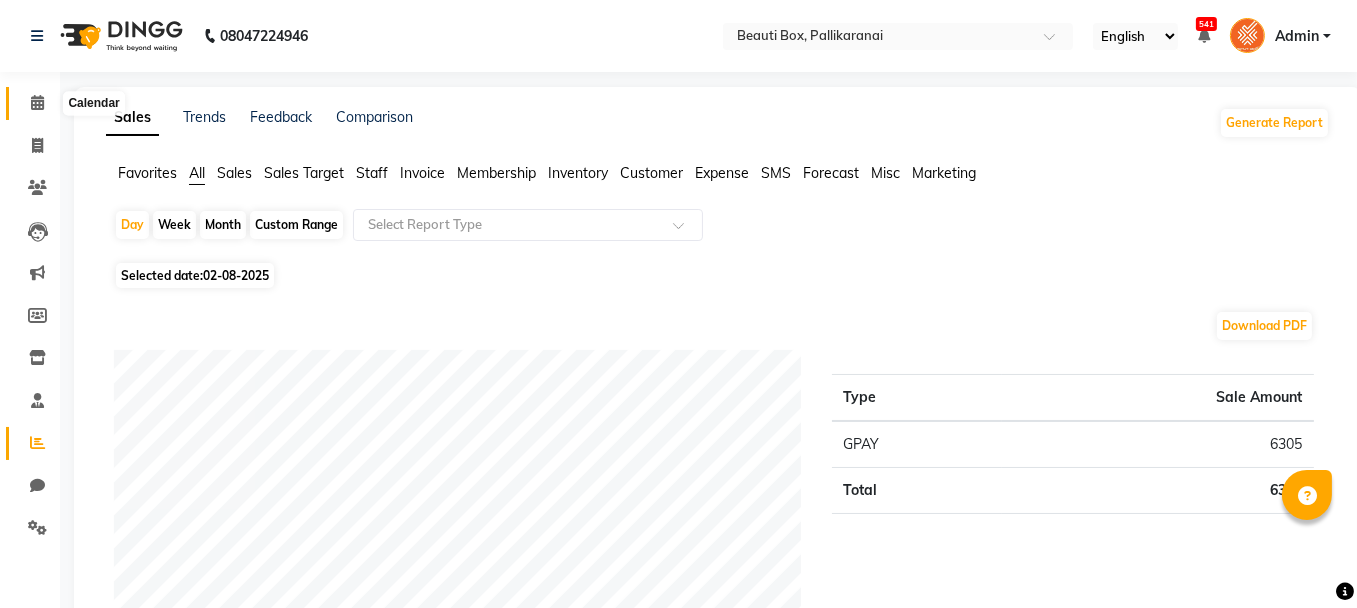 click 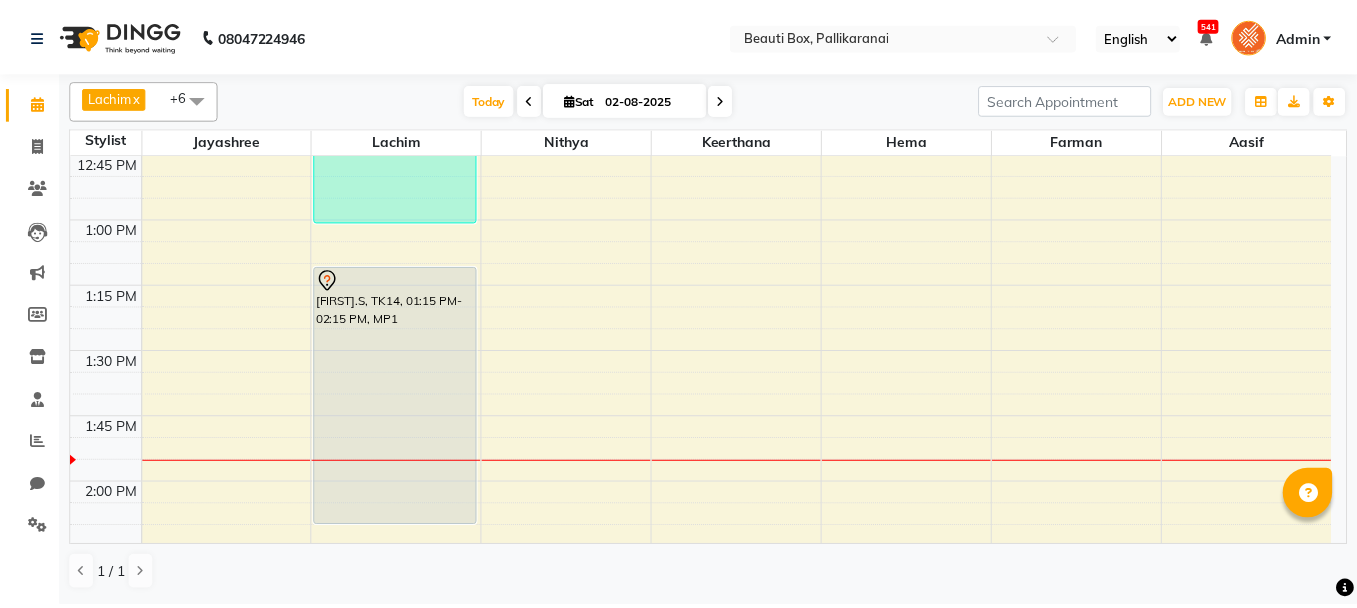 scroll, scrollTop: 1200, scrollLeft: 0, axis: vertical 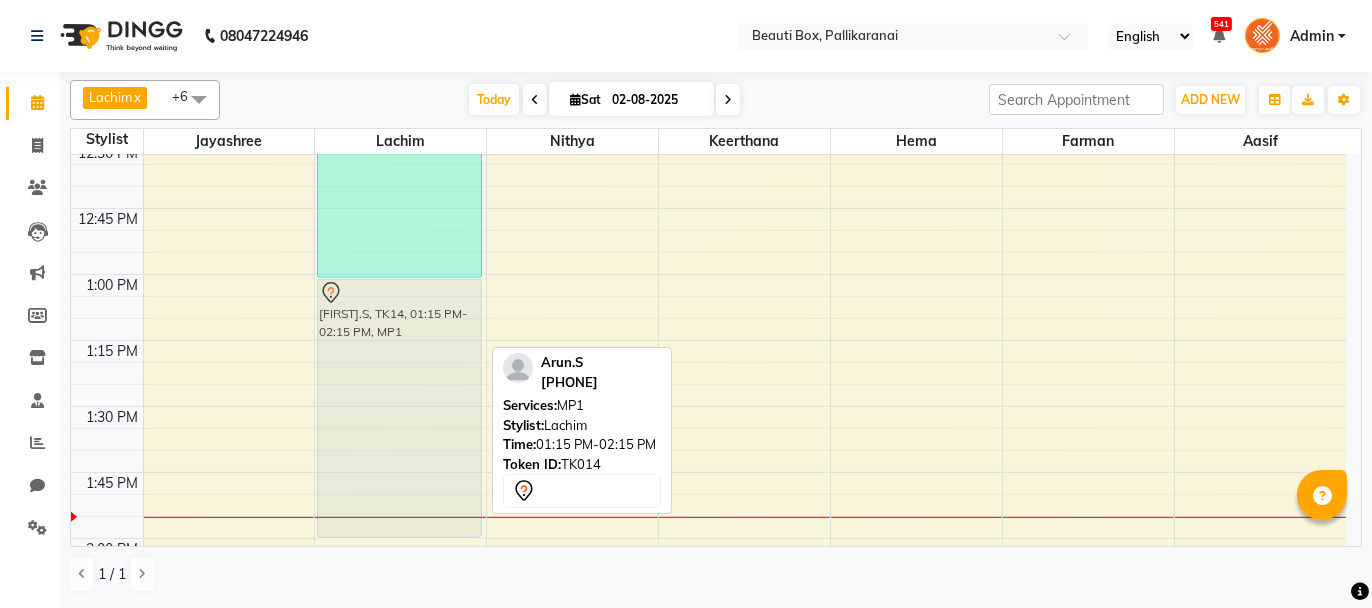drag, startPoint x: 390, startPoint y: 398, endPoint x: 385, endPoint y: 354, distance: 44.28318 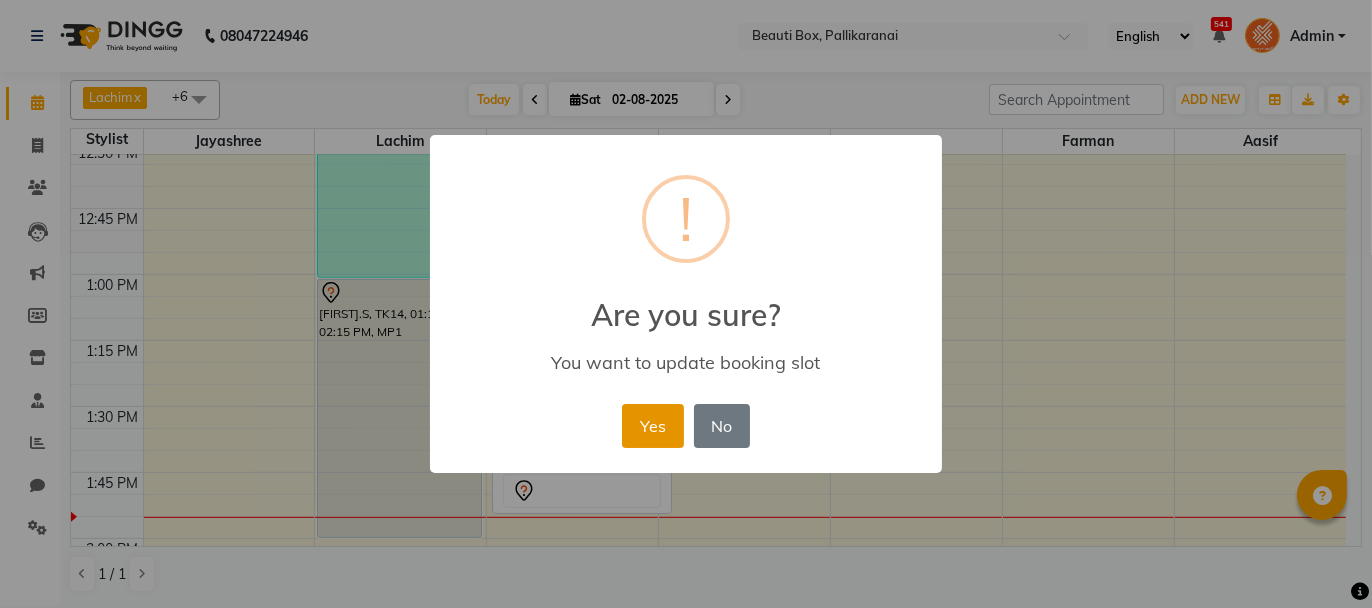 click on "Yes" at bounding box center (652, 426) 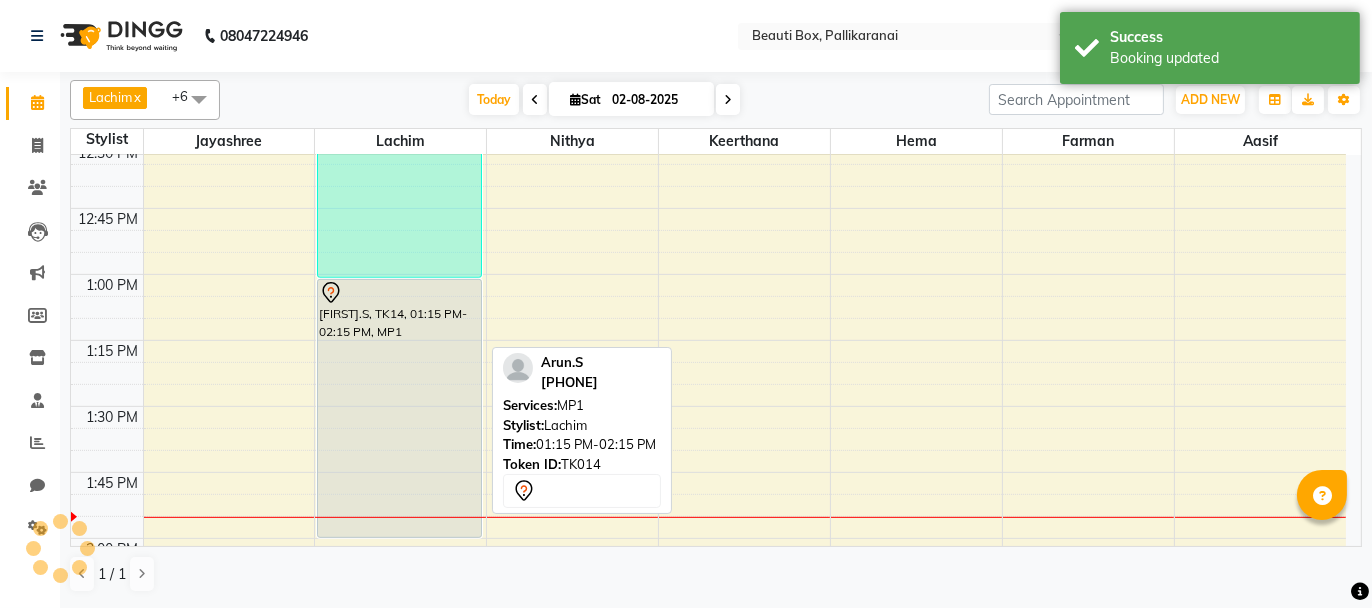 click on "[FIRST].S, TK14, 01:15 PM-02:15 PM, MP1" at bounding box center (399, 408) 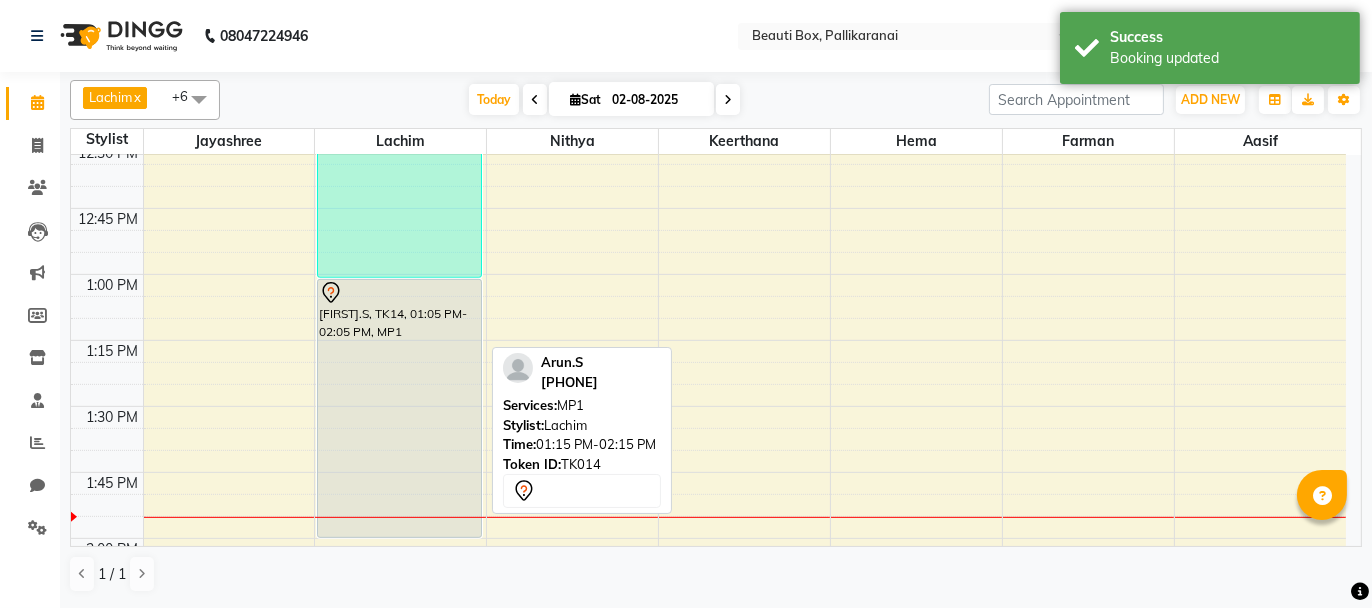 click on "[FIRST].S, TK14, 01:05 PM-02:05 PM, MP1" at bounding box center [399, 408] 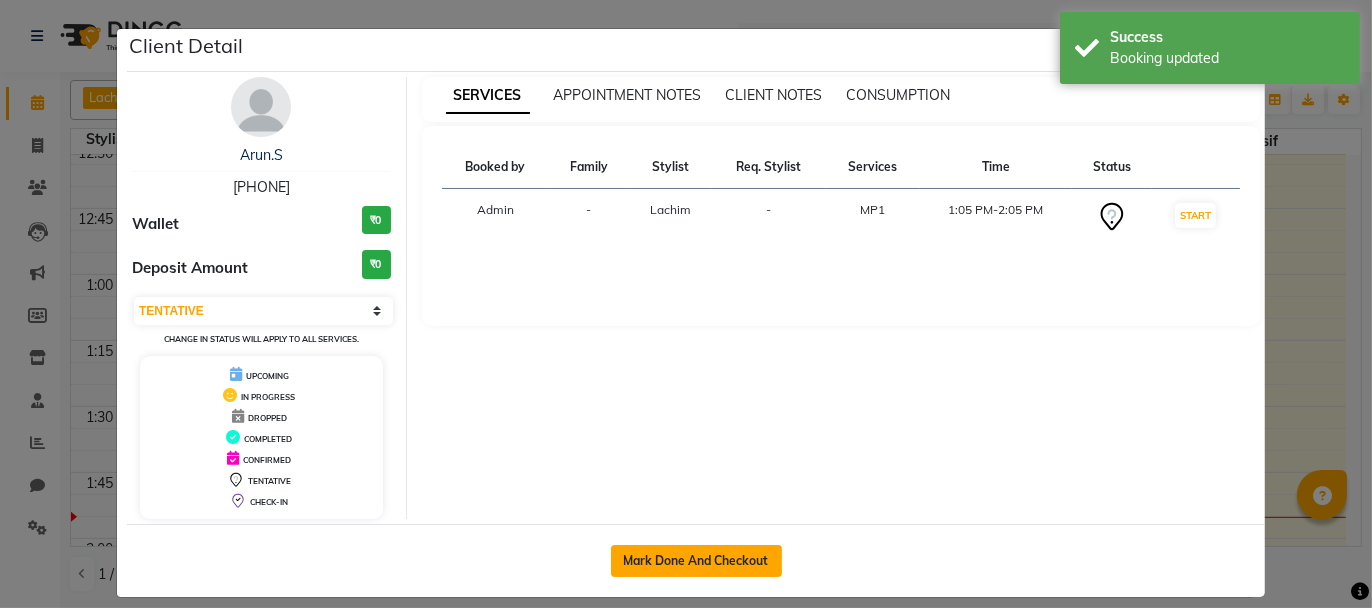 click on "Mark Done And Checkout" 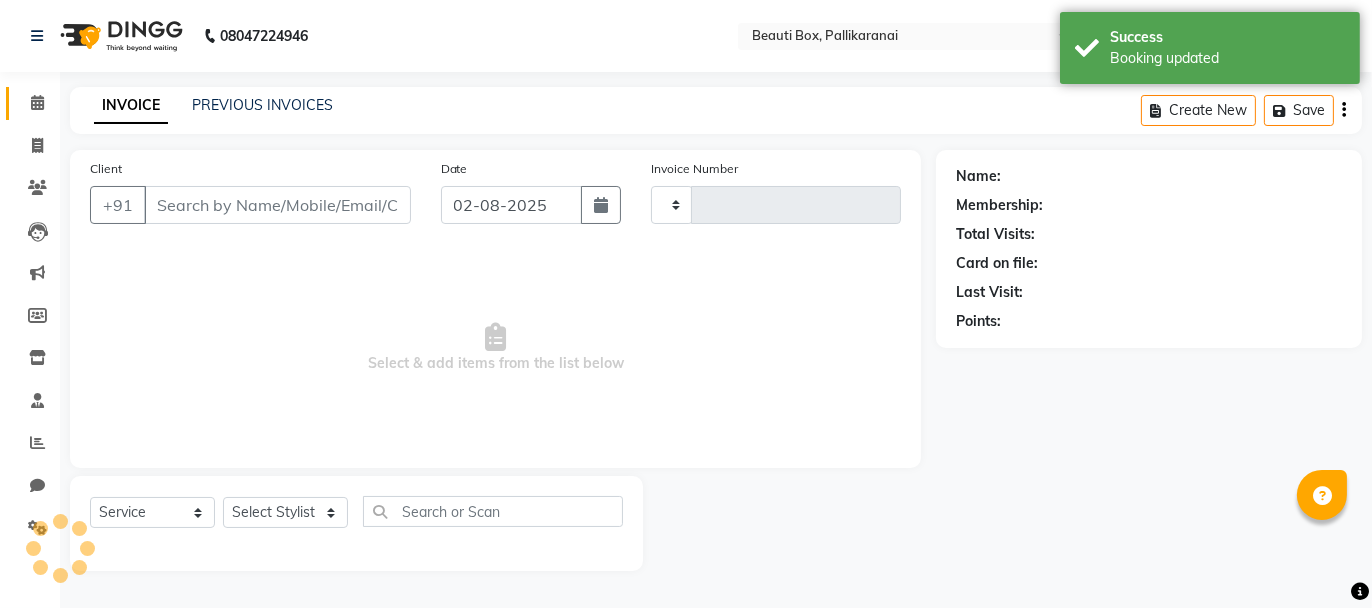 type on "1940" 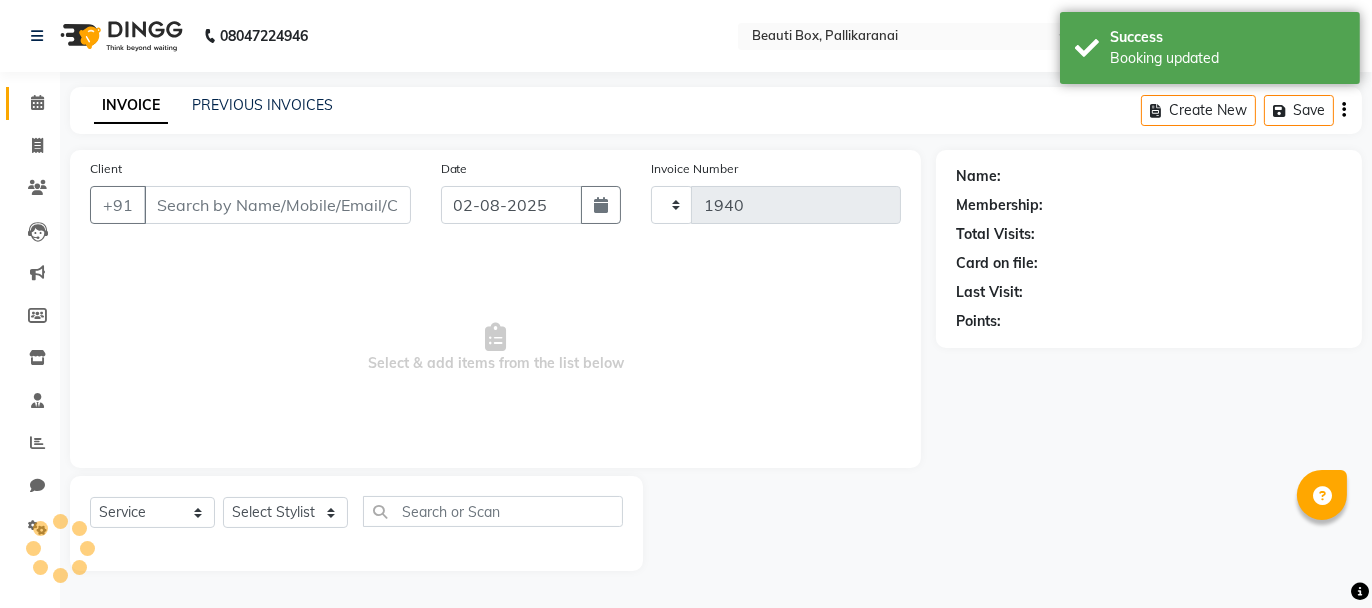 select on "11" 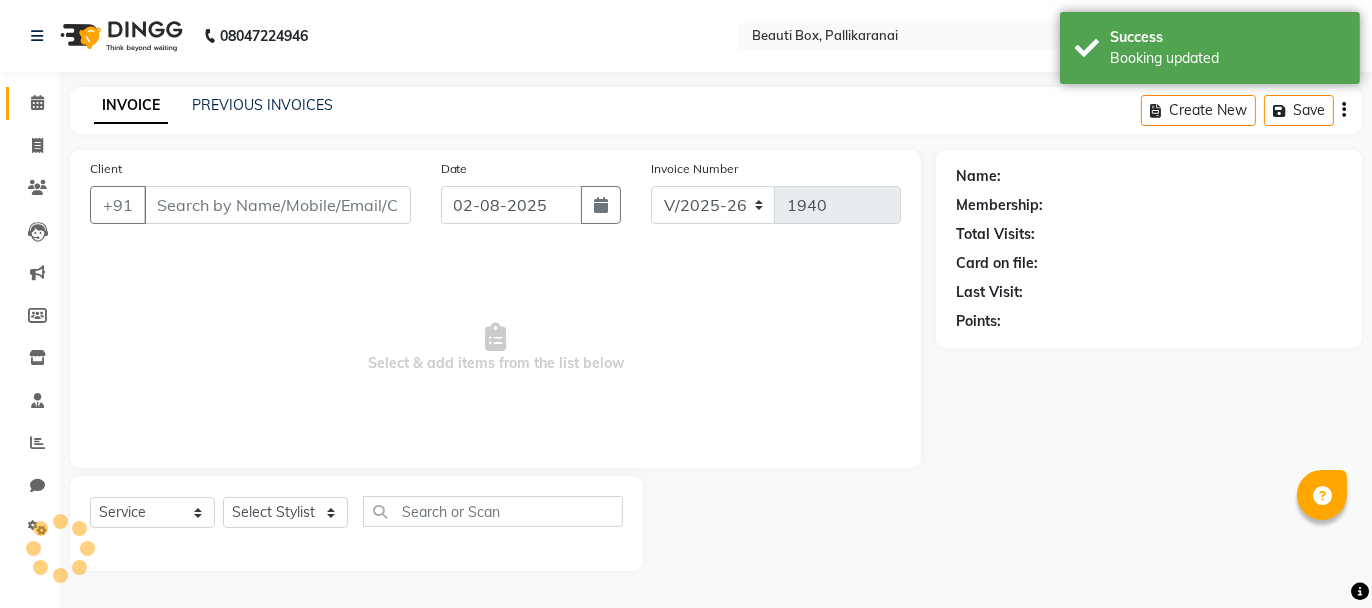 type on "[PHONE]" 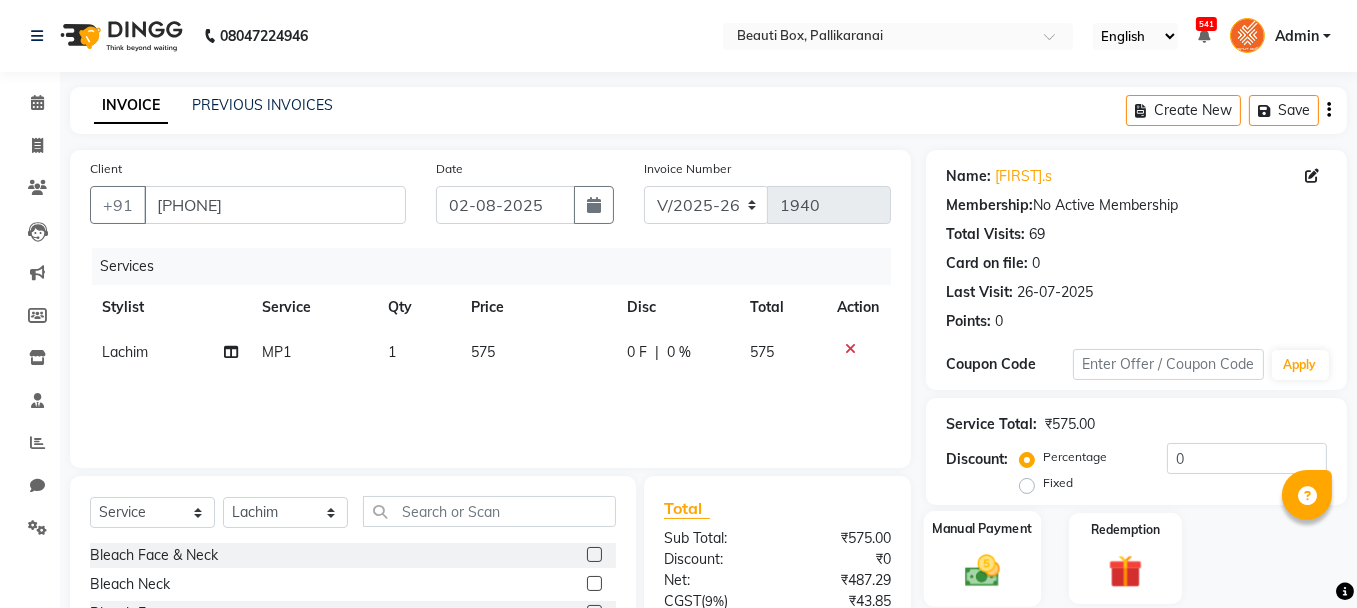 click 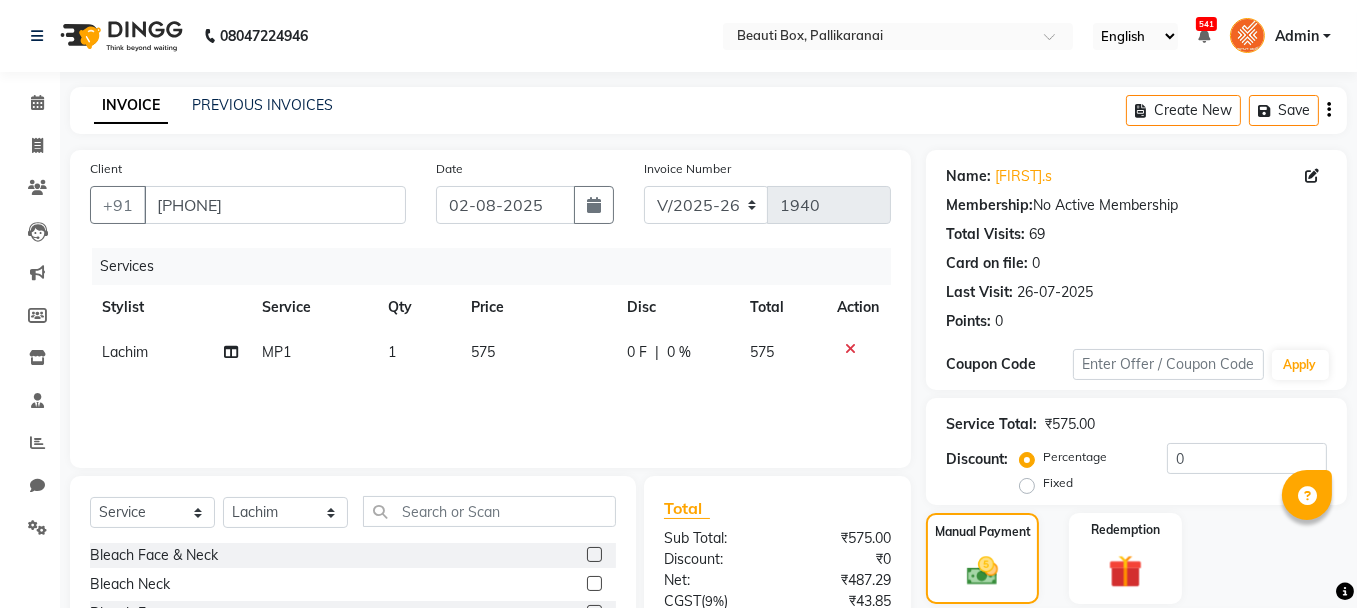 scroll, scrollTop: 194, scrollLeft: 0, axis: vertical 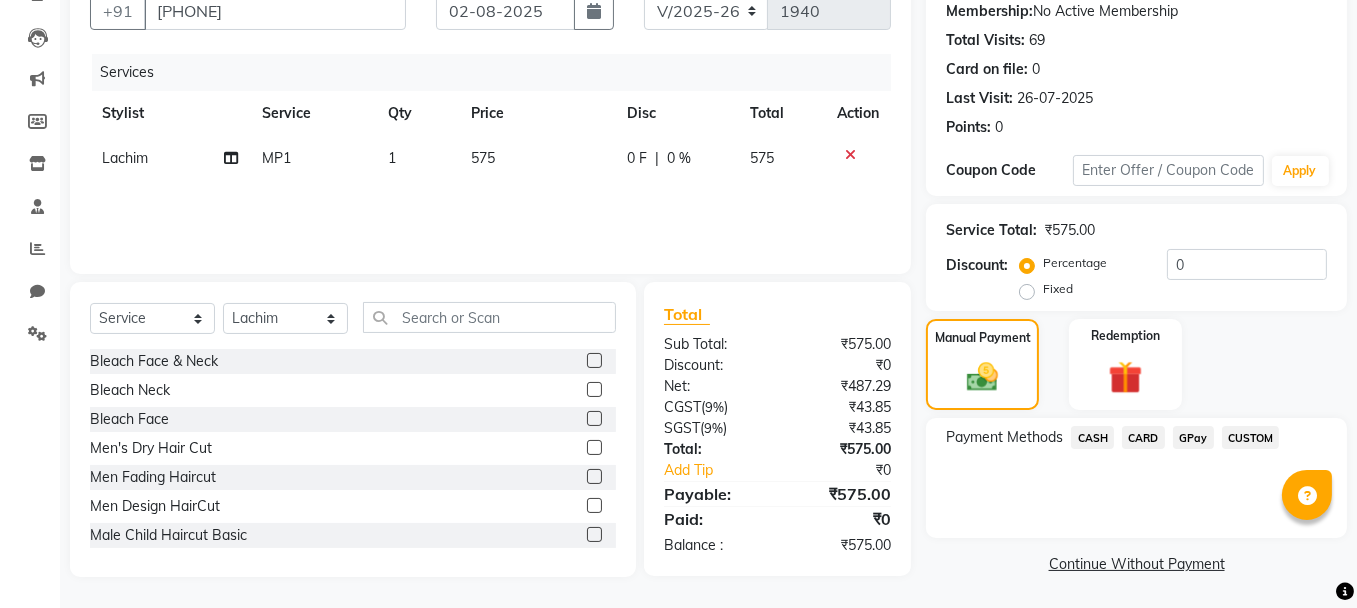 click on "GPay" 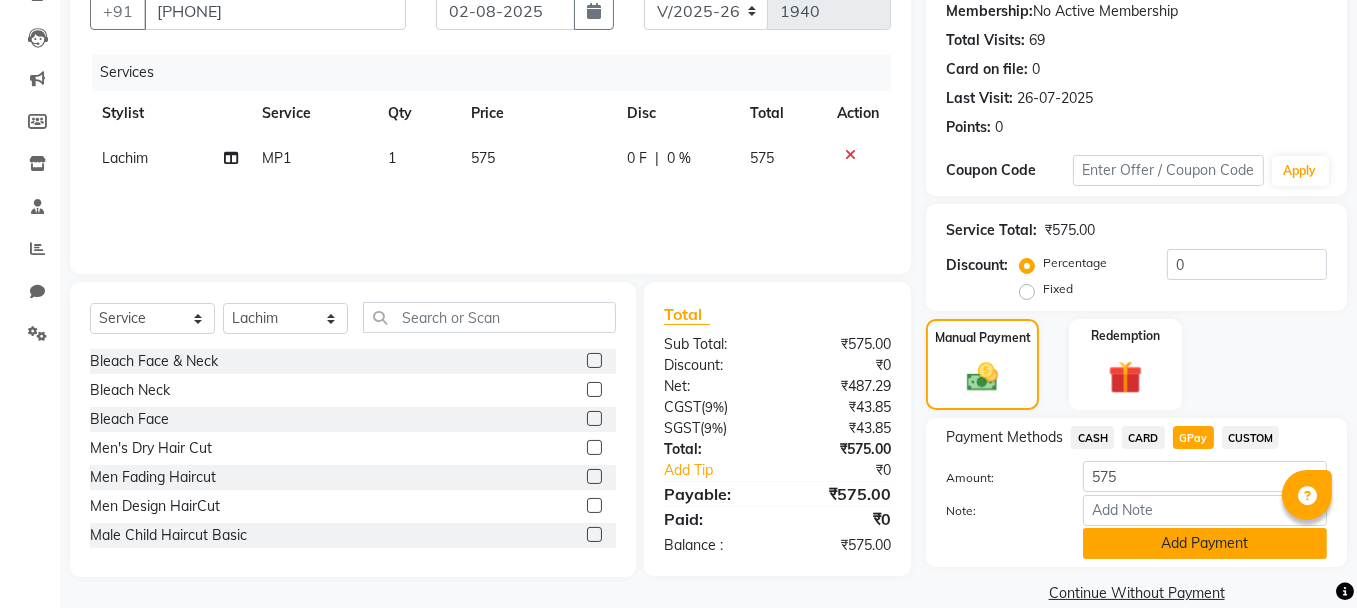 click on "Add Payment" 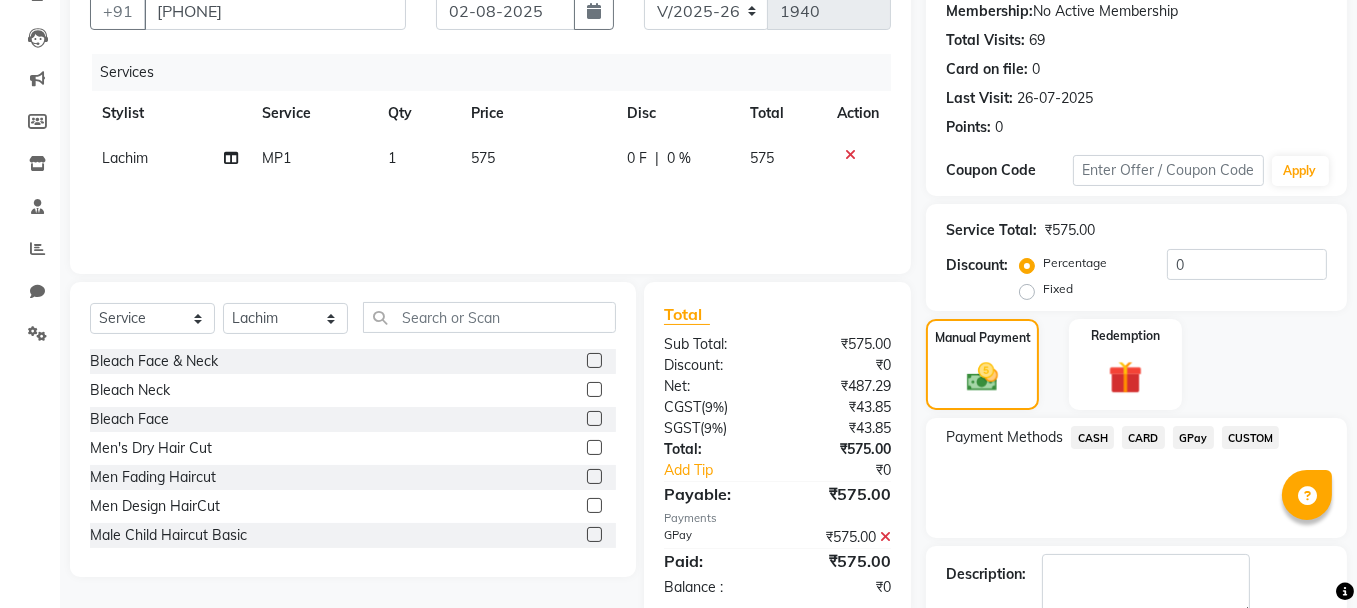 scroll, scrollTop: 305, scrollLeft: 0, axis: vertical 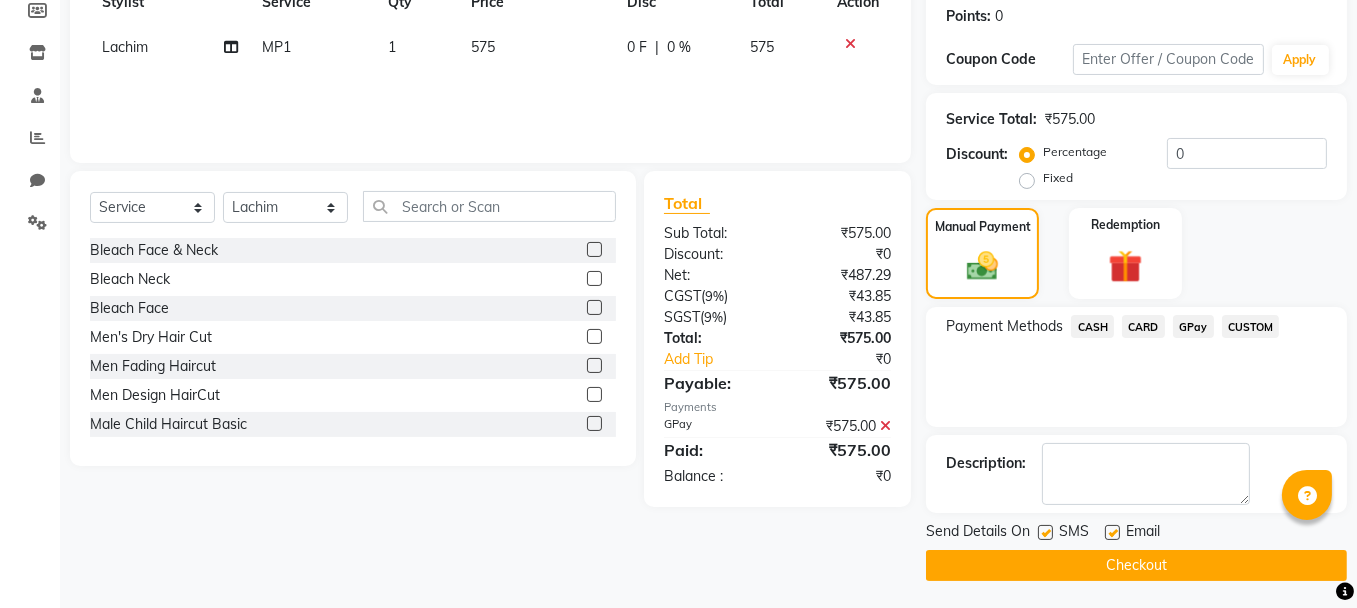 click on "Checkout" 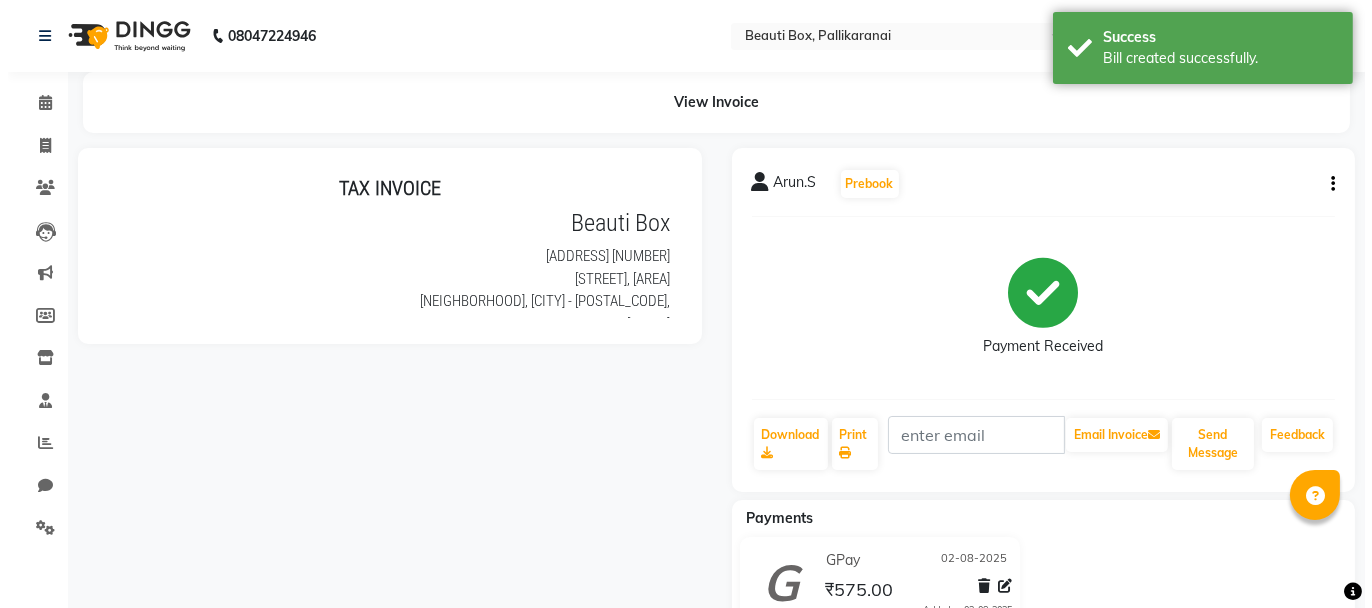 scroll, scrollTop: 0, scrollLeft: 0, axis: both 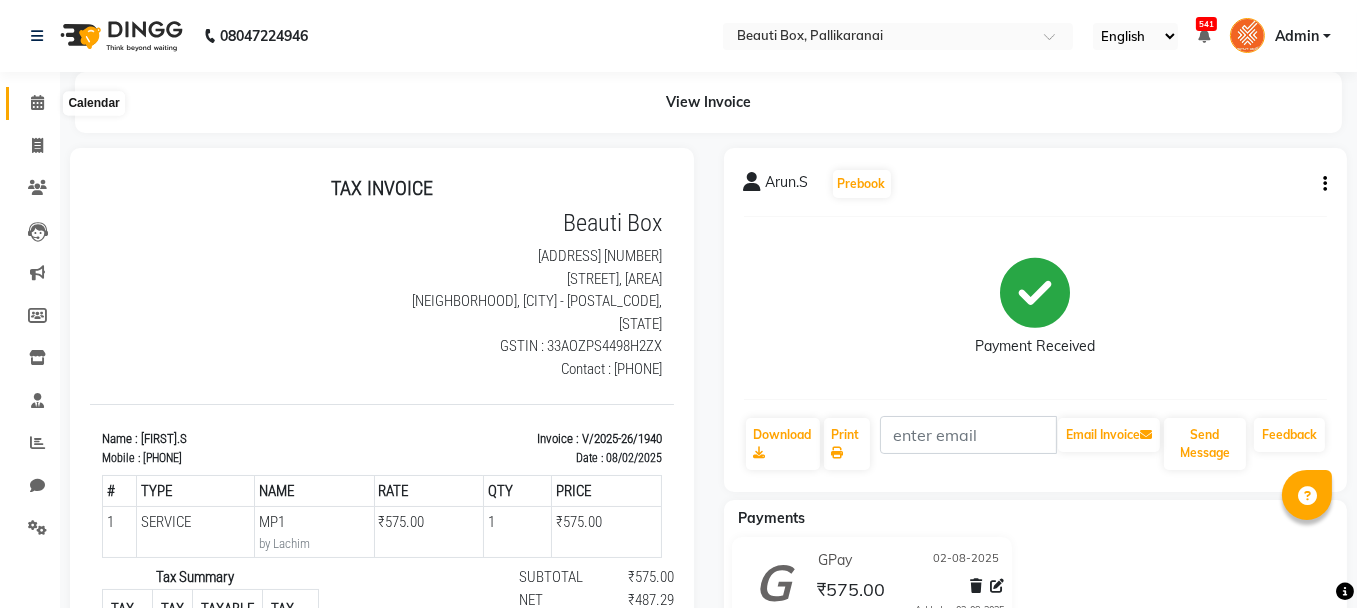 click 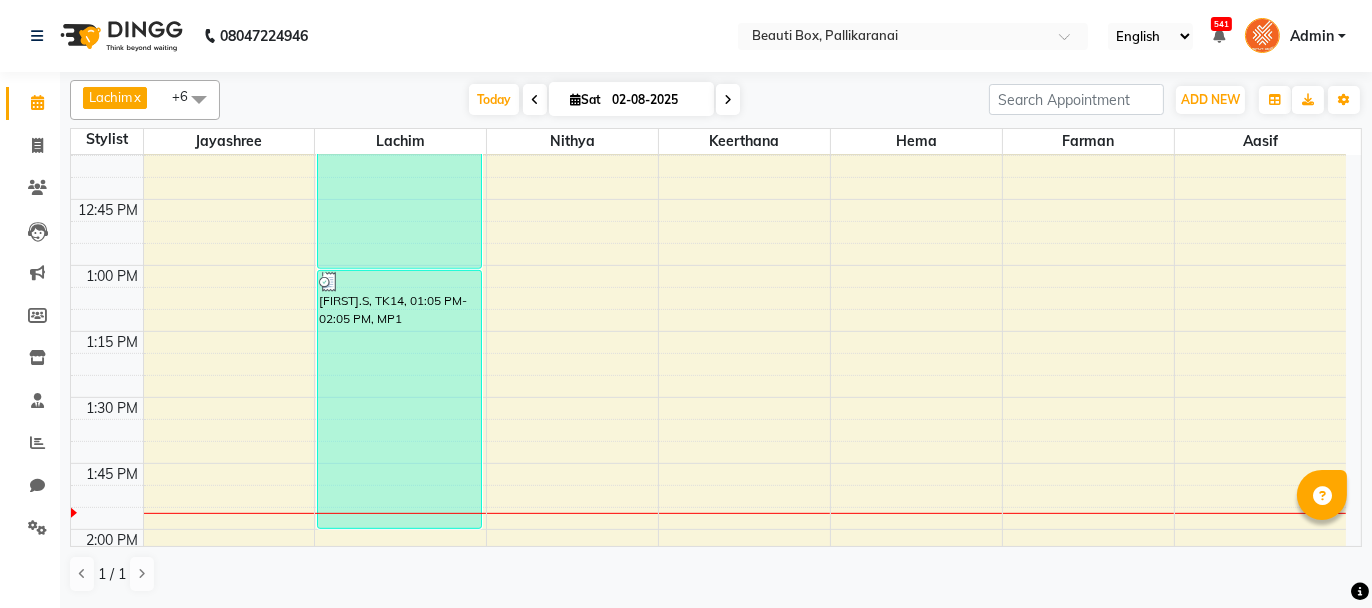 scroll, scrollTop: 1200, scrollLeft: 0, axis: vertical 